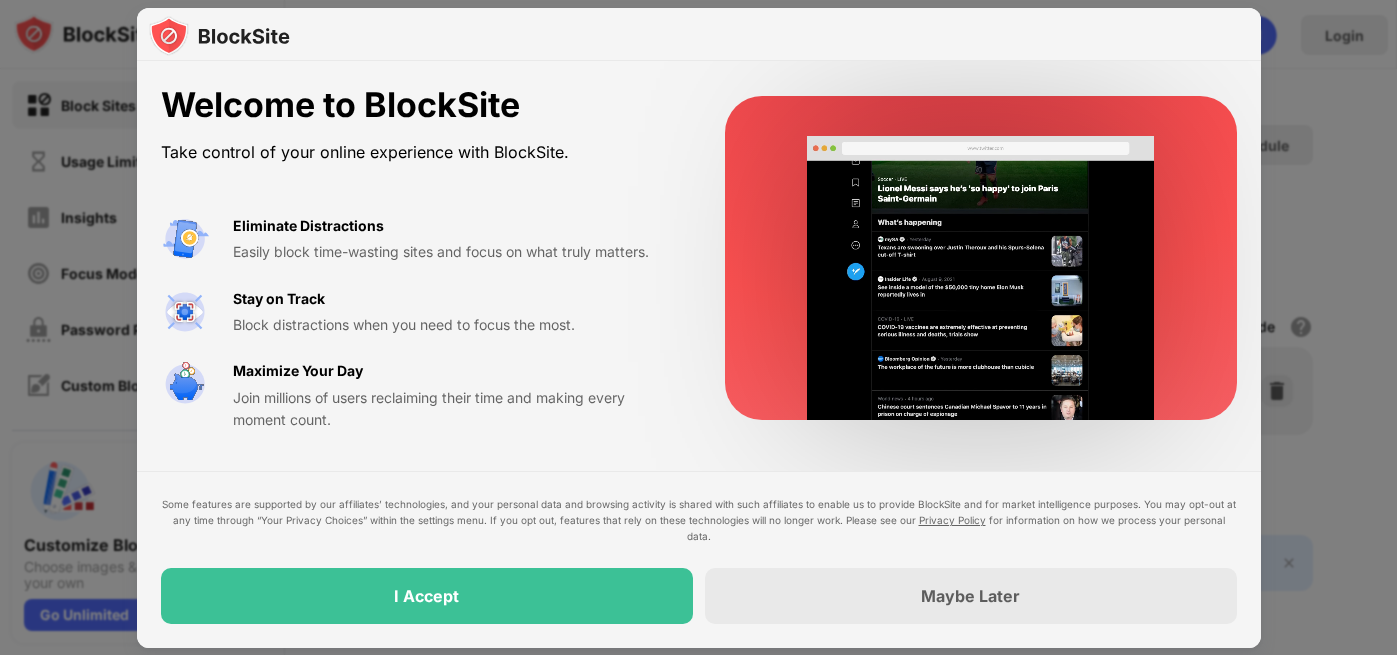 scroll, scrollTop: 0, scrollLeft: 0, axis: both 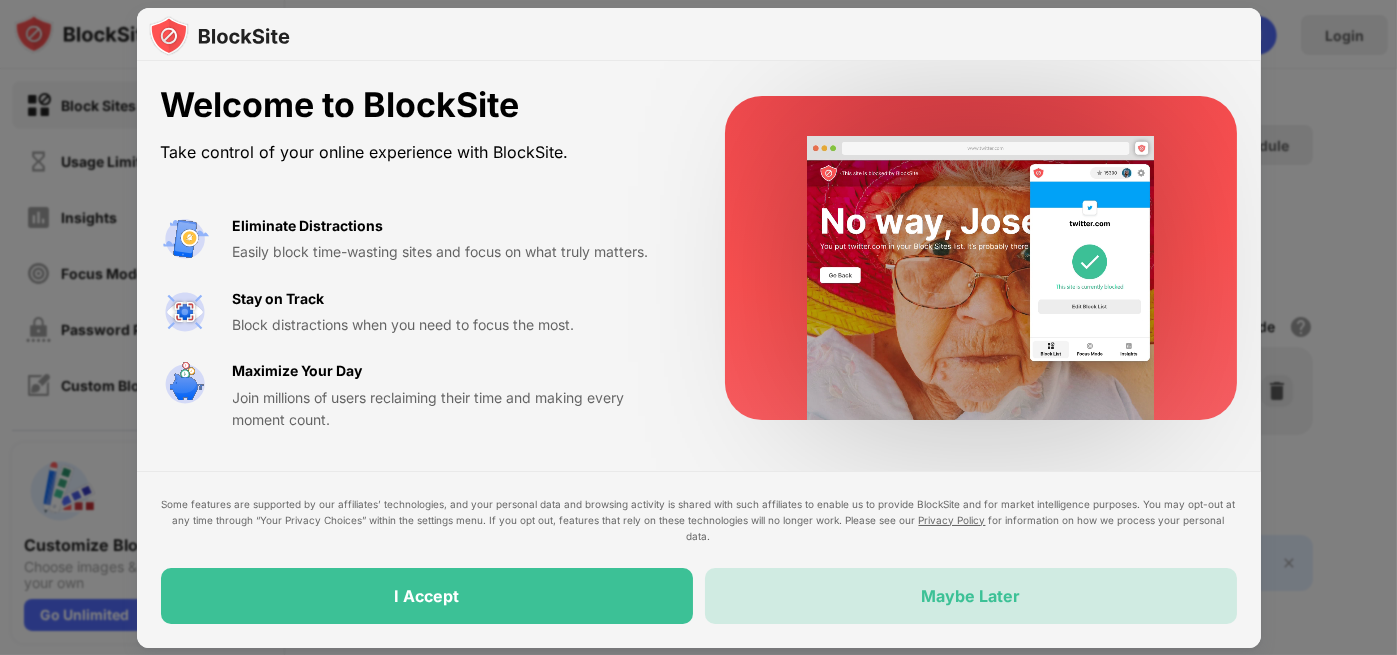 click on "Maybe Later" at bounding box center (971, 596) 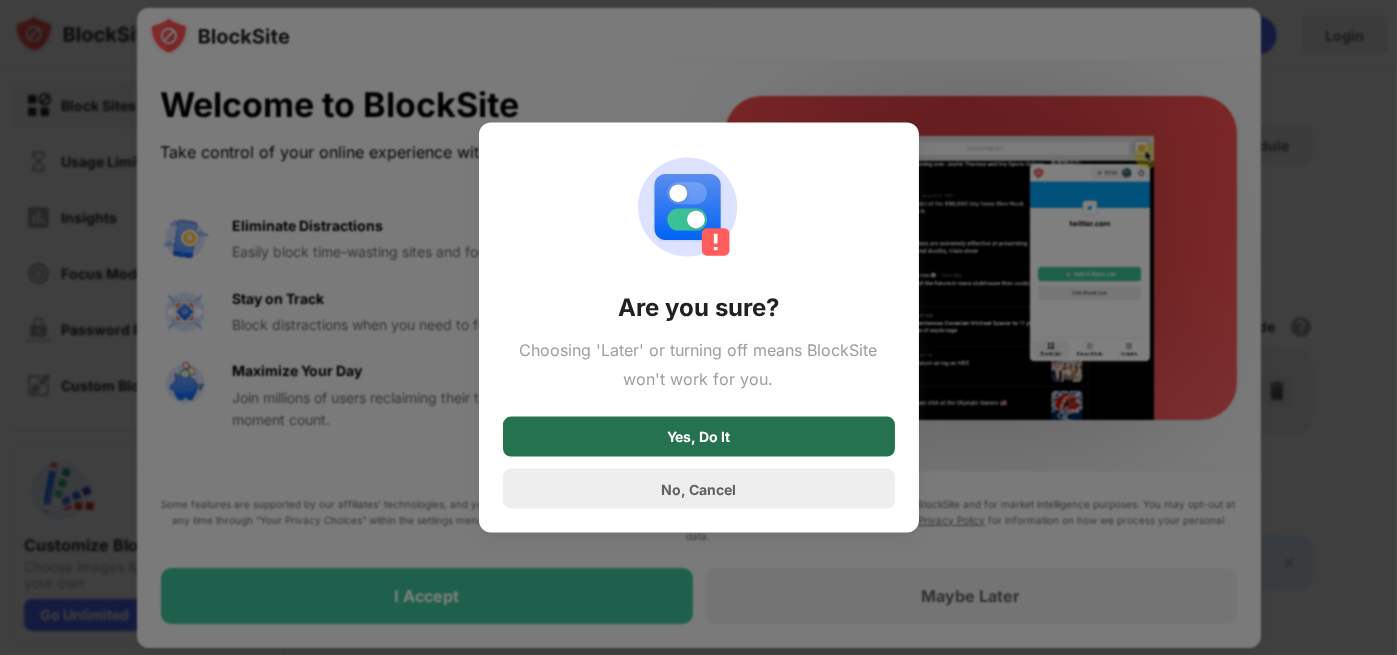 click on "Yes, Do It" at bounding box center (699, 437) 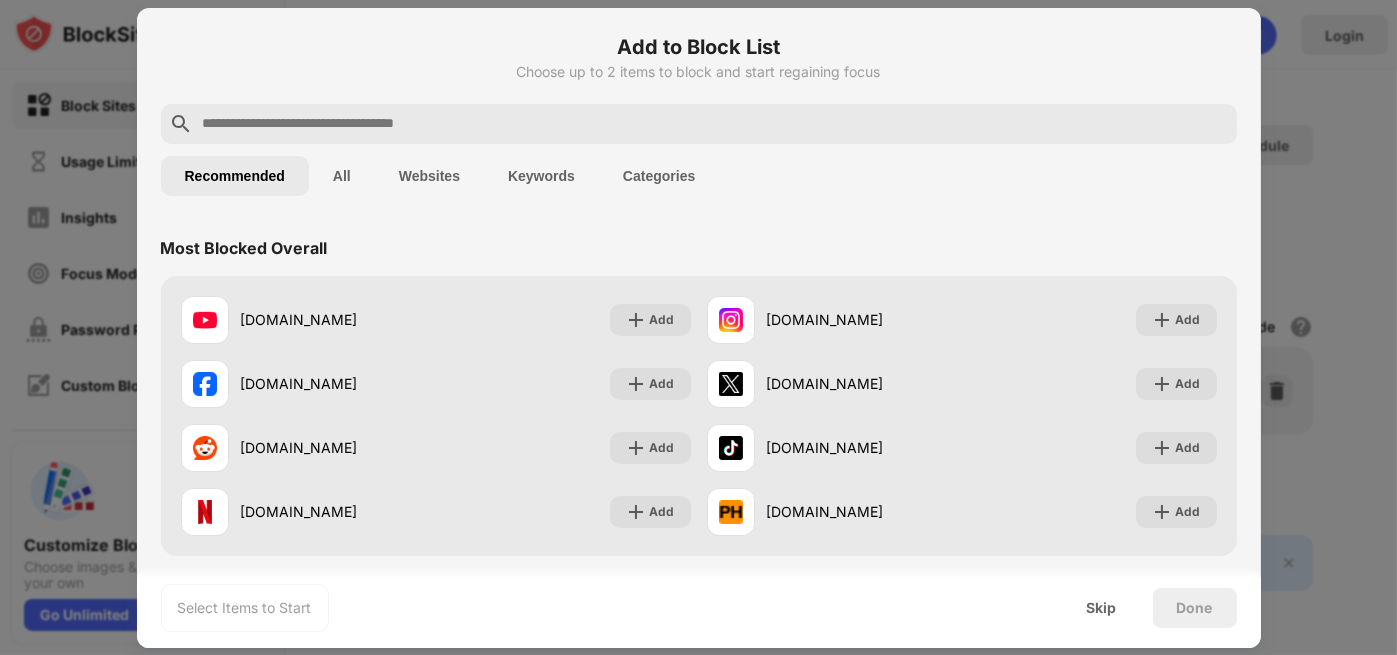 scroll, scrollTop: 88, scrollLeft: 0, axis: vertical 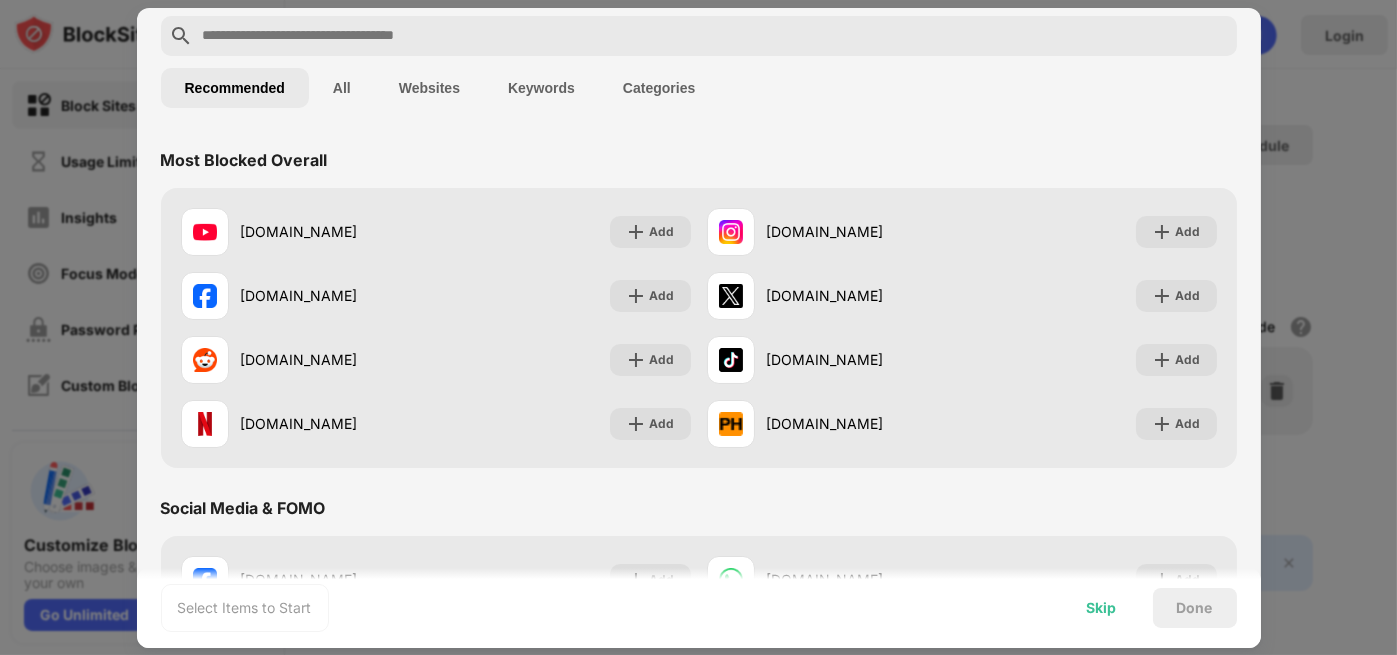 click on "Skip" at bounding box center (1102, 608) 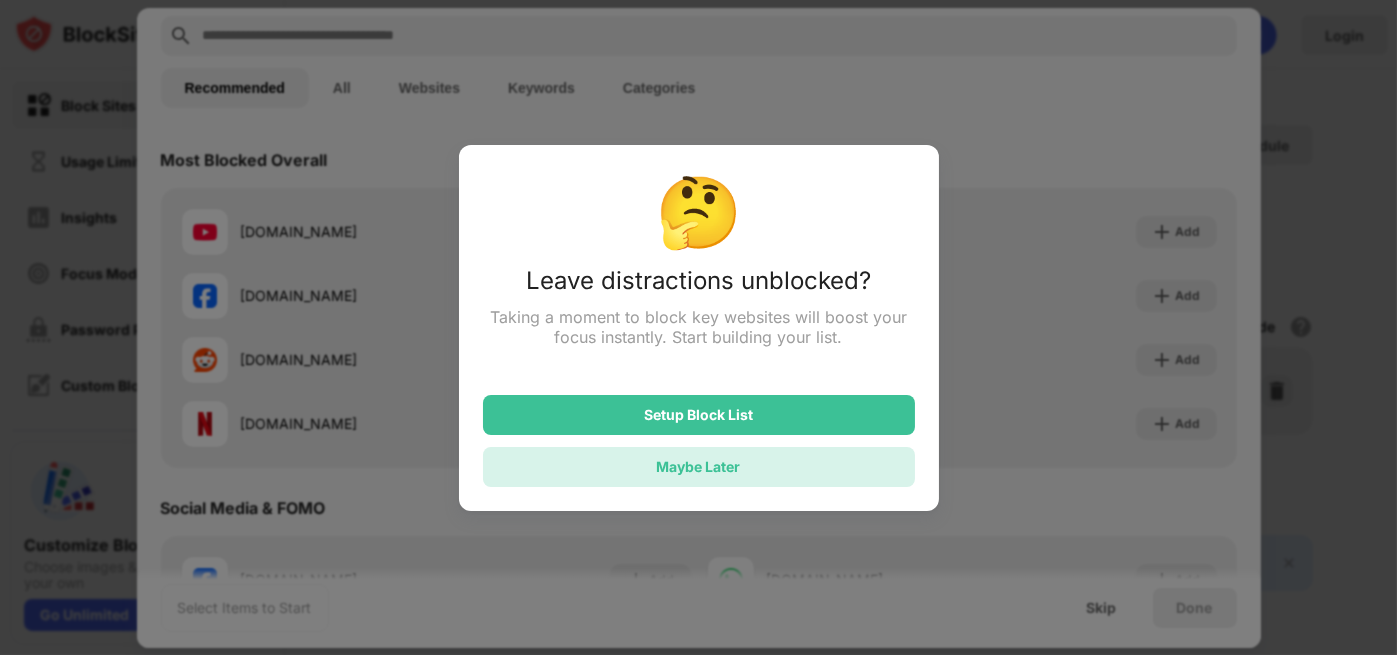 click on "Maybe Later" at bounding box center (699, 467) 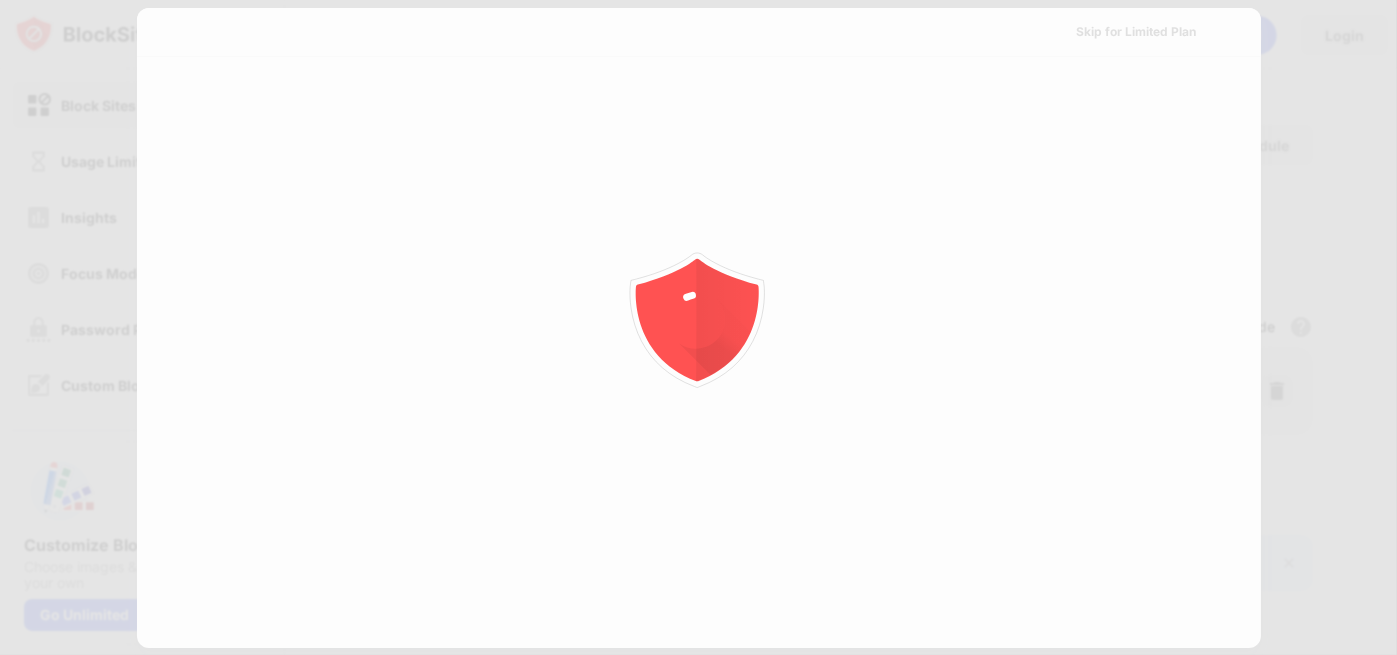 scroll, scrollTop: 0, scrollLeft: 0, axis: both 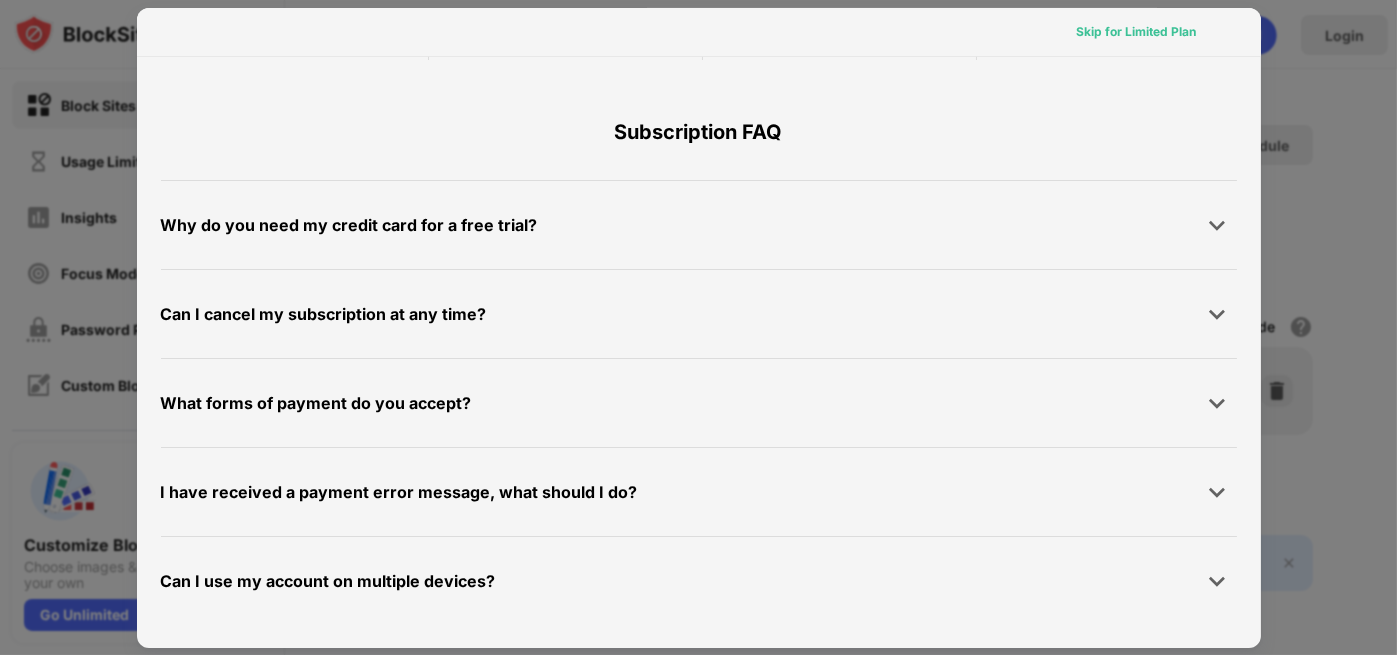 click on "Skip for Limited Plan" at bounding box center [1137, 32] 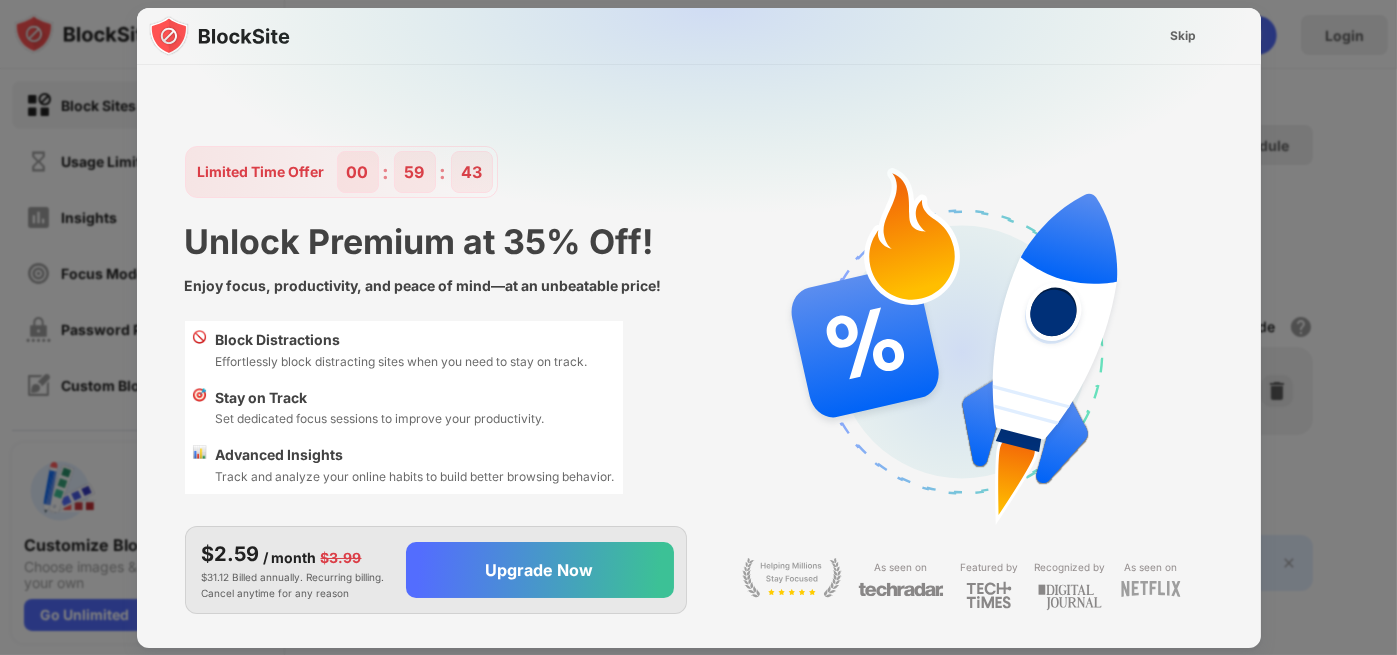 scroll, scrollTop: 0, scrollLeft: 0, axis: both 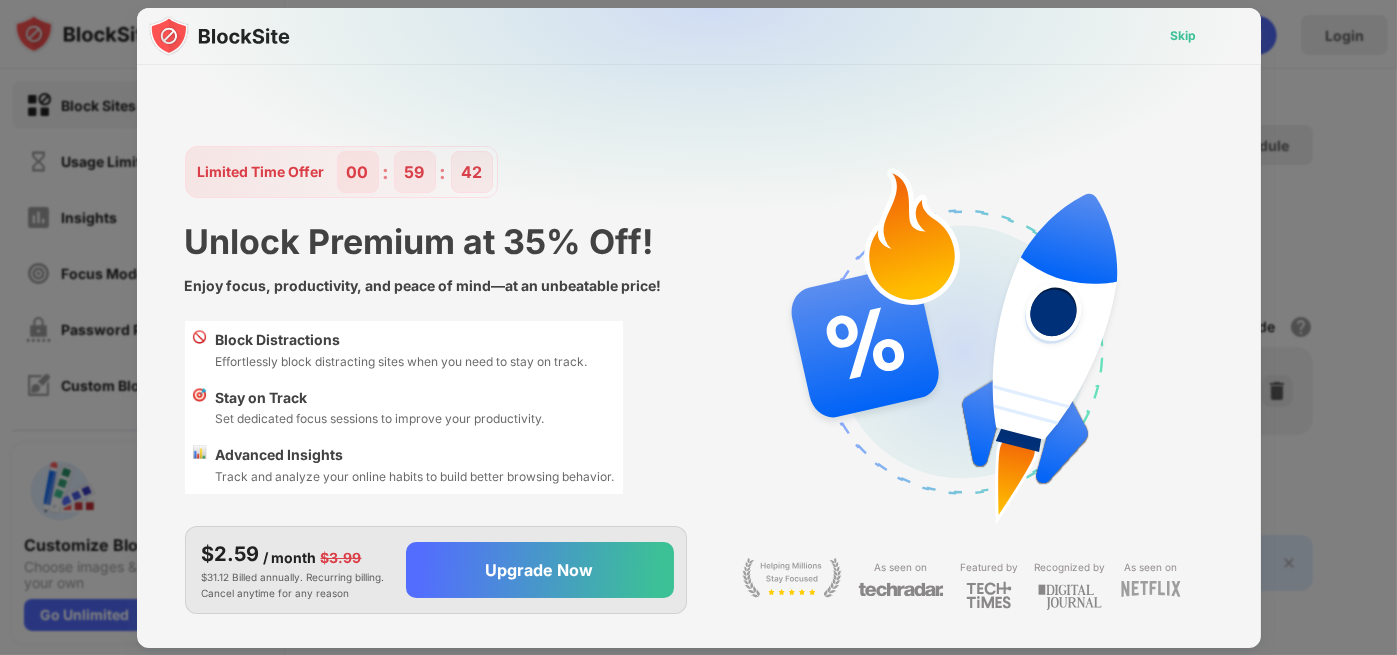 click on "Skip" at bounding box center (1184, 36) 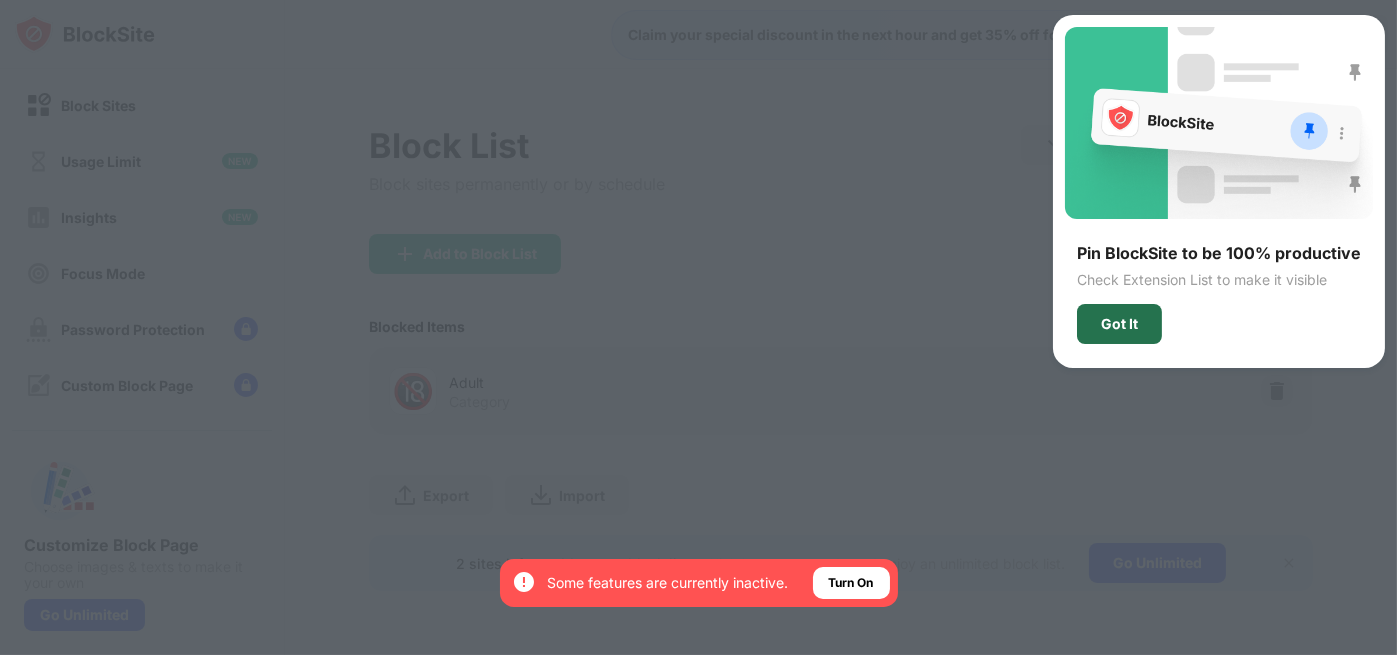 click on "Got It" at bounding box center (1119, 324) 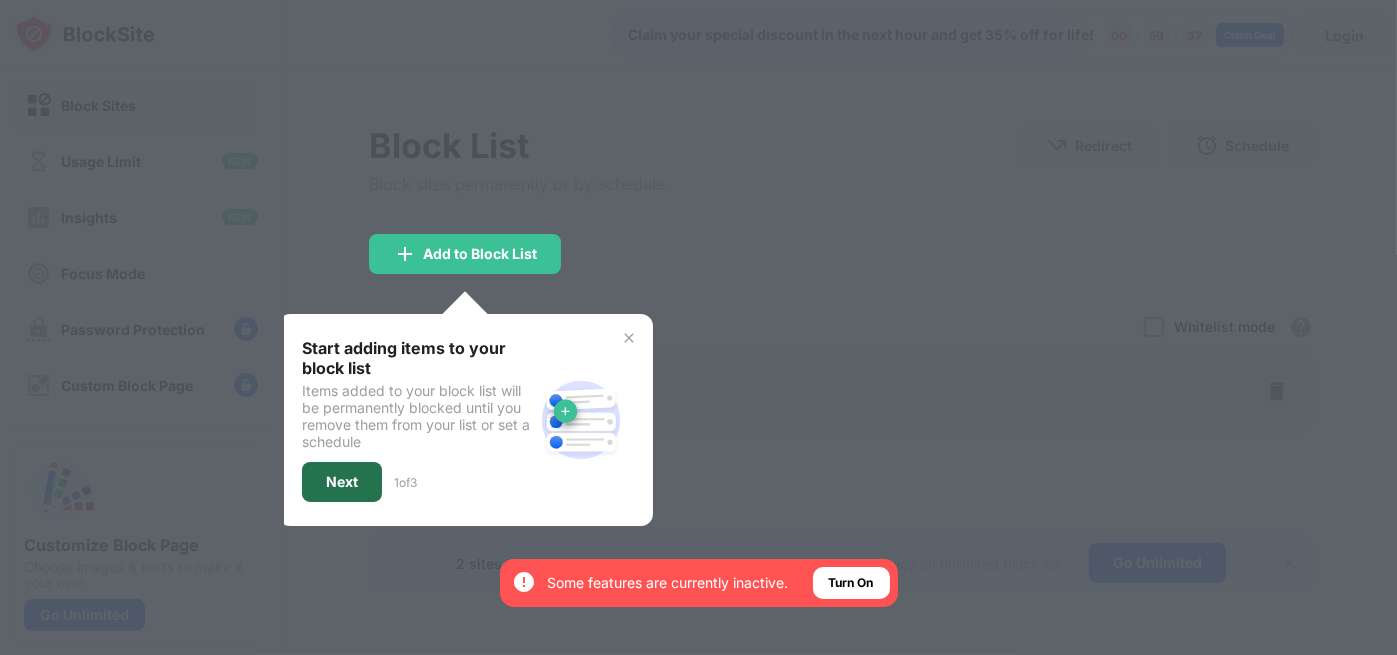 click on "Next" at bounding box center (342, 482) 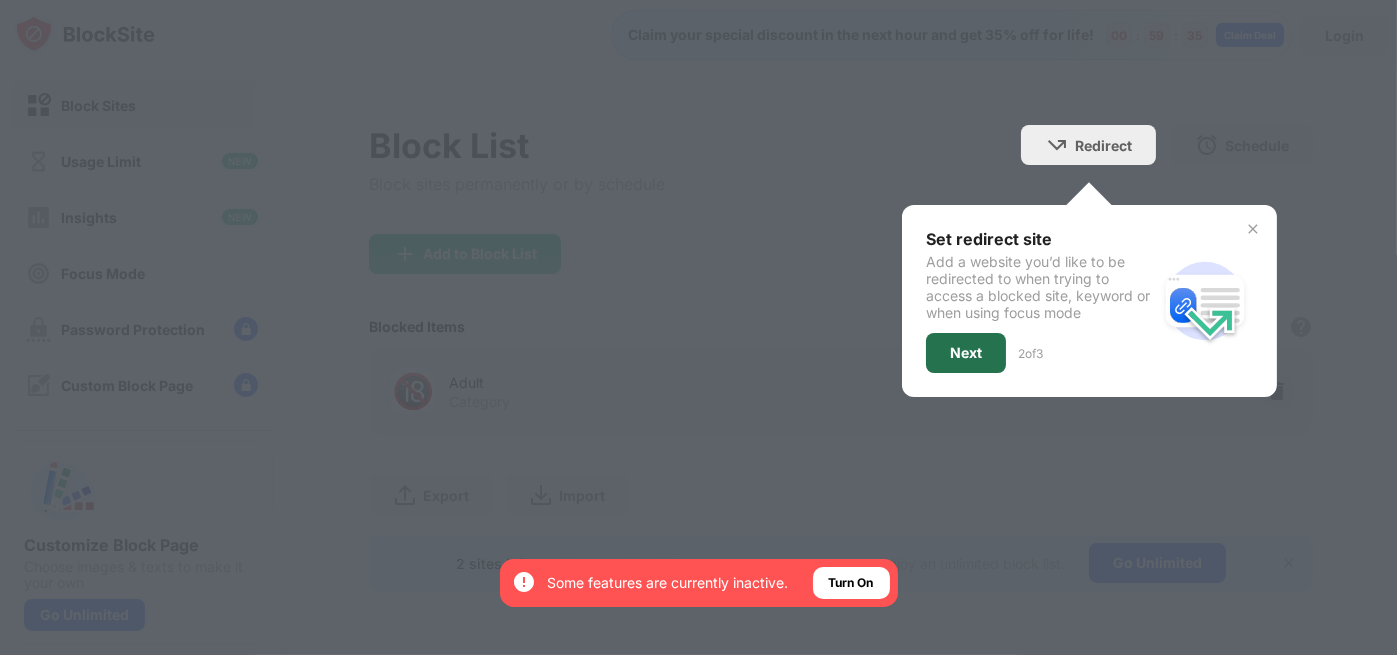 click on "Next" at bounding box center [966, 353] 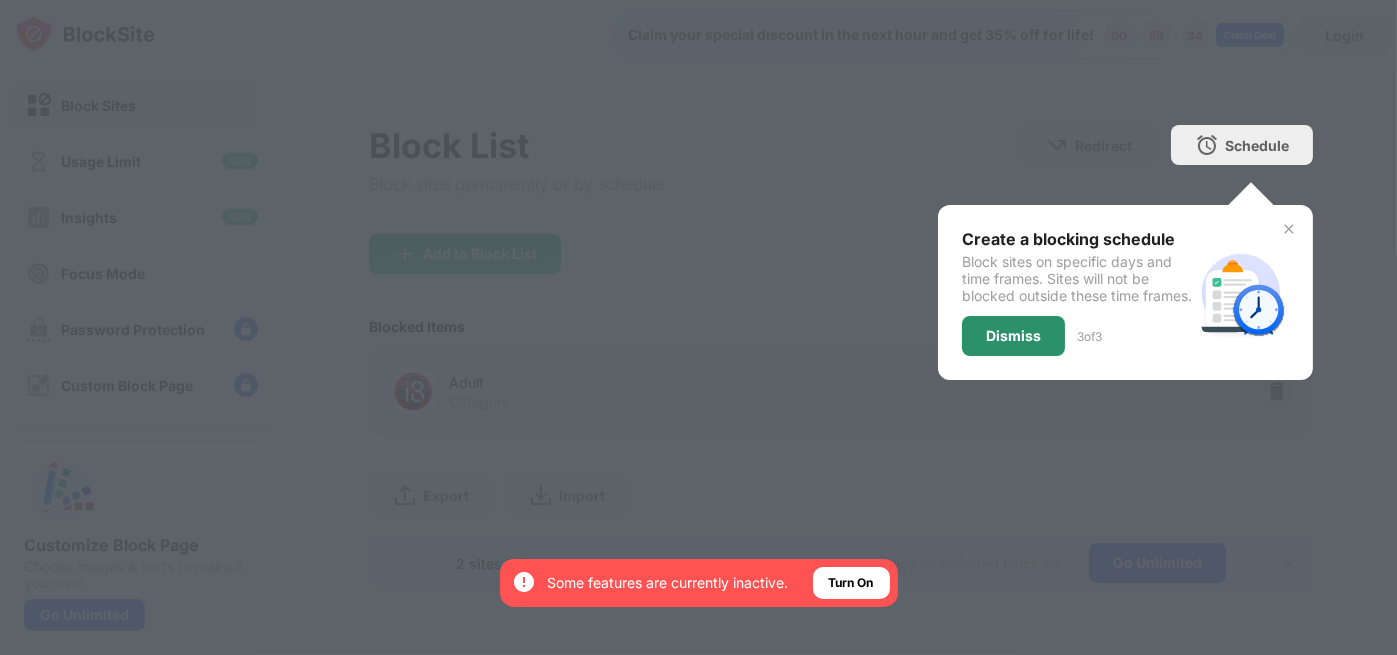 click on "Dismiss" at bounding box center (1013, 336) 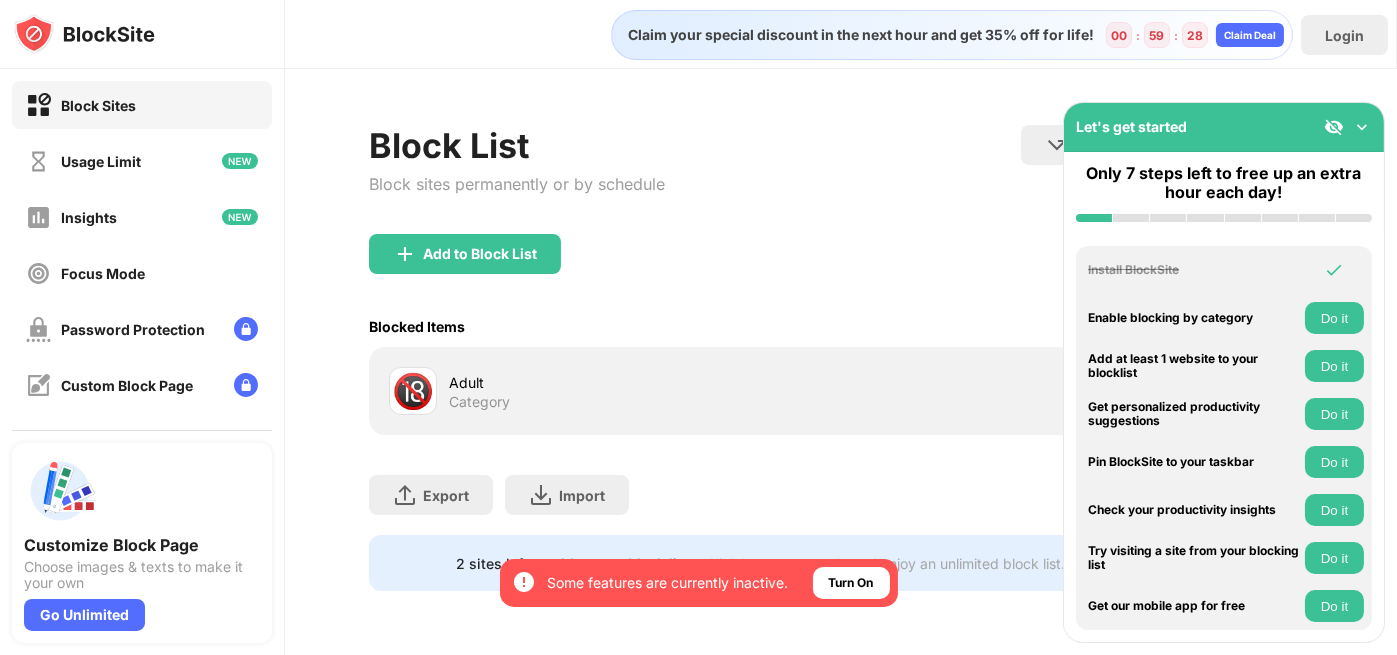 click at bounding box center (1362, 127) 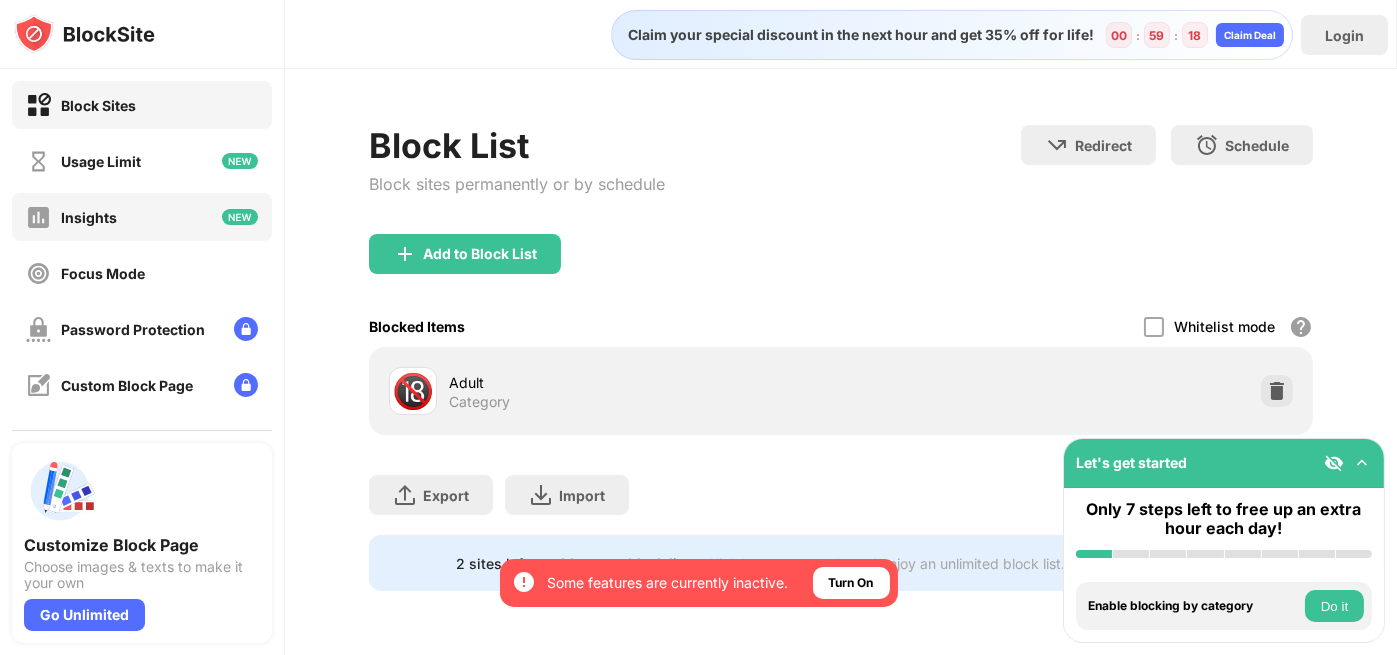 click on "Insights" at bounding box center [142, 217] 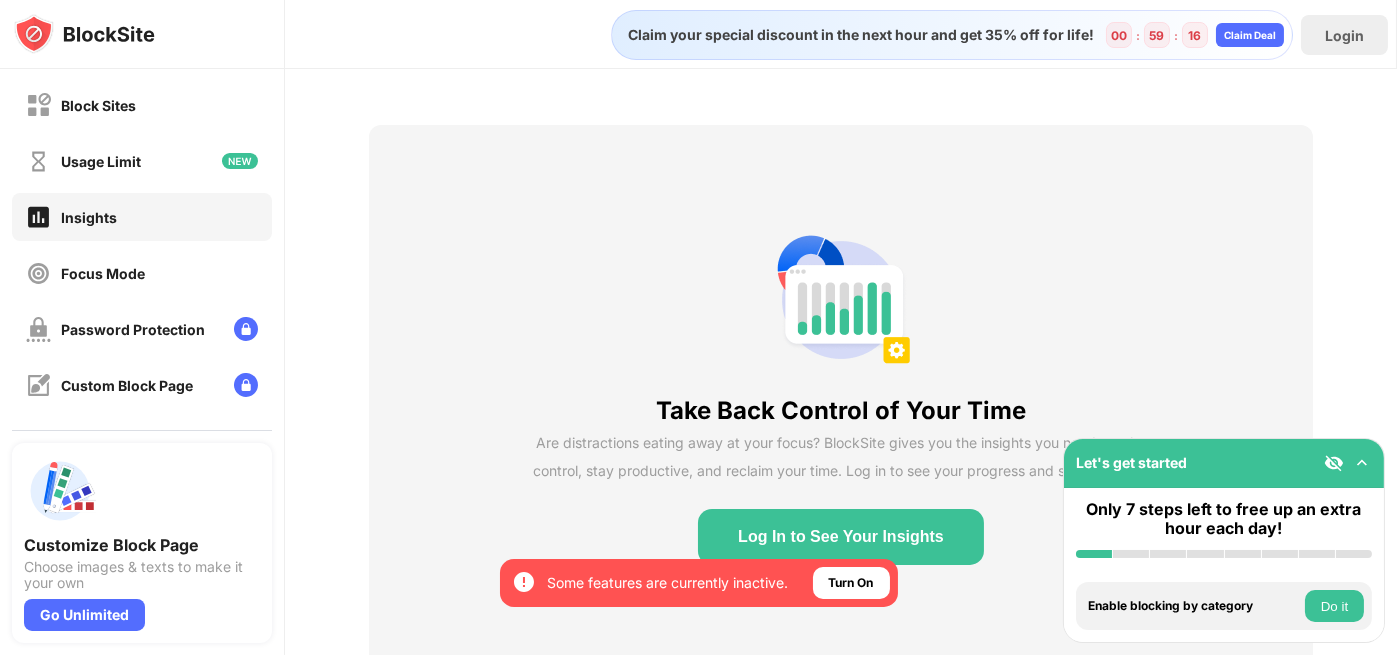 scroll, scrollTop: 84, scrollLeft: 0, axis: vertical 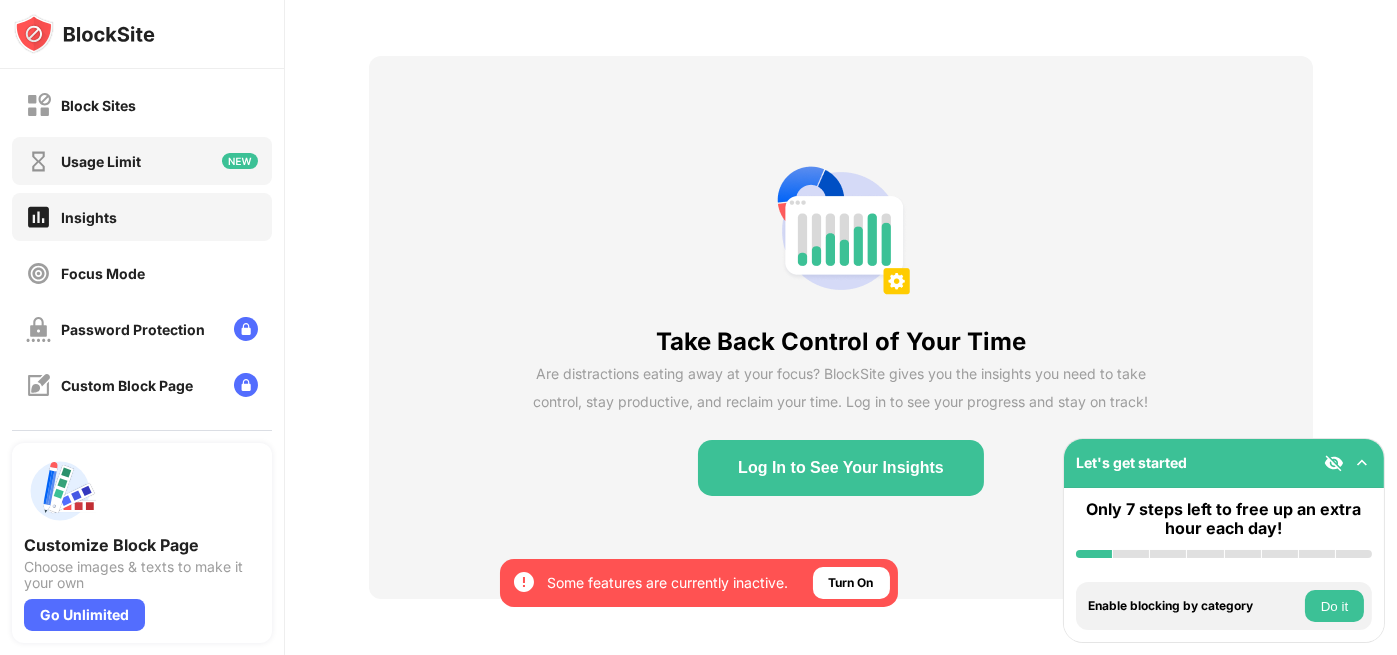 click on "Usage Limit" at bounding box center (142, 161) 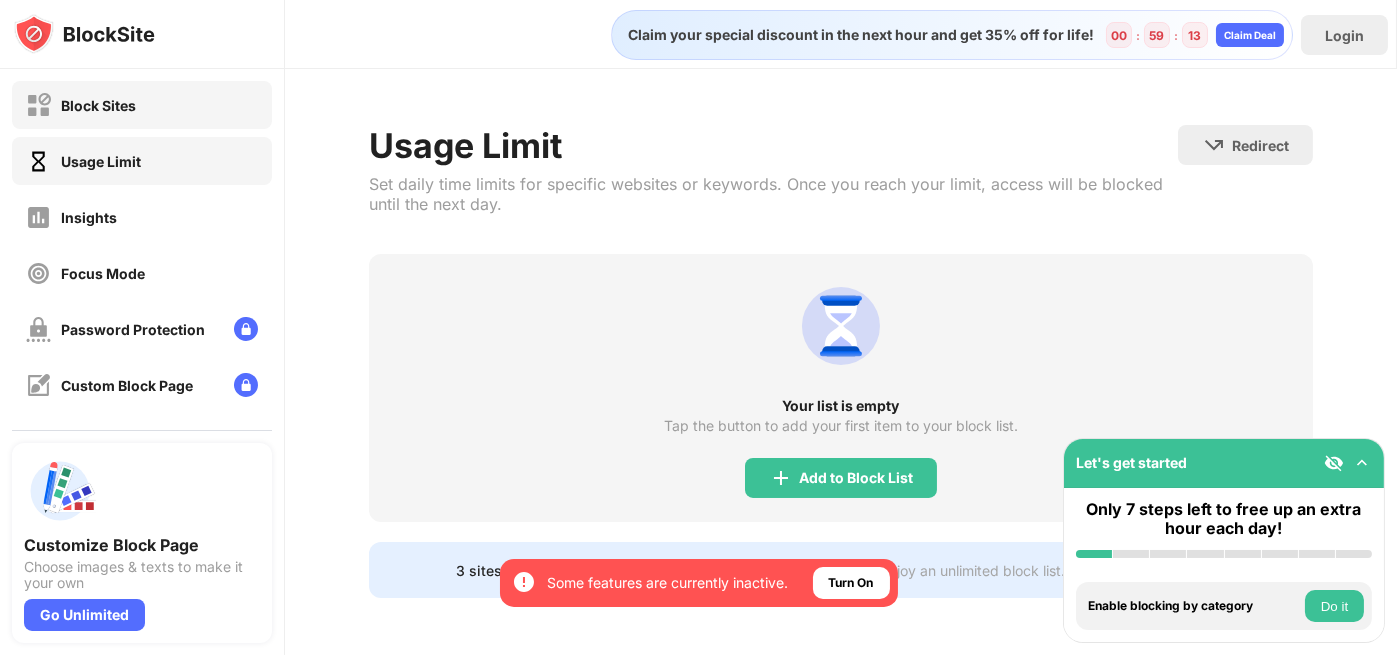 click on "Block Sites" at bounding box center [142, 105] 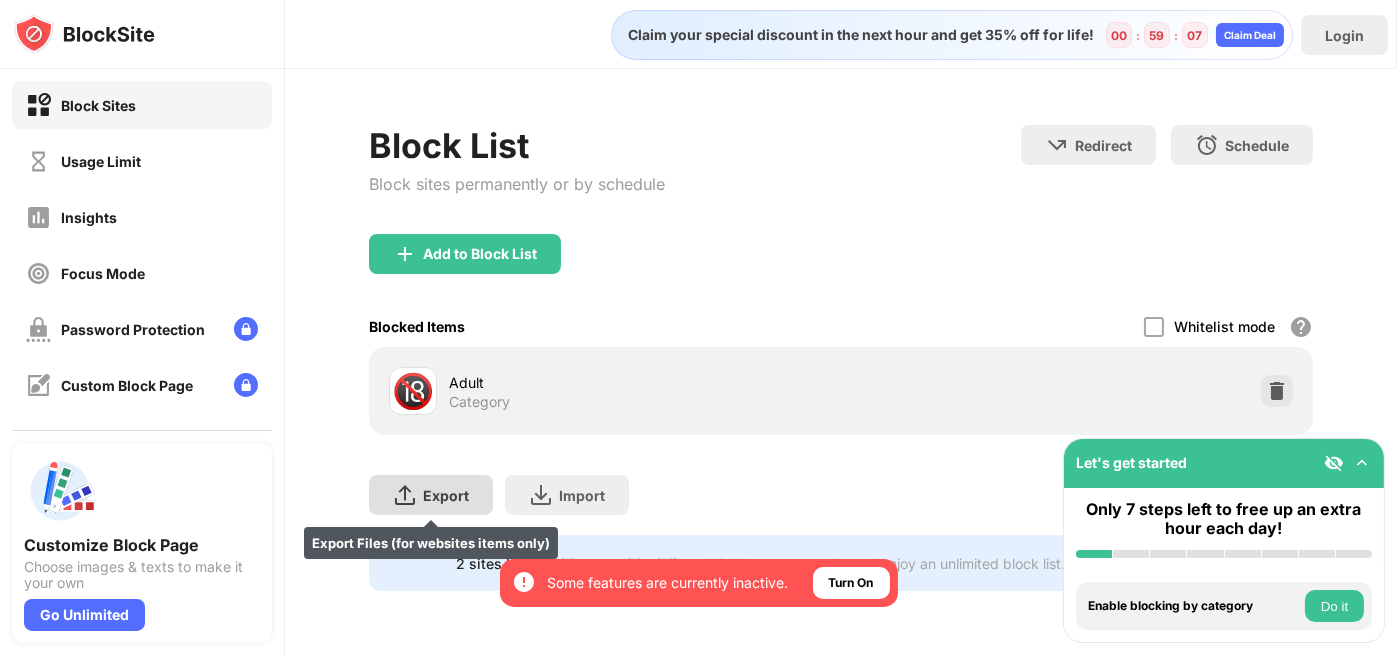 click on "Export Export Files (for websites items only)" at bounding box center [431, 495] 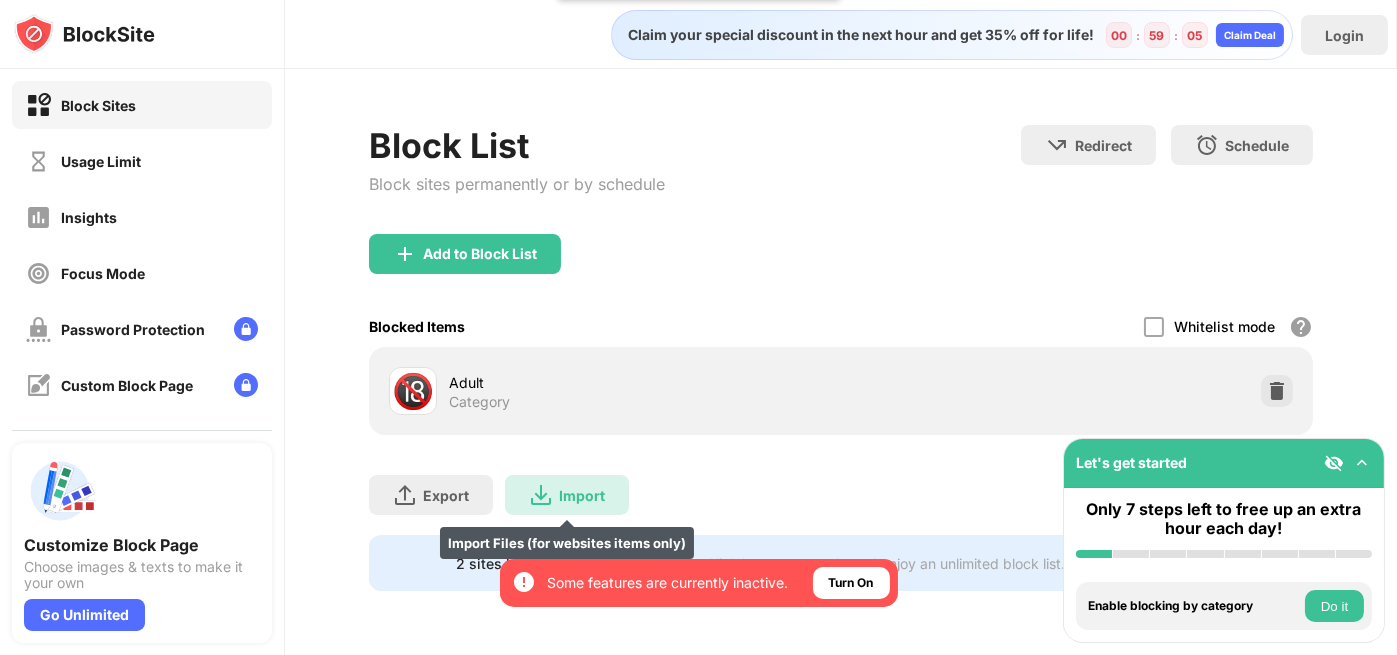 click at bounding box center (541, 495) 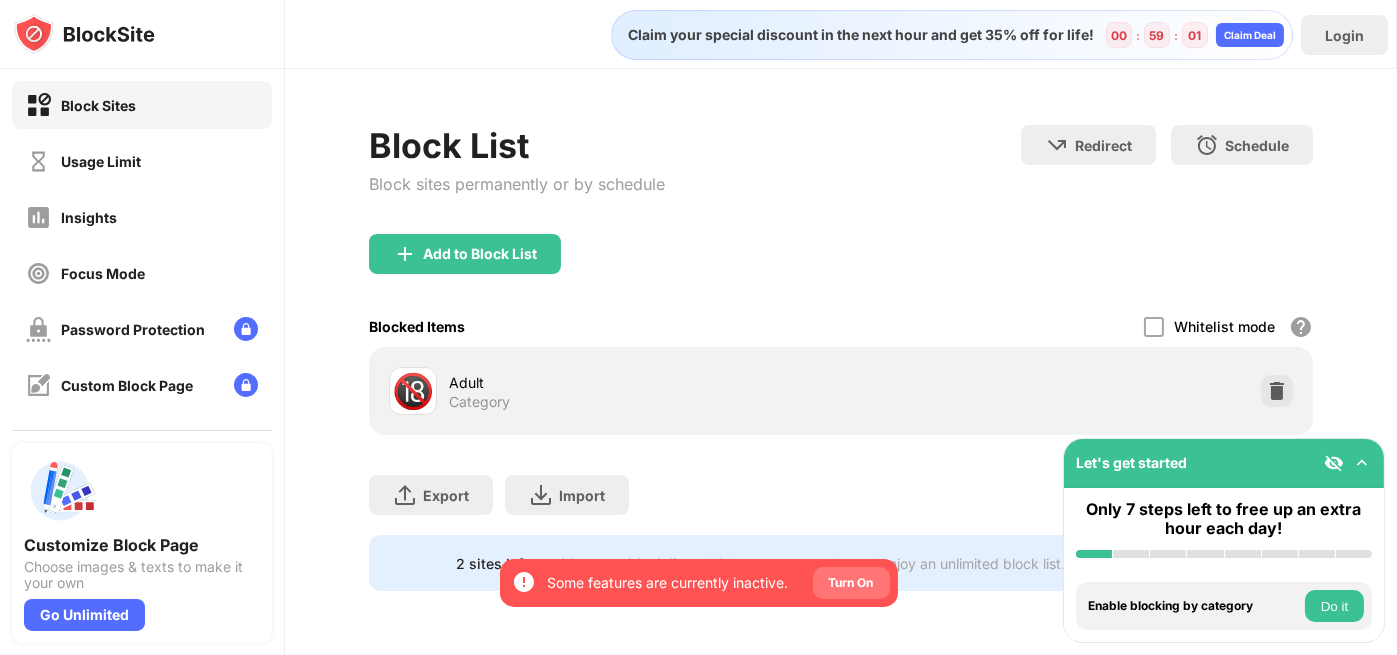 click on "Turn On" at bounding box center (851, 583) 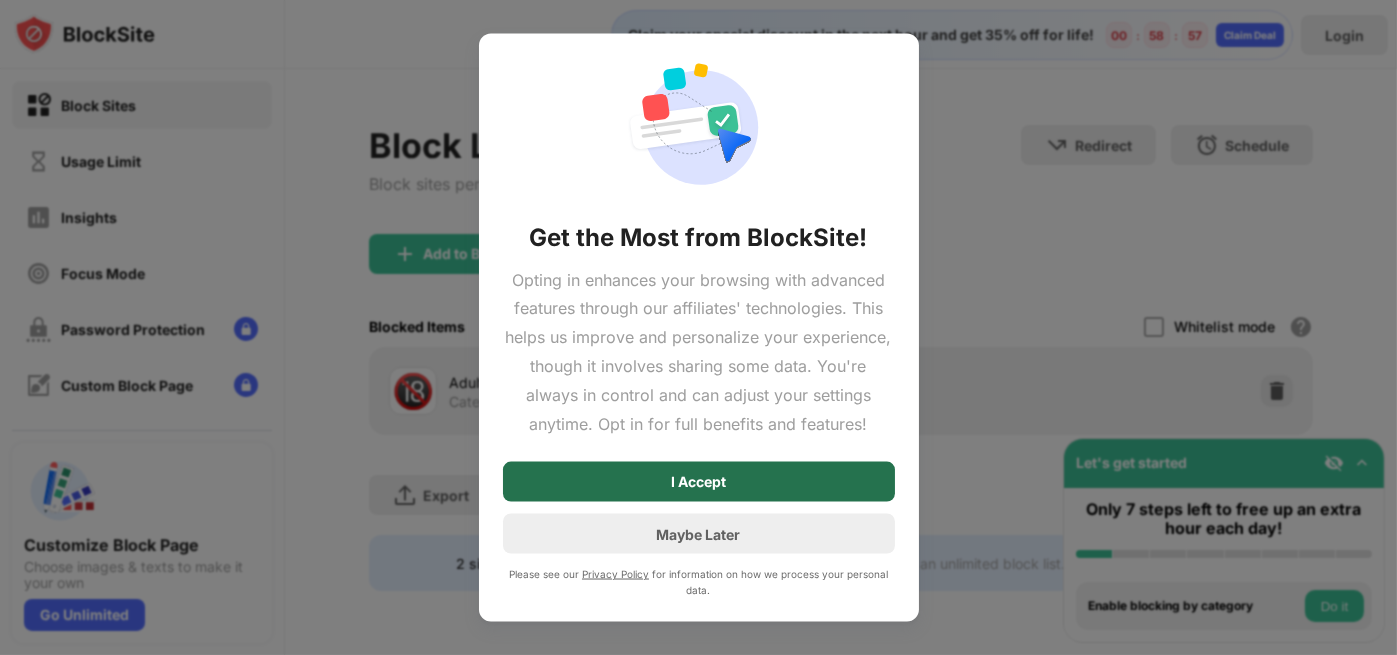 click on "I Accept" at bounding box center [699, 482] 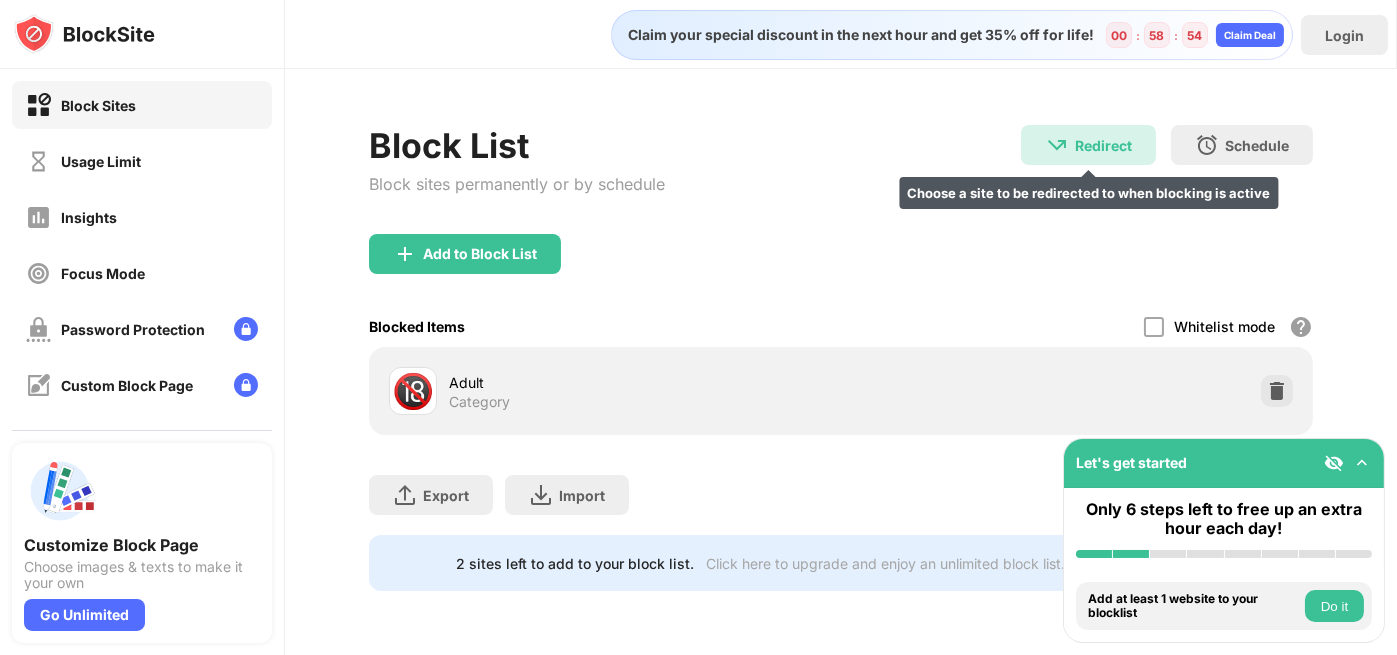 click on "Redirect Choose a site to be redirected to when blocking is active" at bounding box center [1088, 145] 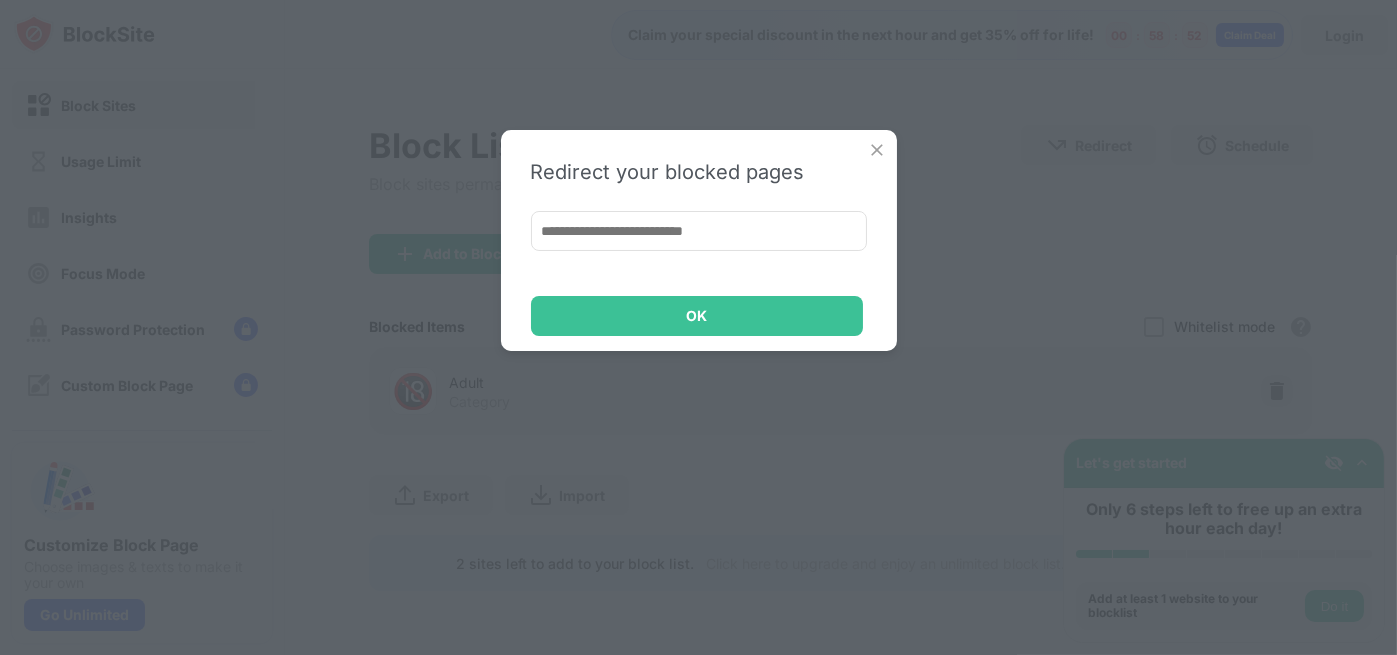 click at bounding box center (877, 150) 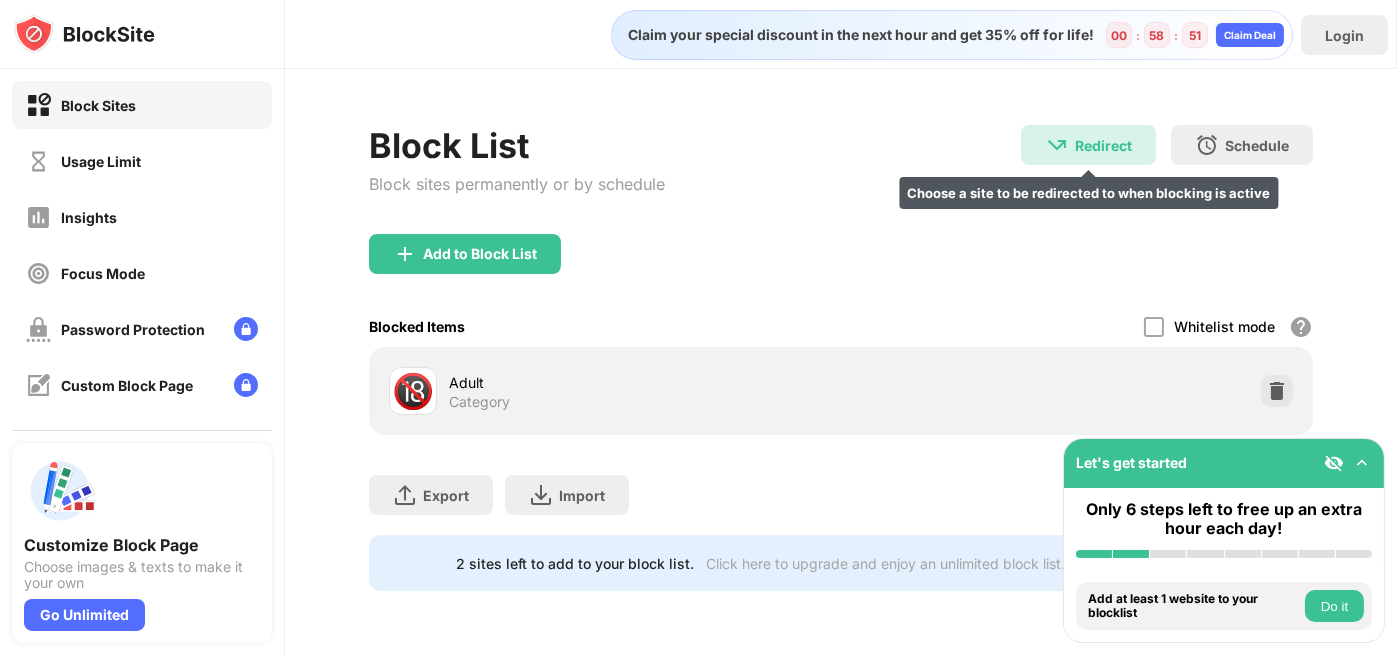 click on "Redirect Choose a site to be redirected to when blocking is active" at bounding box center (1088, 145) 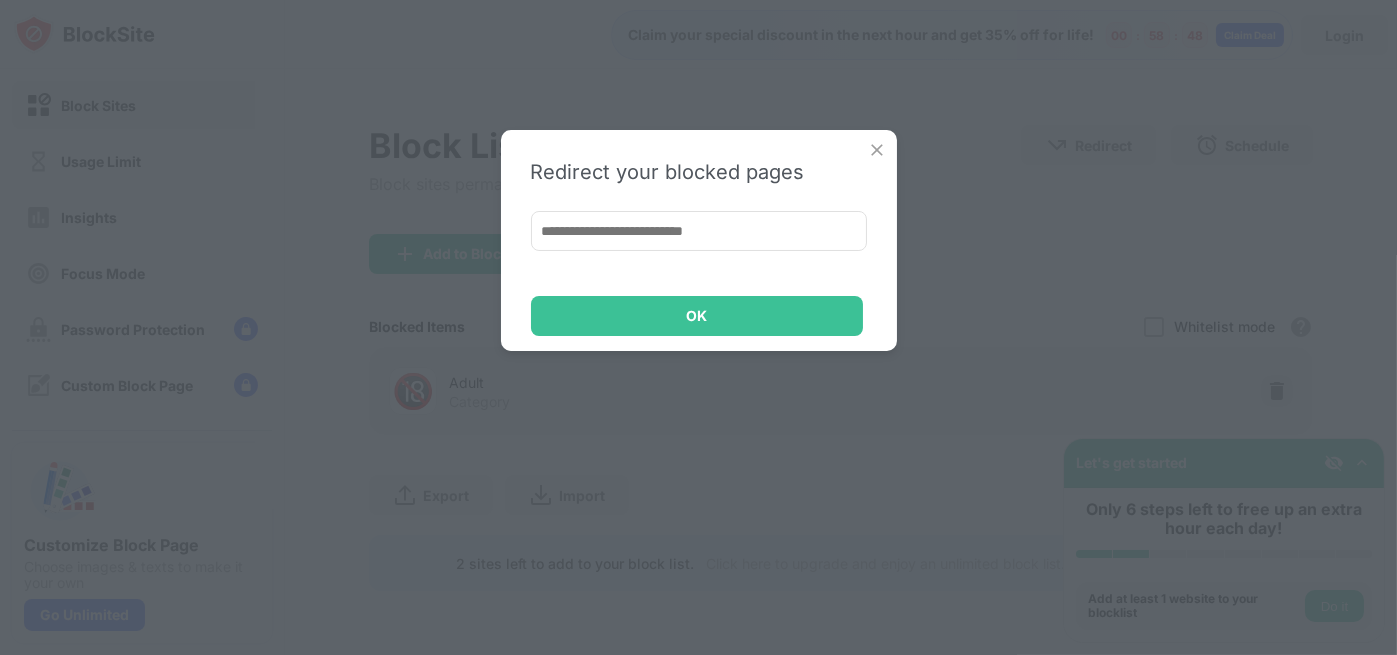 click at bounding box center (877, 150) 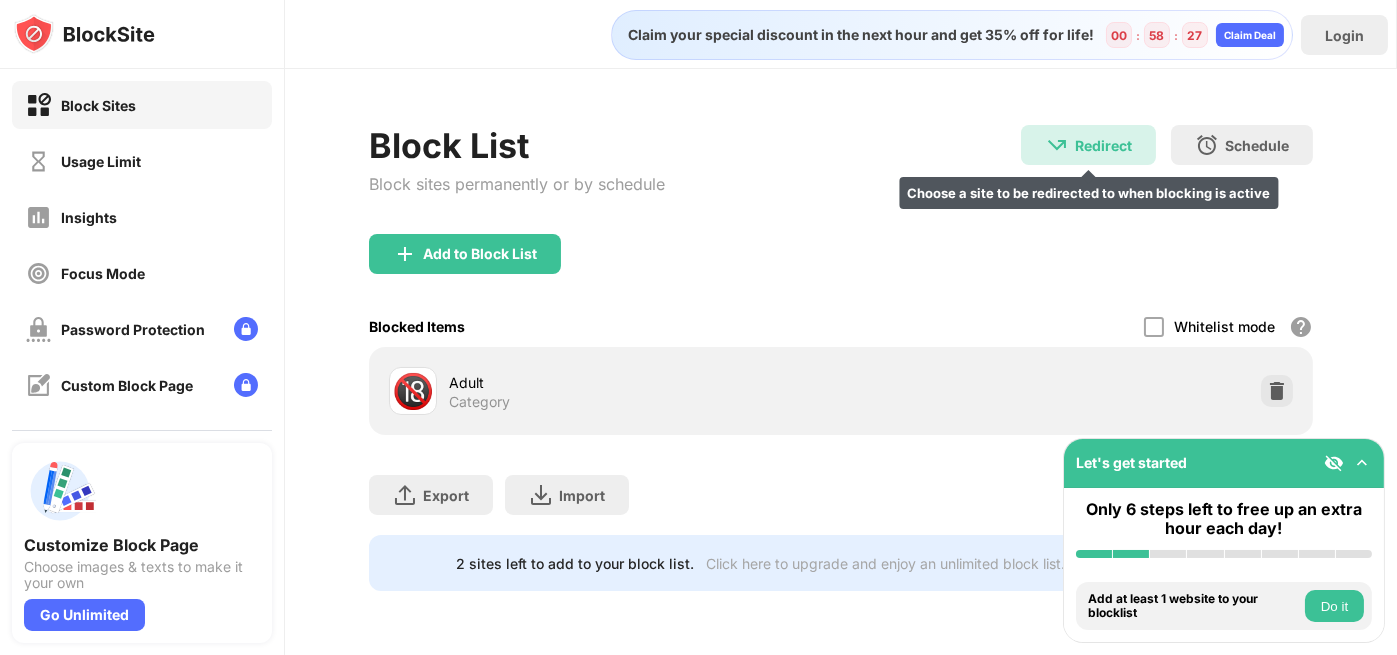 click on "Redirect" at bounding box center [1103, 145] 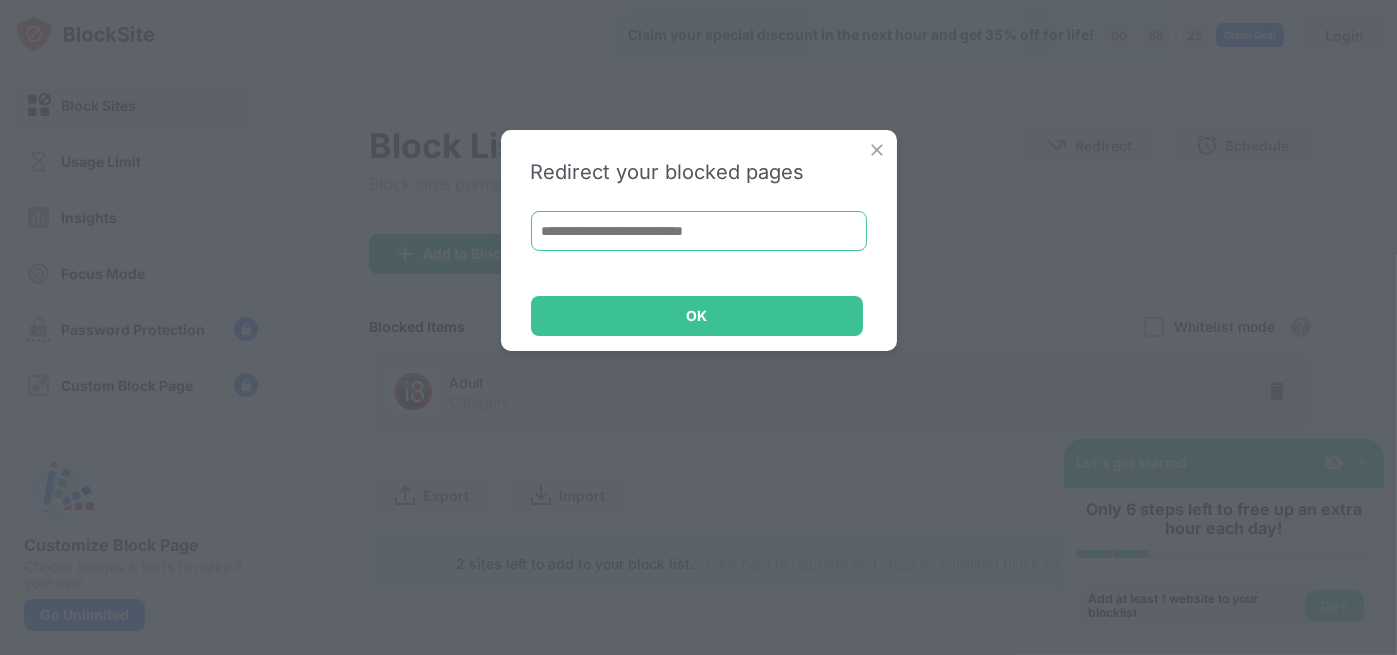 click at bounding box center (699, 231) 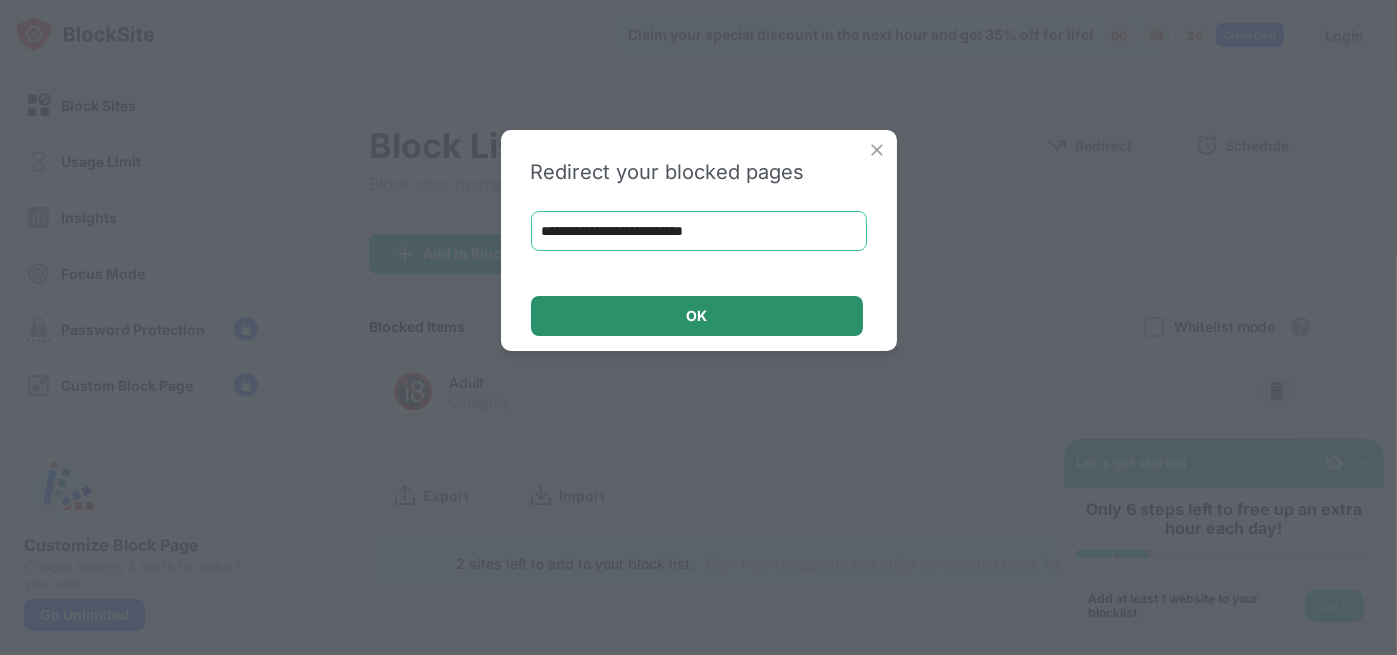 type on "**********" 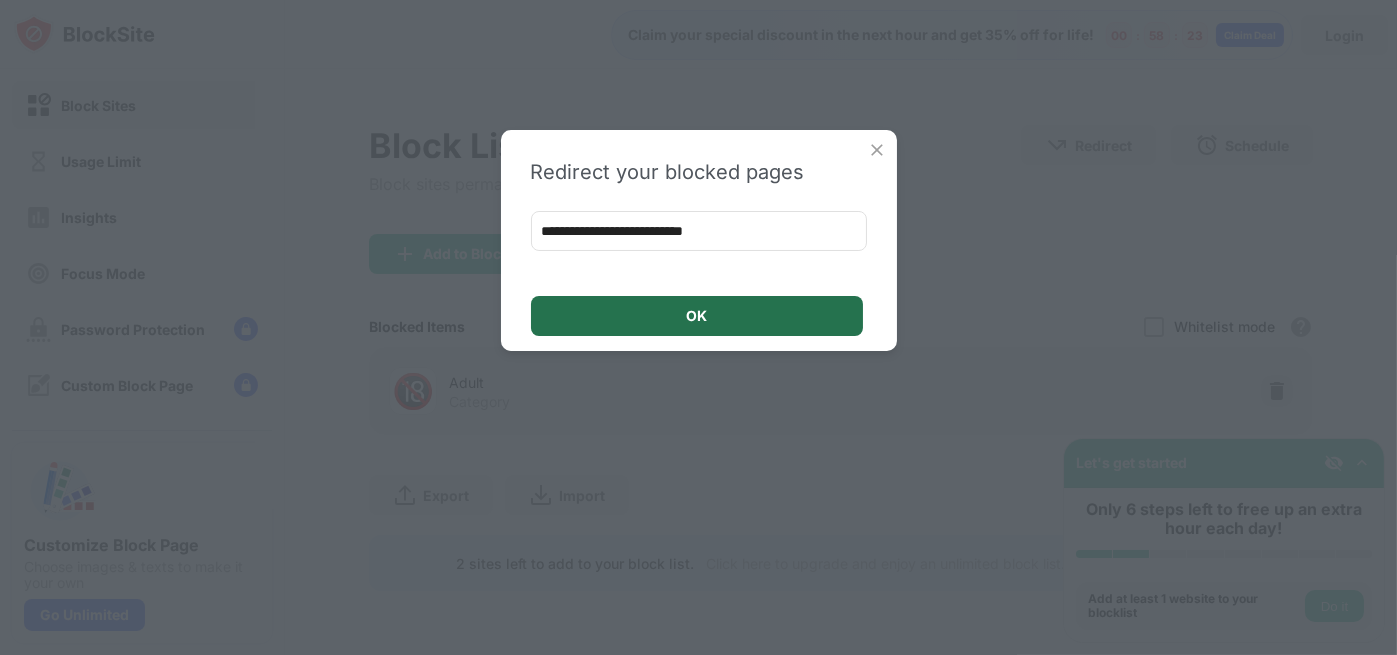 click on "OK" at bounding box center [696, 316] 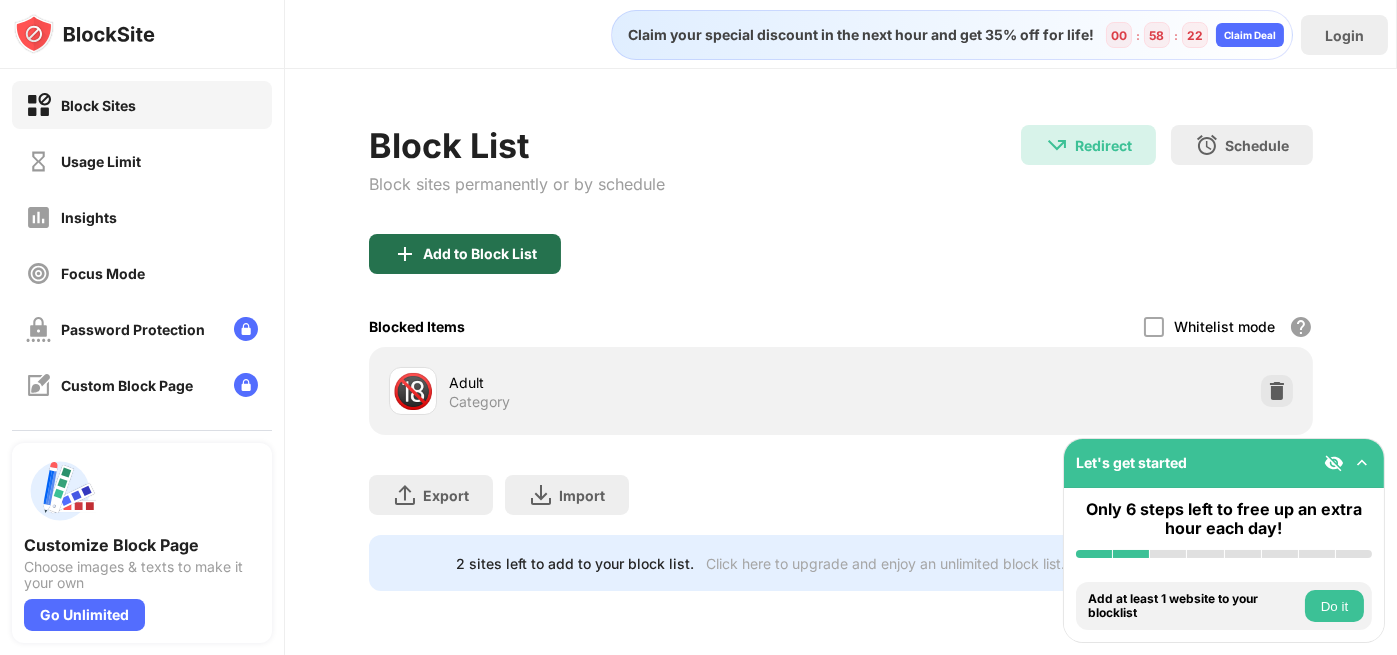 click on "Add to Block List" at bounding box center (465, 254) 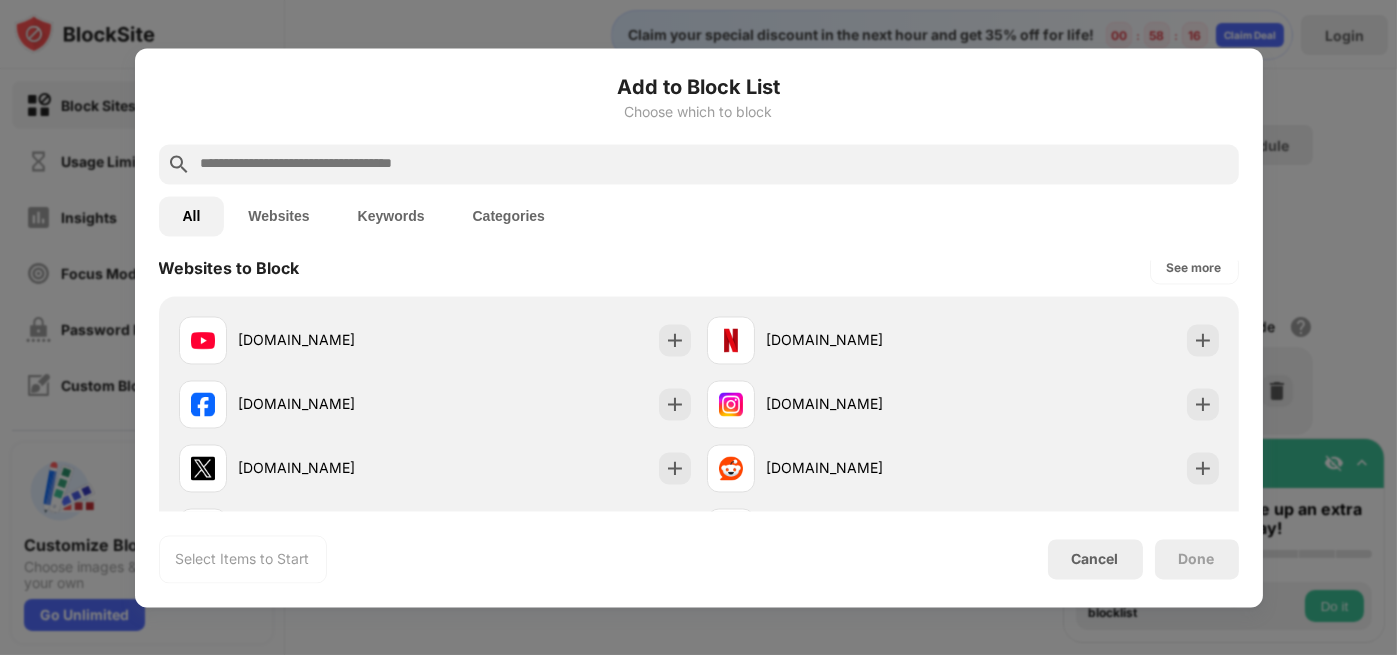 scroll, scrollTop: 304, scrollLeft: 0, axis: vertical 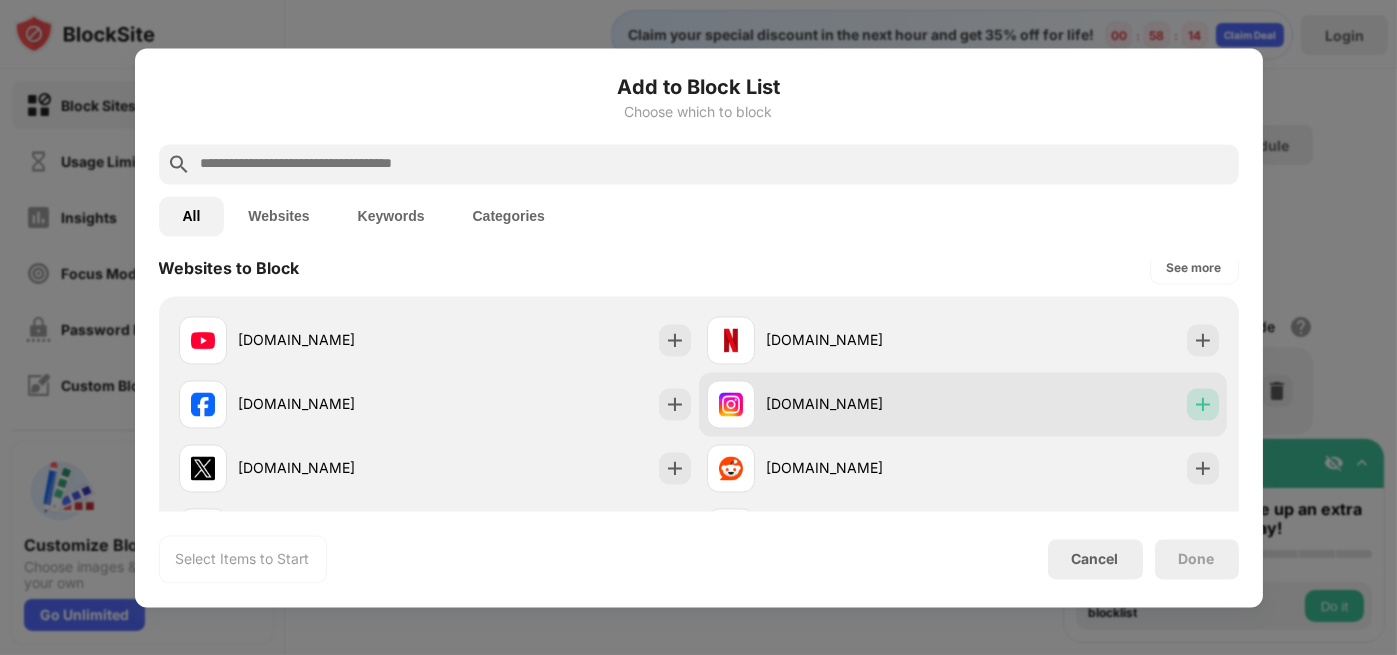 click at bounding box center (1203, 404) 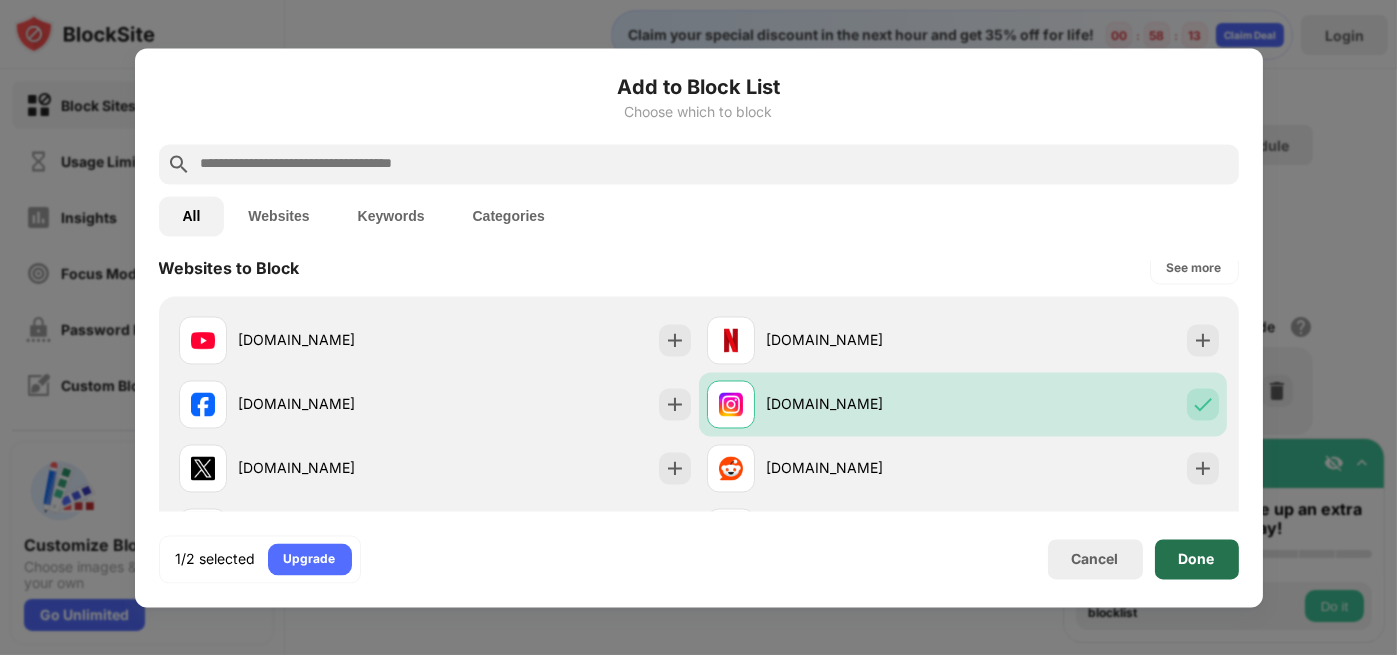 click on "Done" at bounding box center (1197, 559) 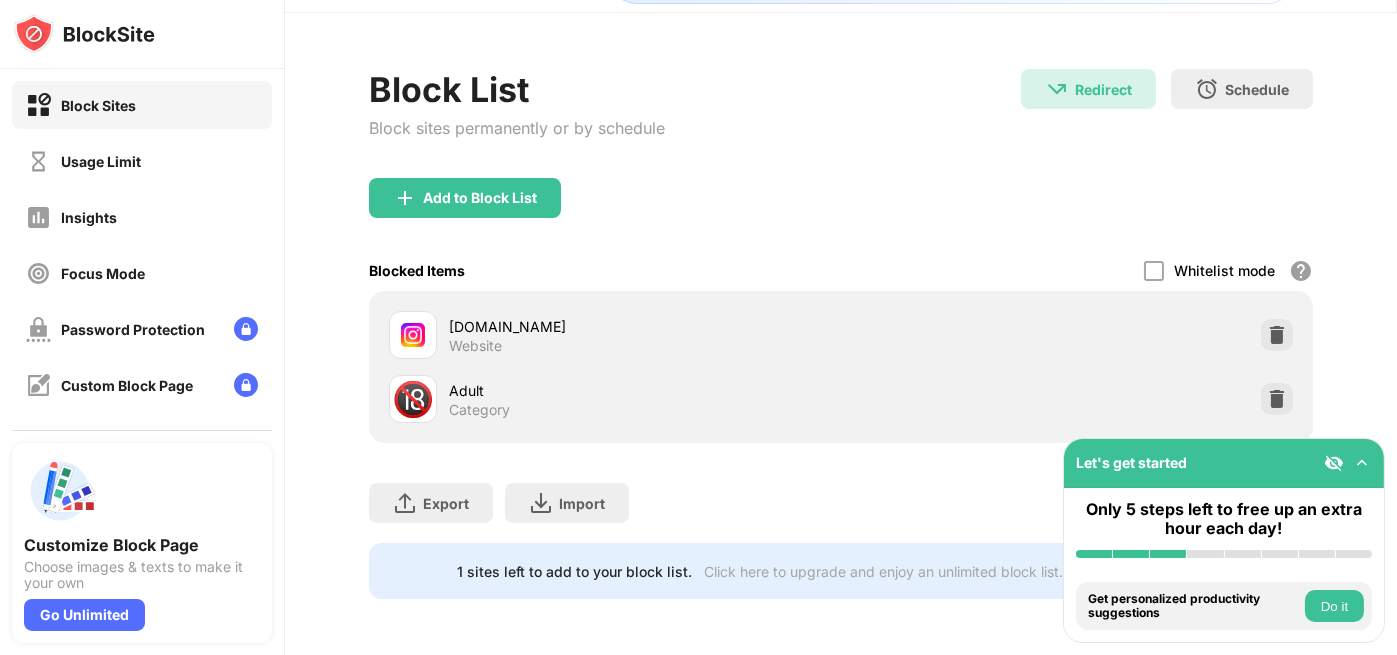 scroll, scrollTop: 0, scrollLeft: 0, axis: both 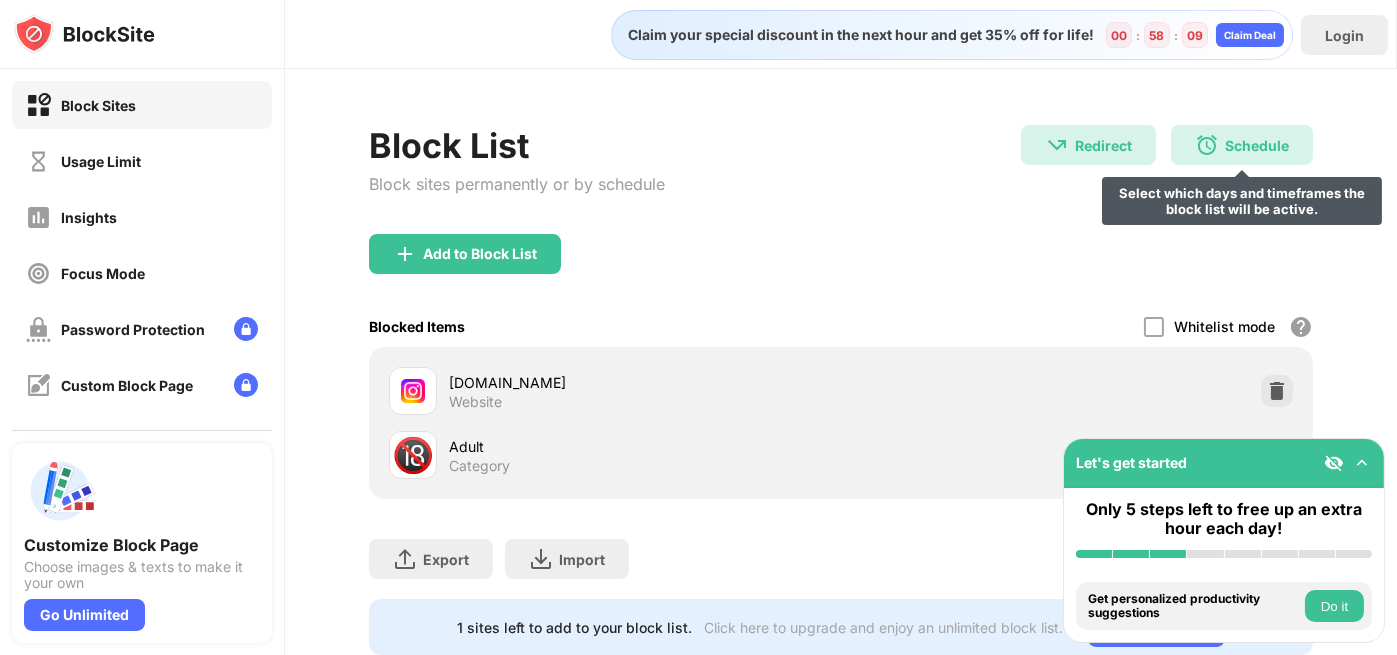 click on "Schedule" at bounding box center [1257, 145] 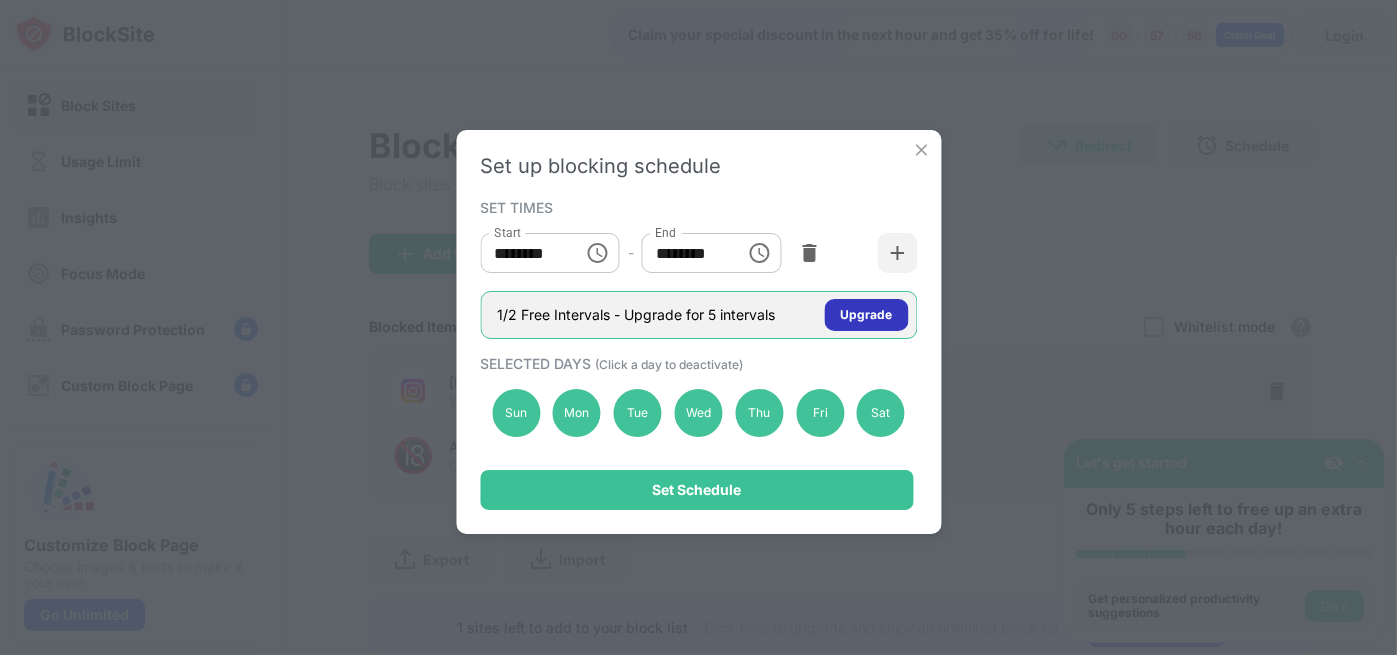 click on "Upgrade" at bounding box center [866, 315] 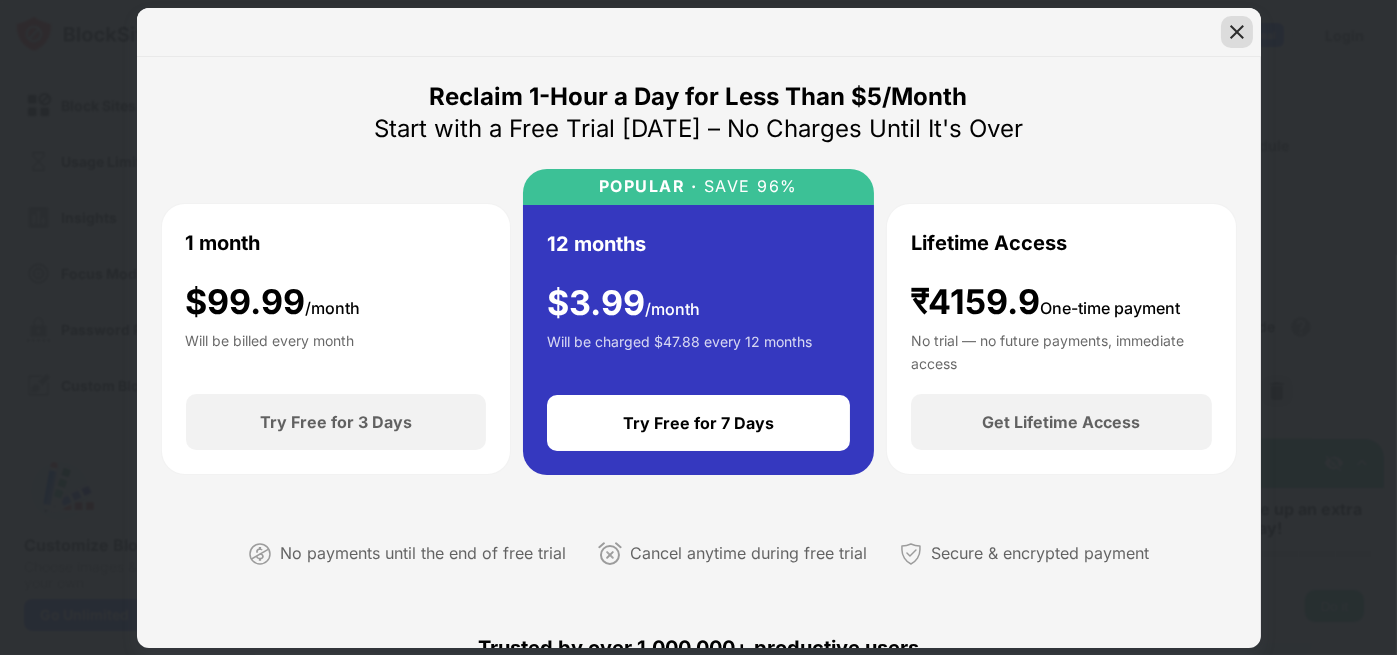 click at bounding box center (1237, 32) 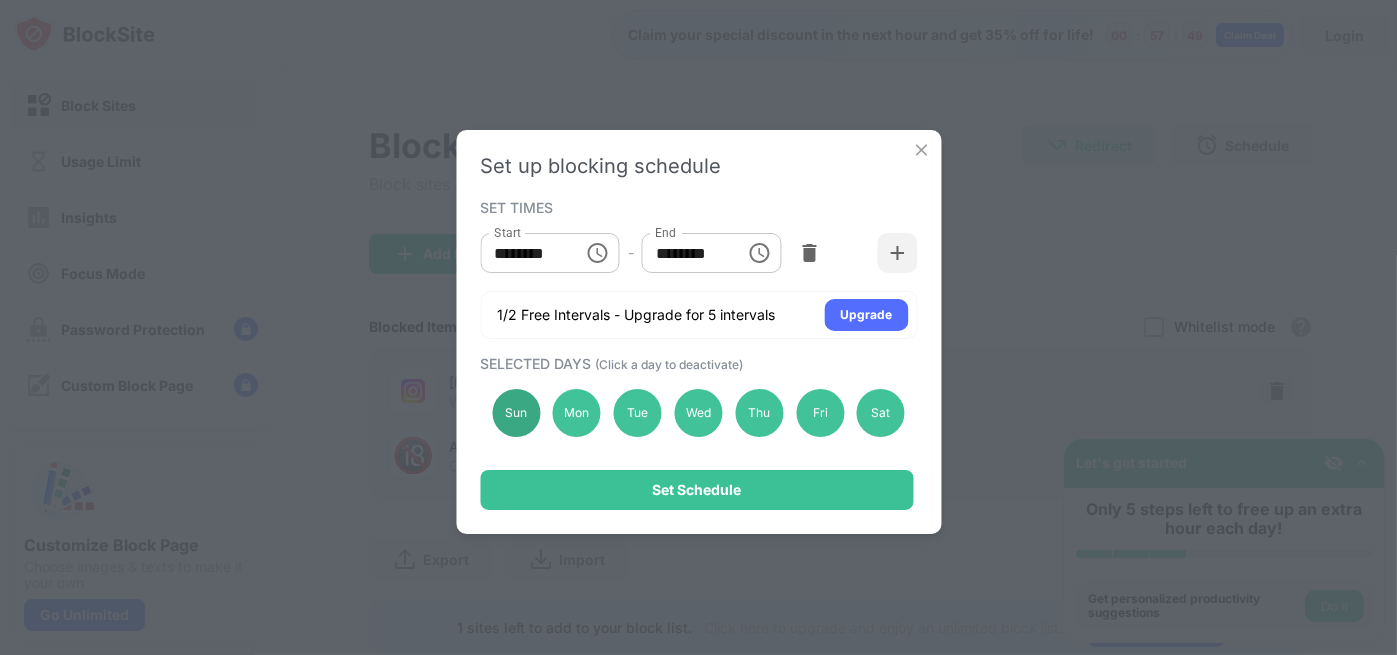 click on "Sun" at bounding box center (516, 413) 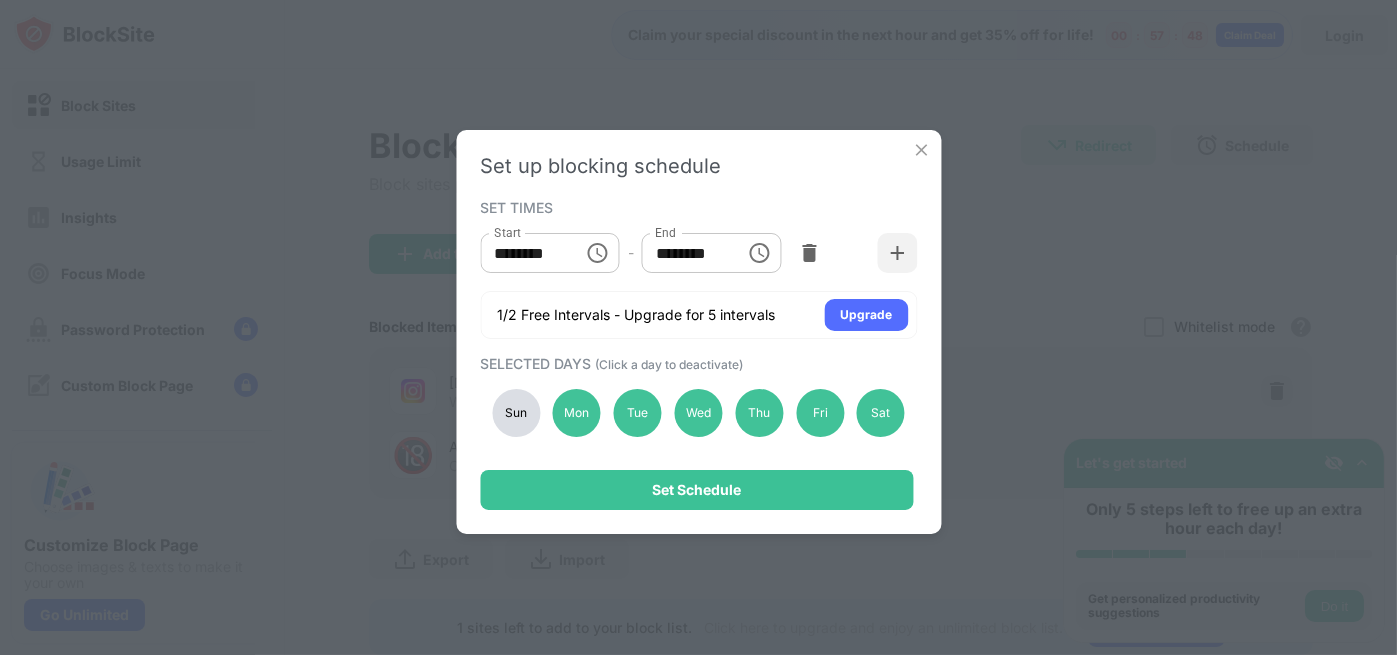 click on "Sun" at bounding box center (516, 413) 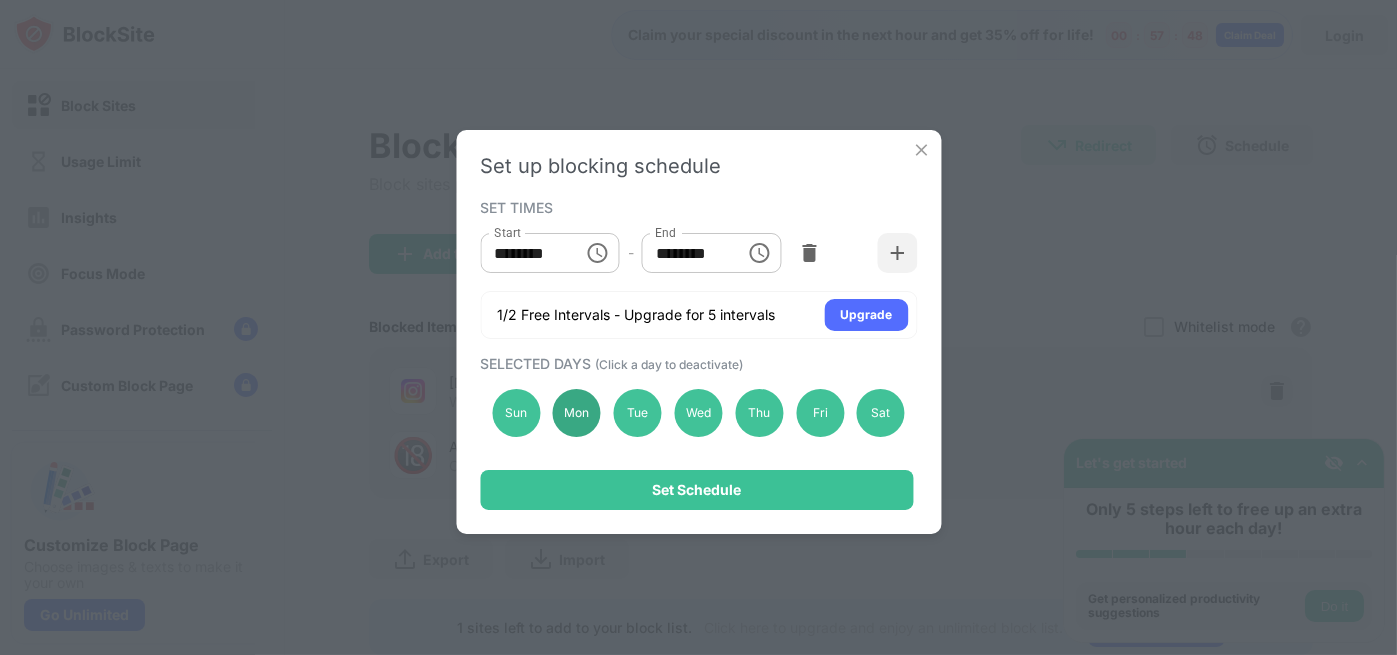 click on "Mon" at bounding box center (577, 413) 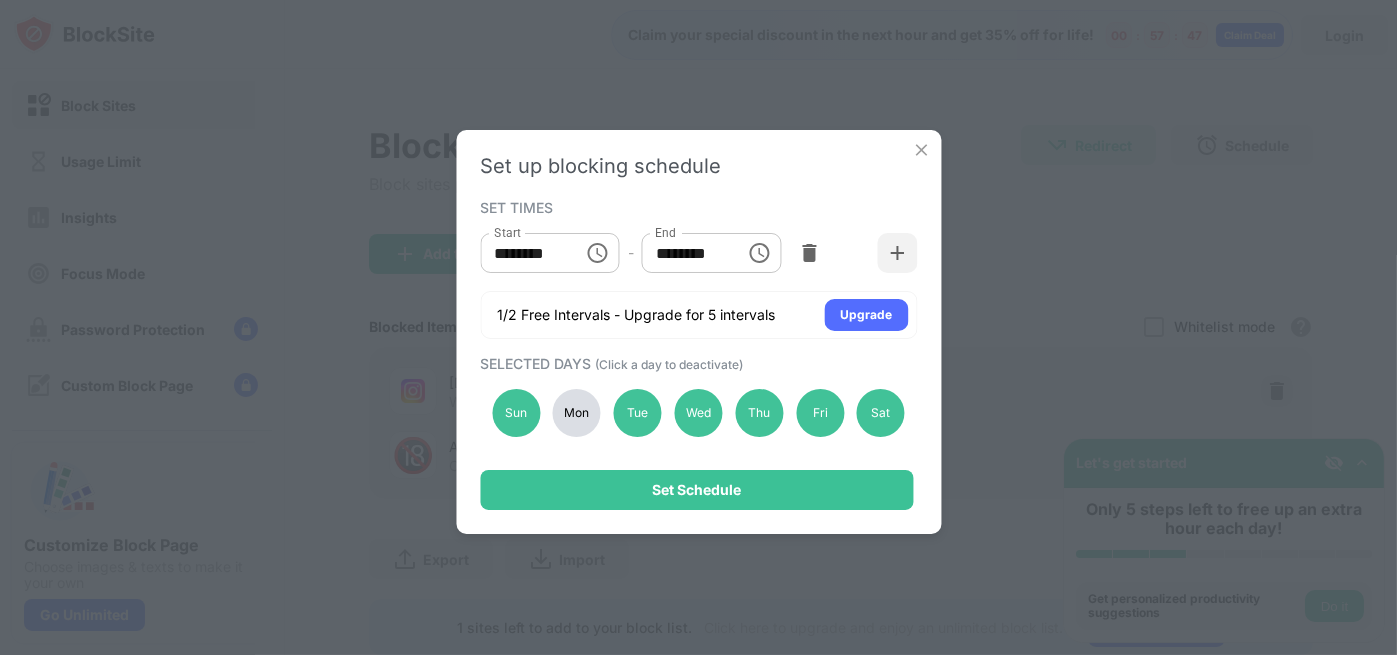 click on "Mon" at bounding box center (577, 413) 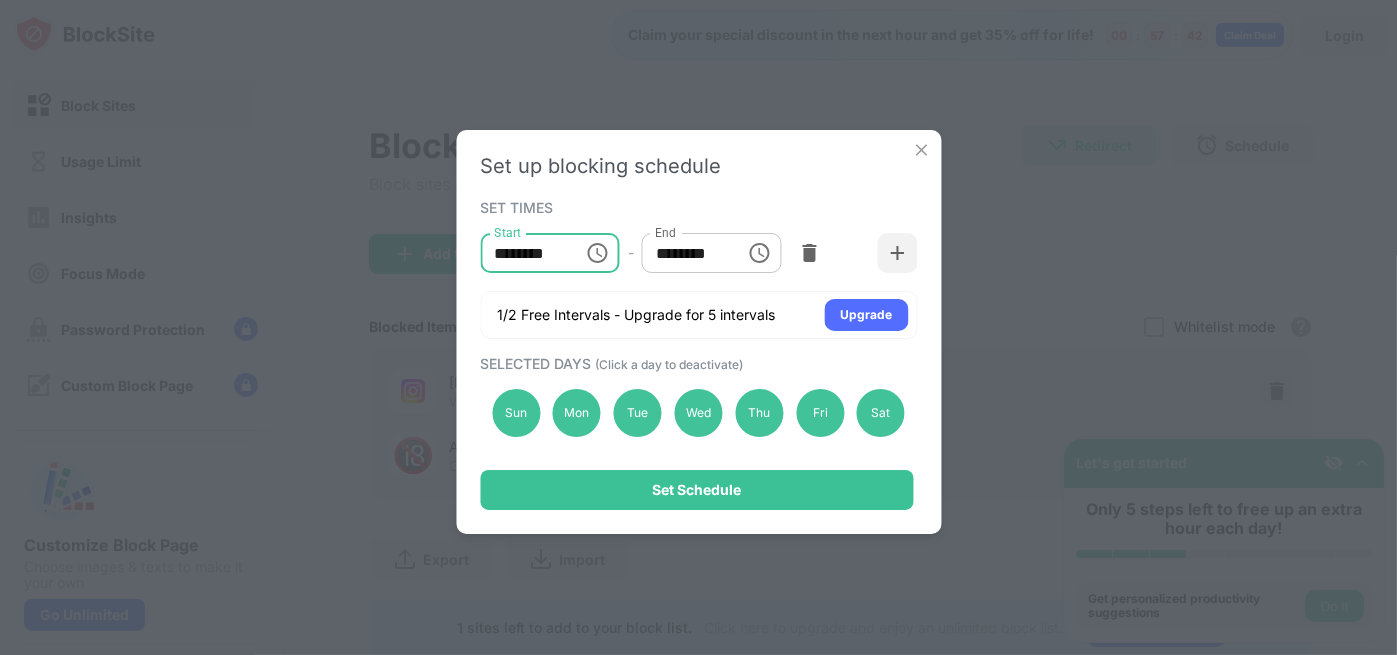click on "********" at bounding box center (525, 253) 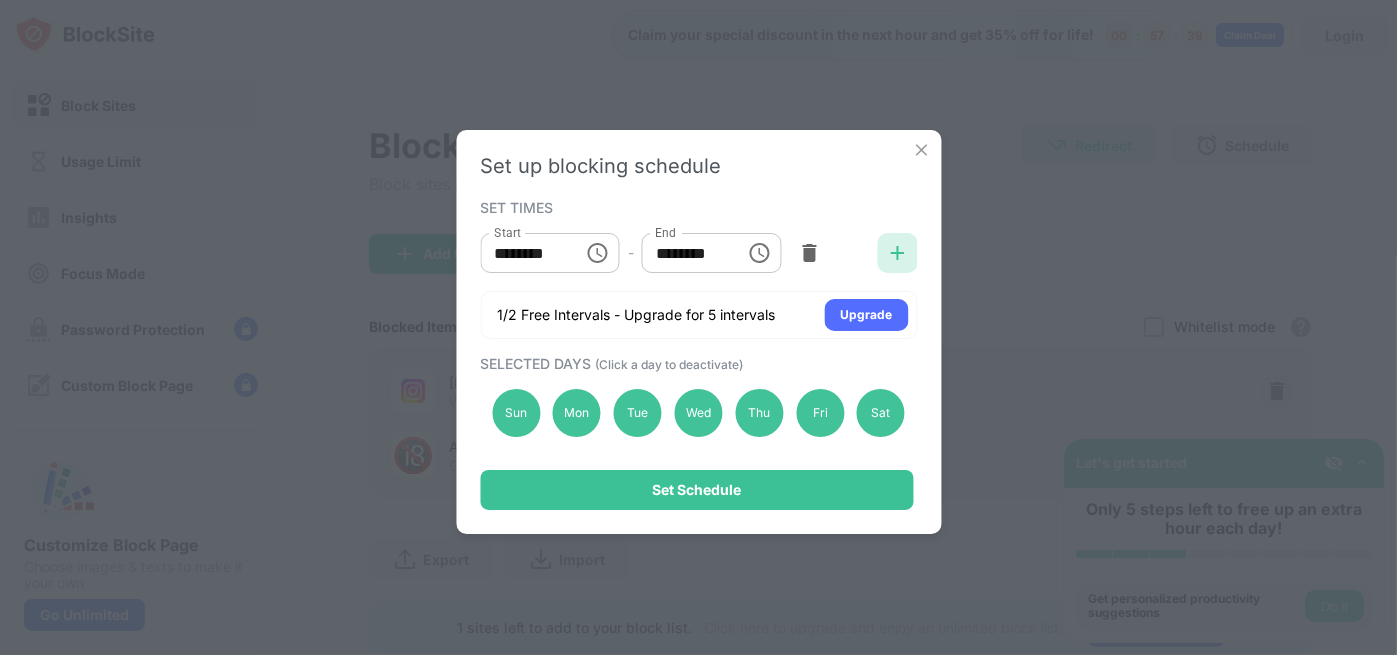 click at bounding box center [897, 253] 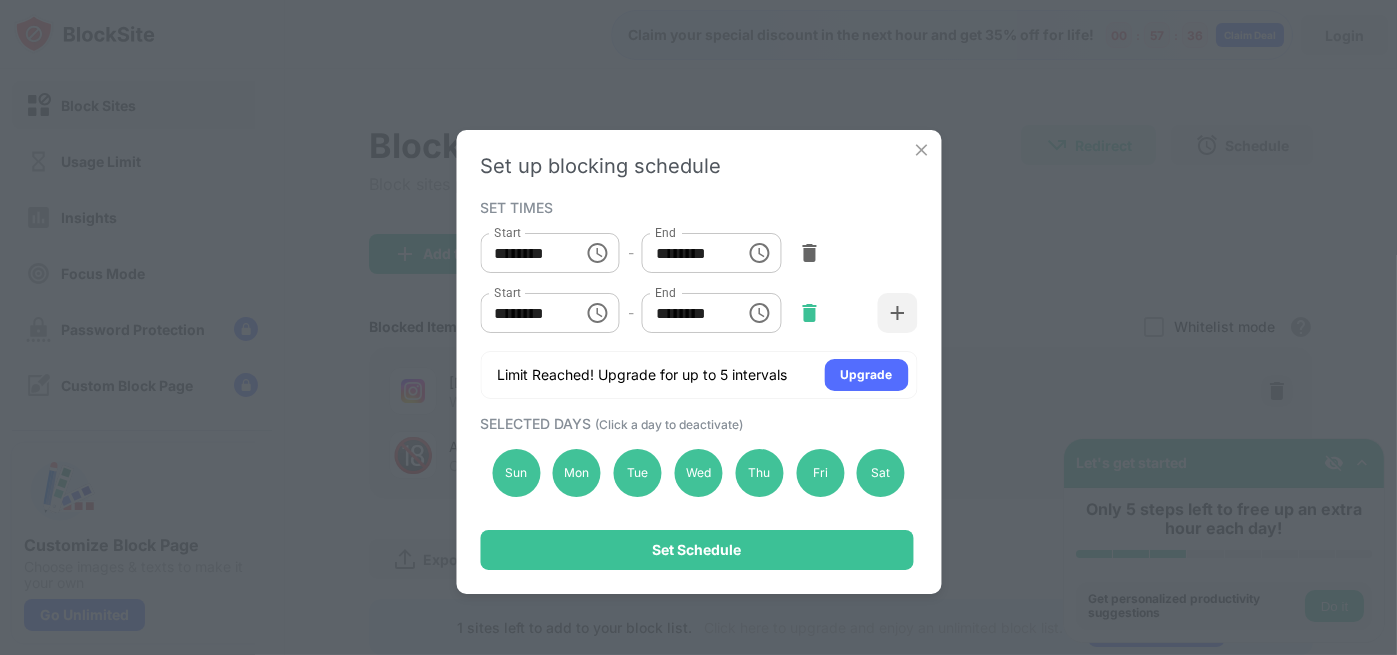 click at bounding box center [810, 313] 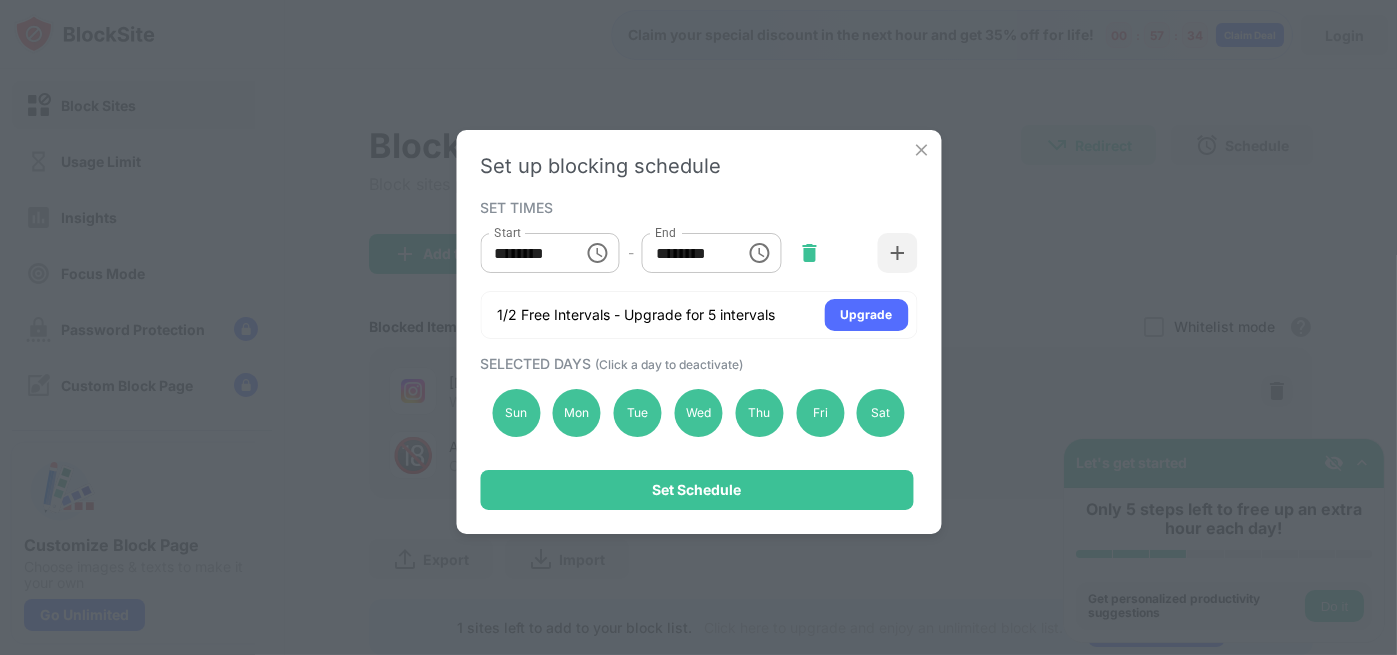 click at bounding box center (810, 253) 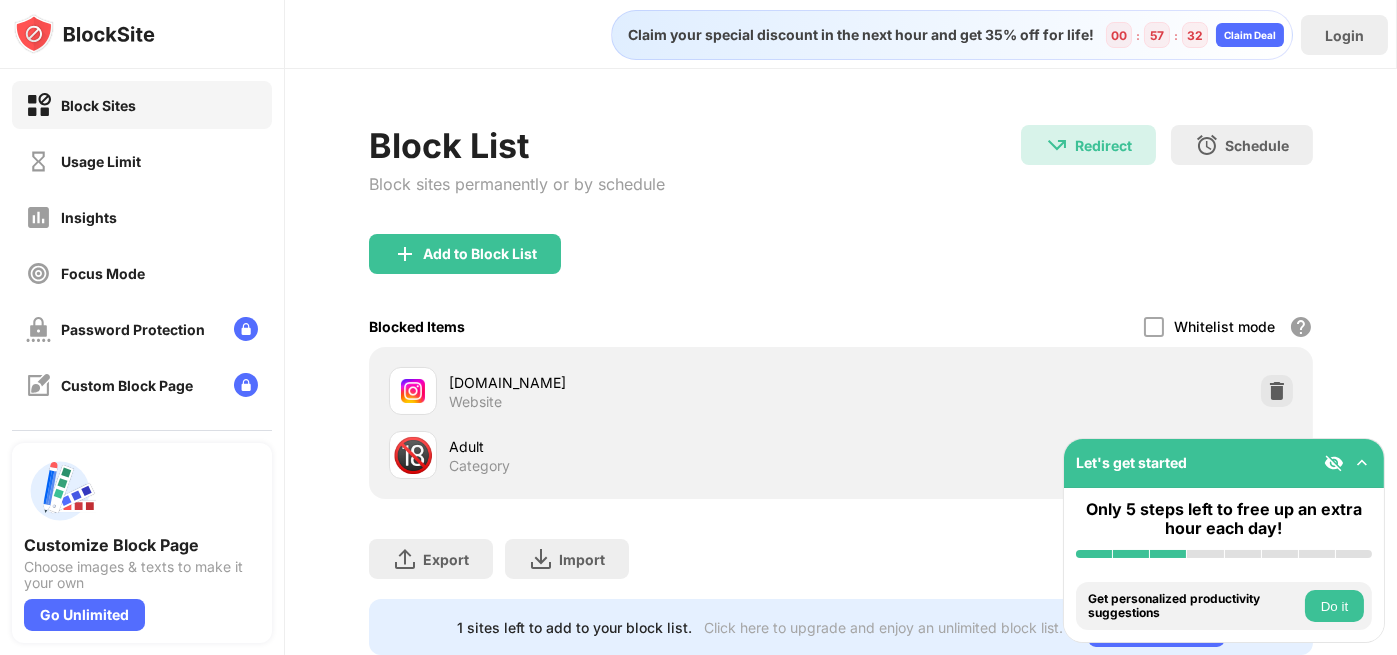 scroll, scrollTop: 69, scrollLeft: 0, axis: vertical 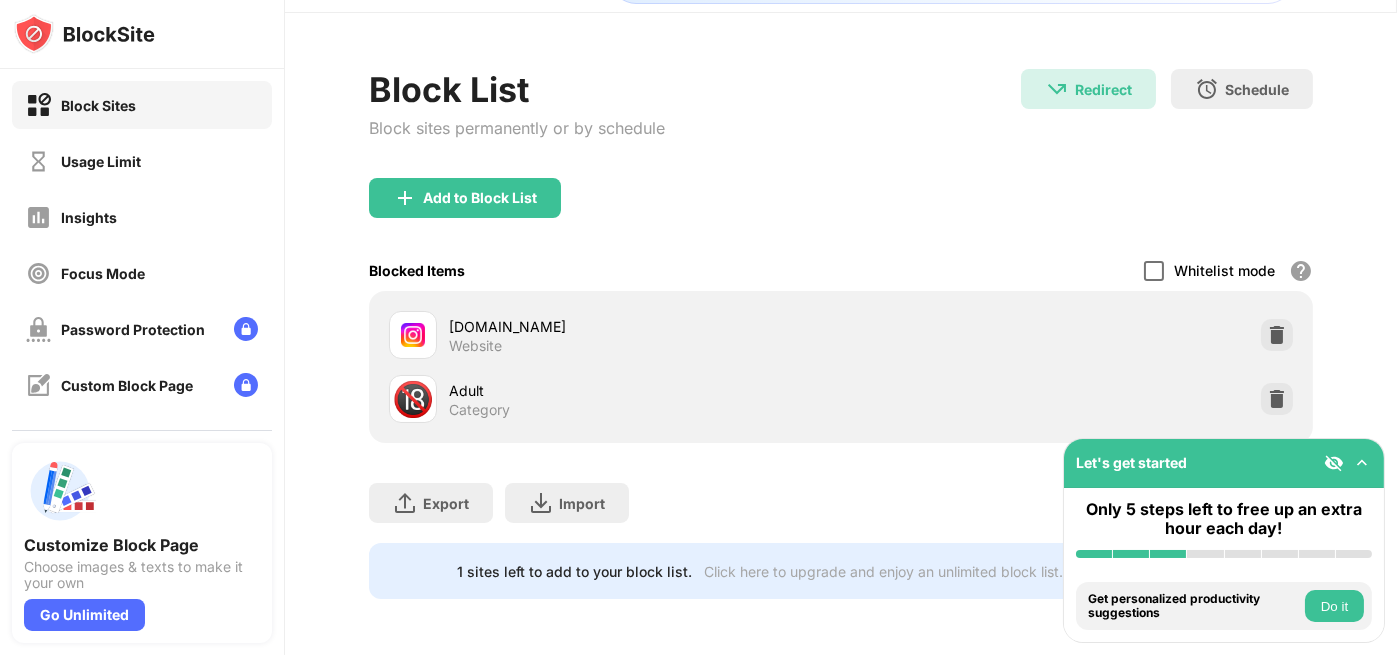 click at bounding box center (1154, 271) 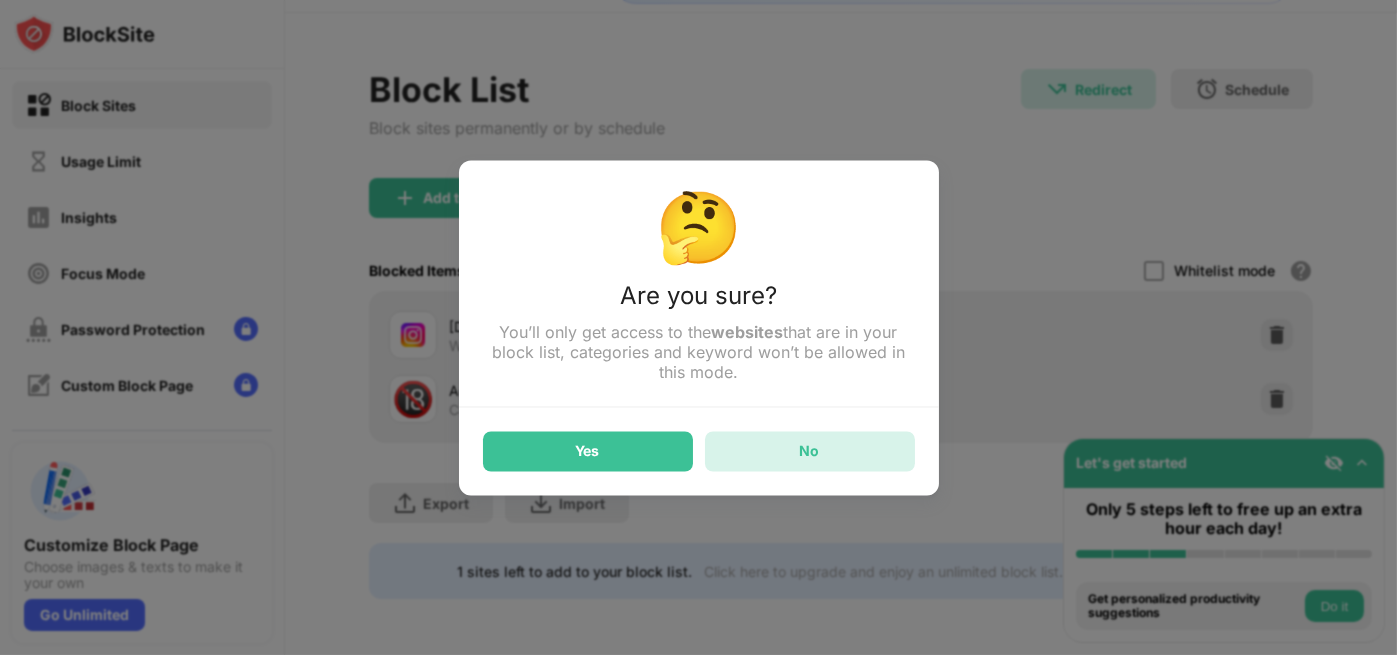 click on "No" at bounding box center [810, 451] 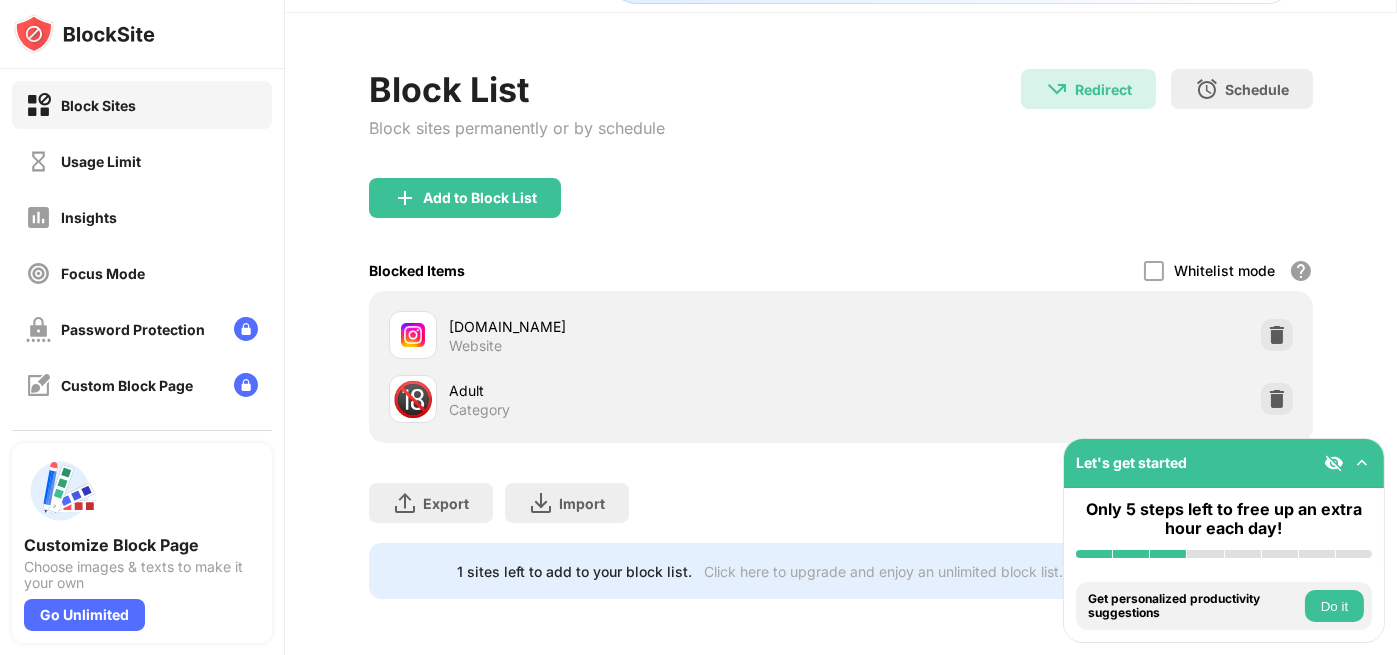 click at bounding box center [1362, 463] 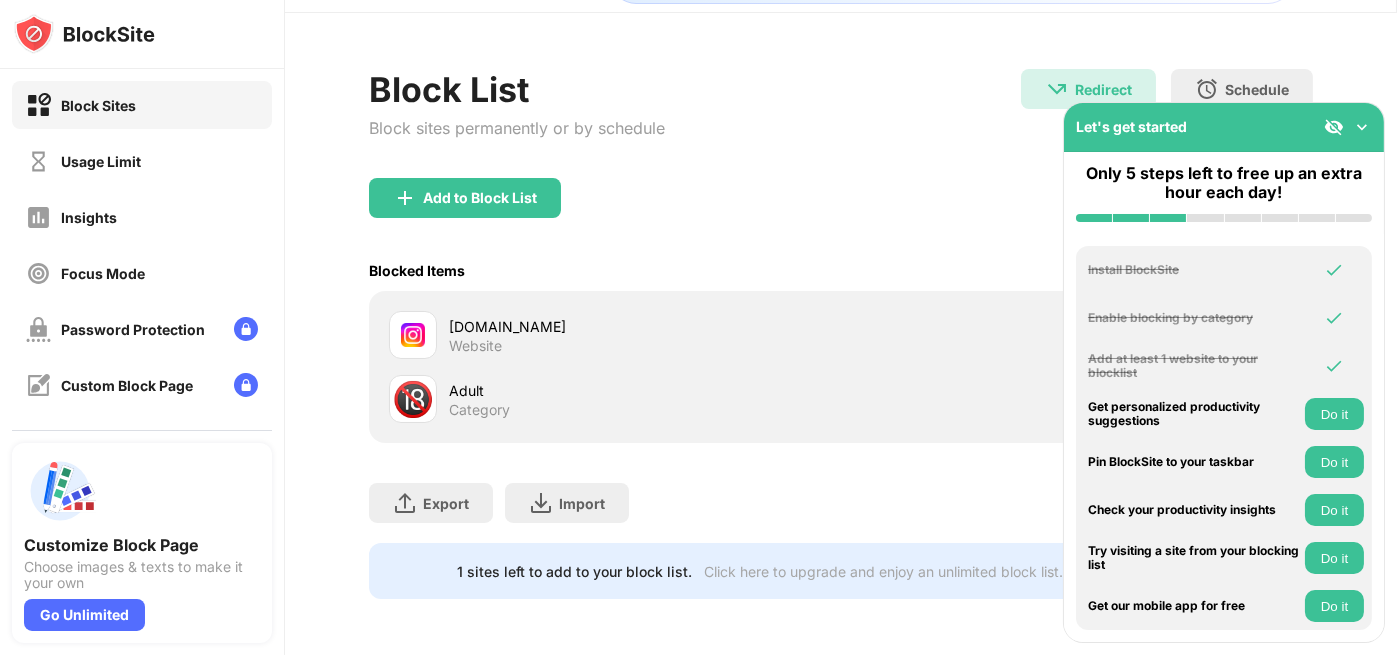 click on "Do it" at bounding box center (1334, 414) 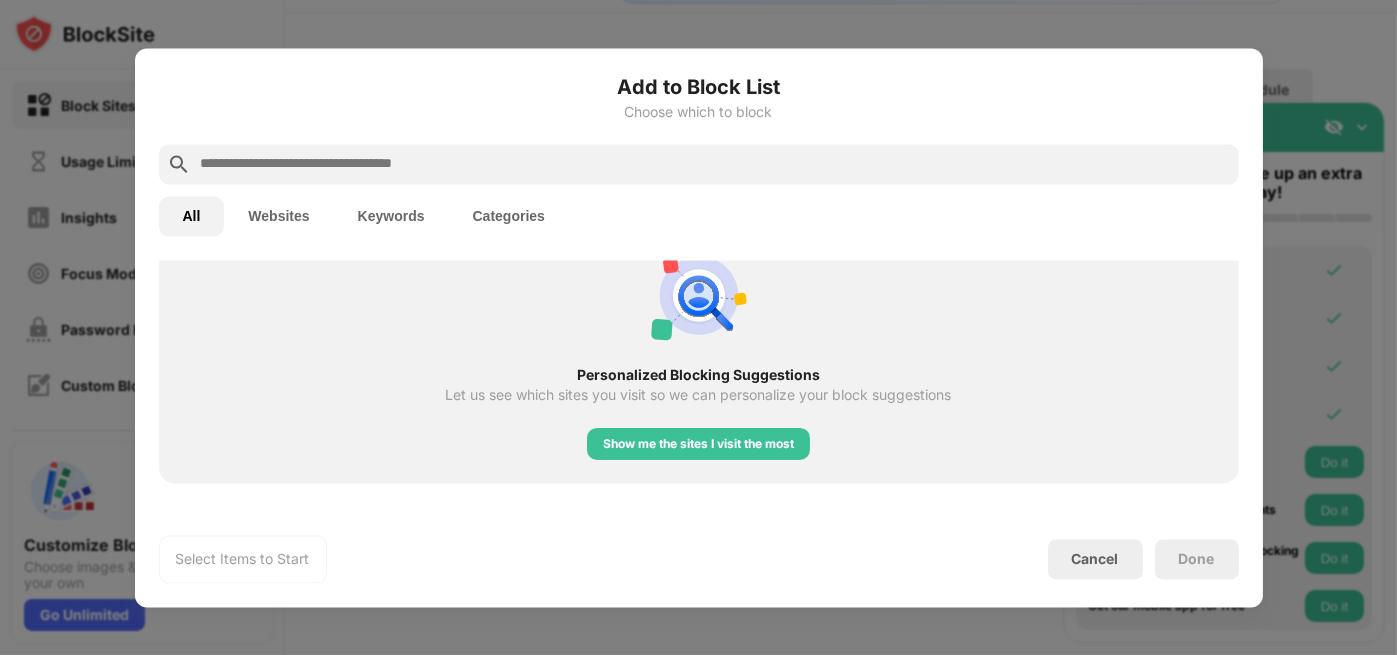 scroll, scrollTop: 794, scrollLeft: 0, axis: vertical 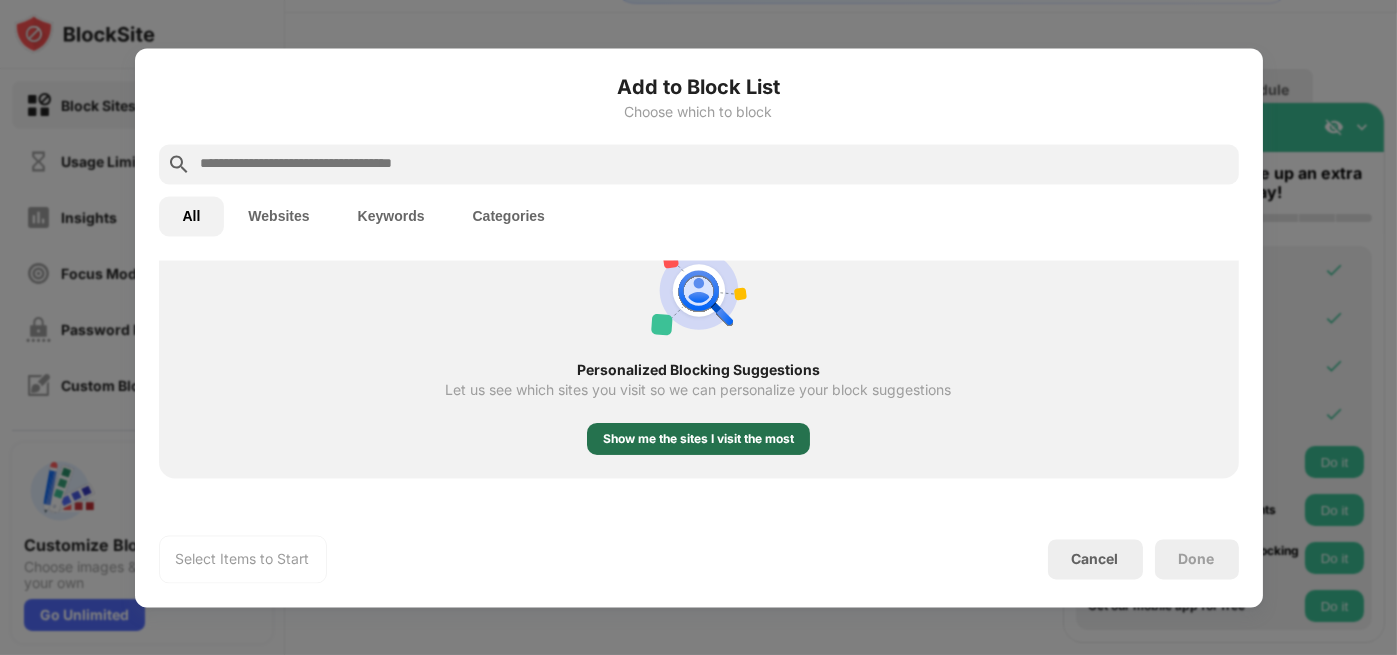 click on "Show me the sites I visit the most" at bounding box center (698, 438) 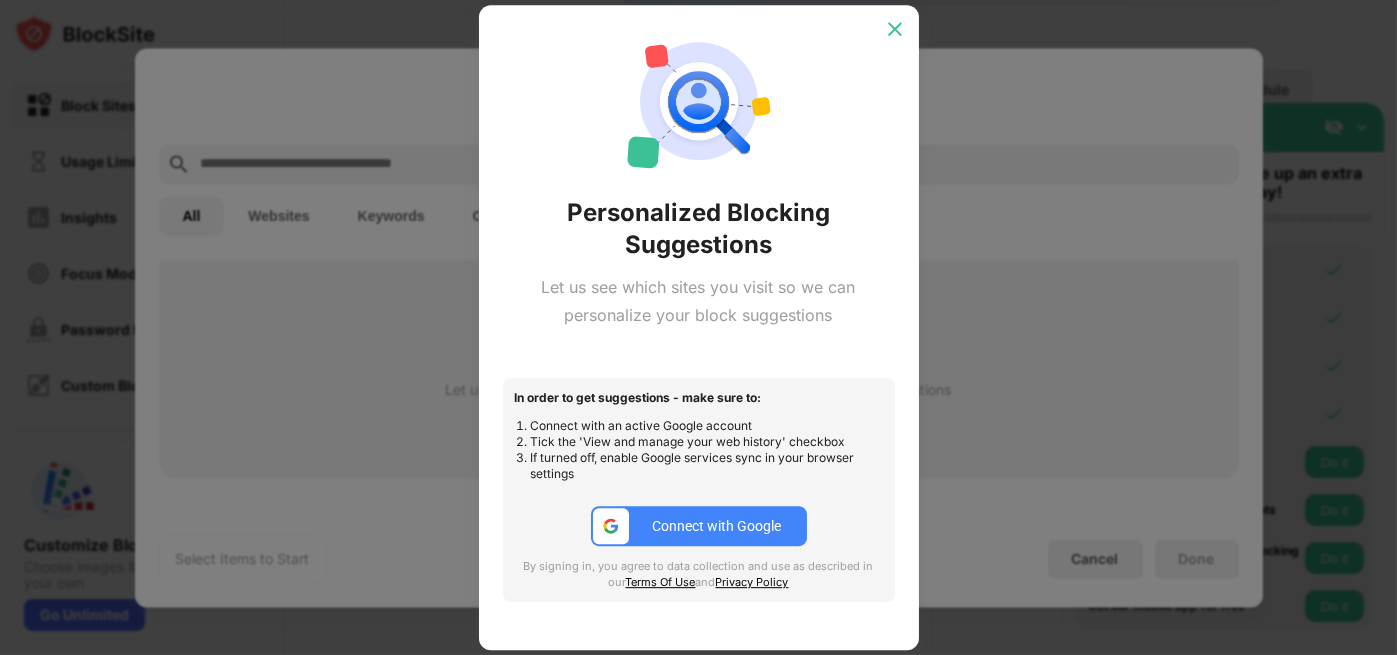 click at bounding box center [895, 29] 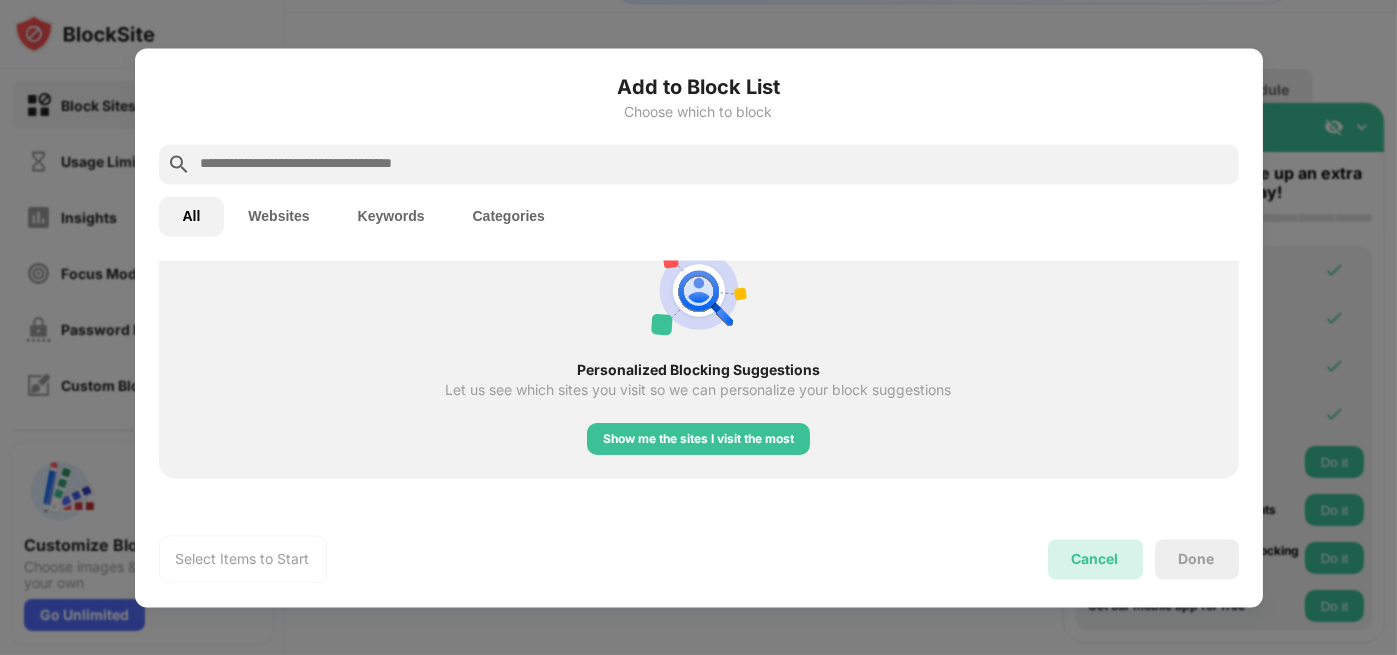 click on "Cancel" at bounding box center (1095, 559) 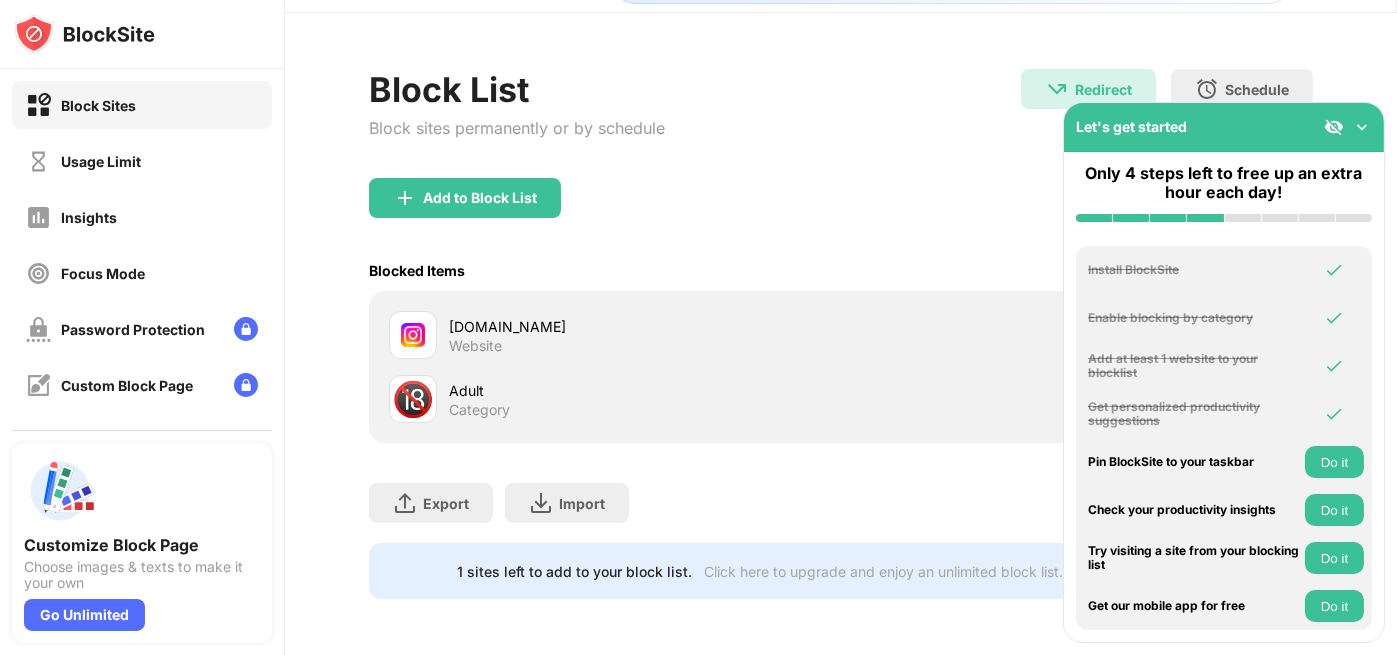 click on "Do it" at bounding box center [1334, 510] 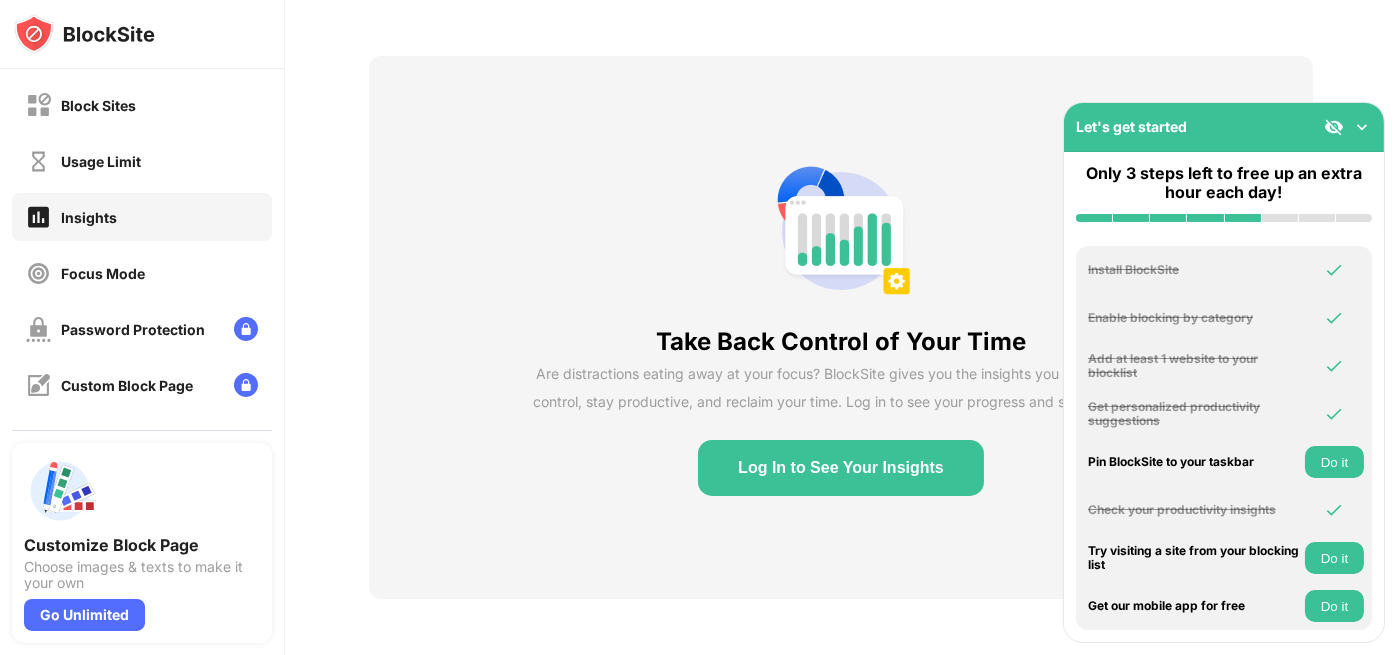 click on "Do it" at bounding box center [1334, 558] 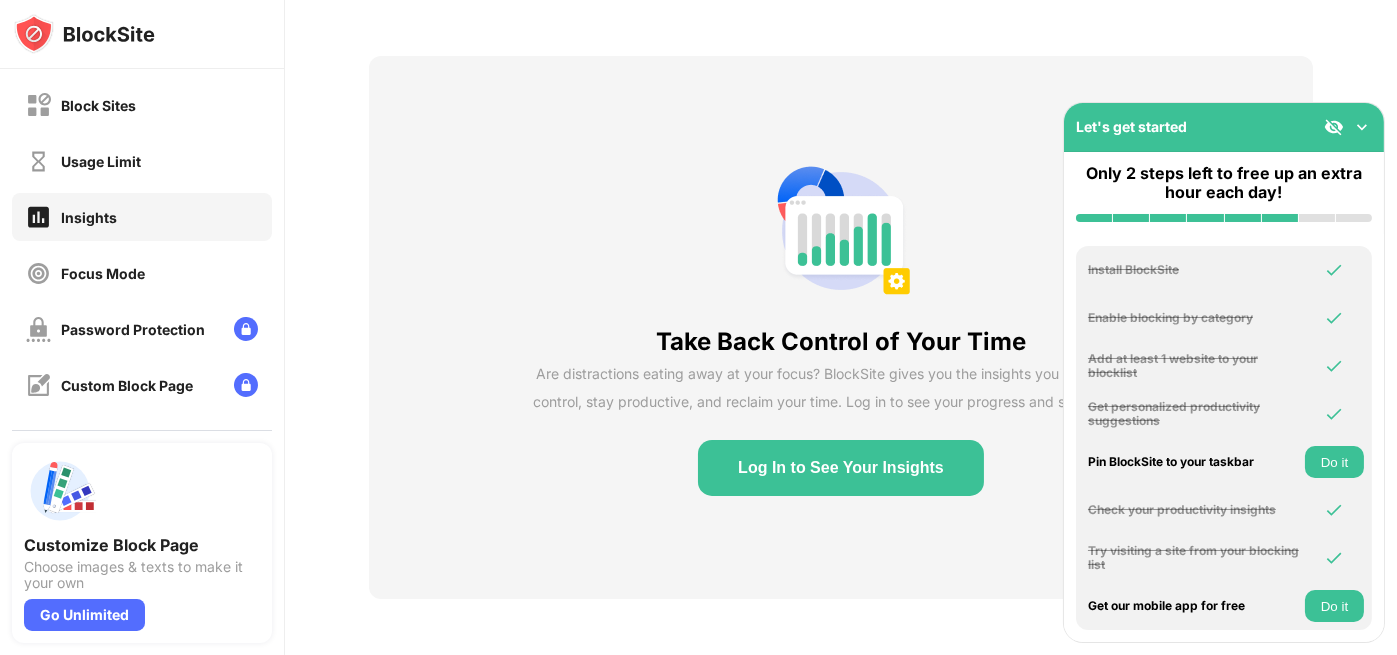 click on "Do it" at bounding box center [1334, 606] 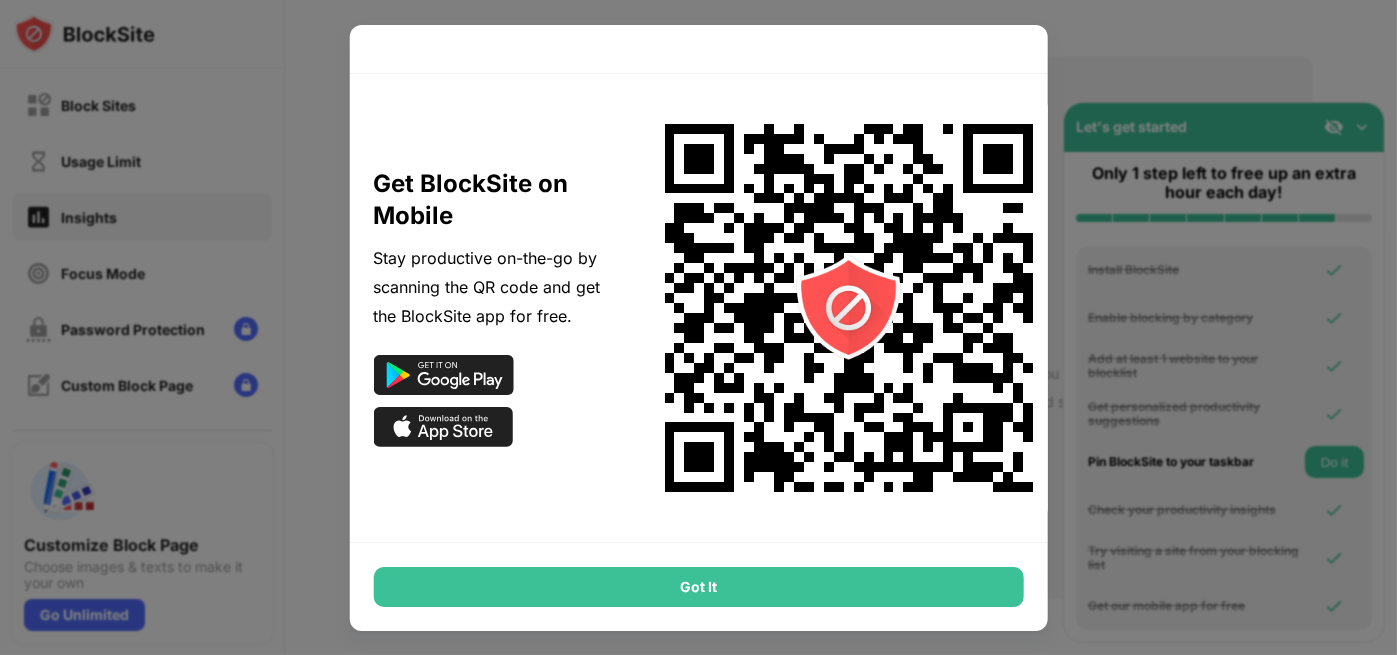 click on "Got It" at bounding box center [698, 587] 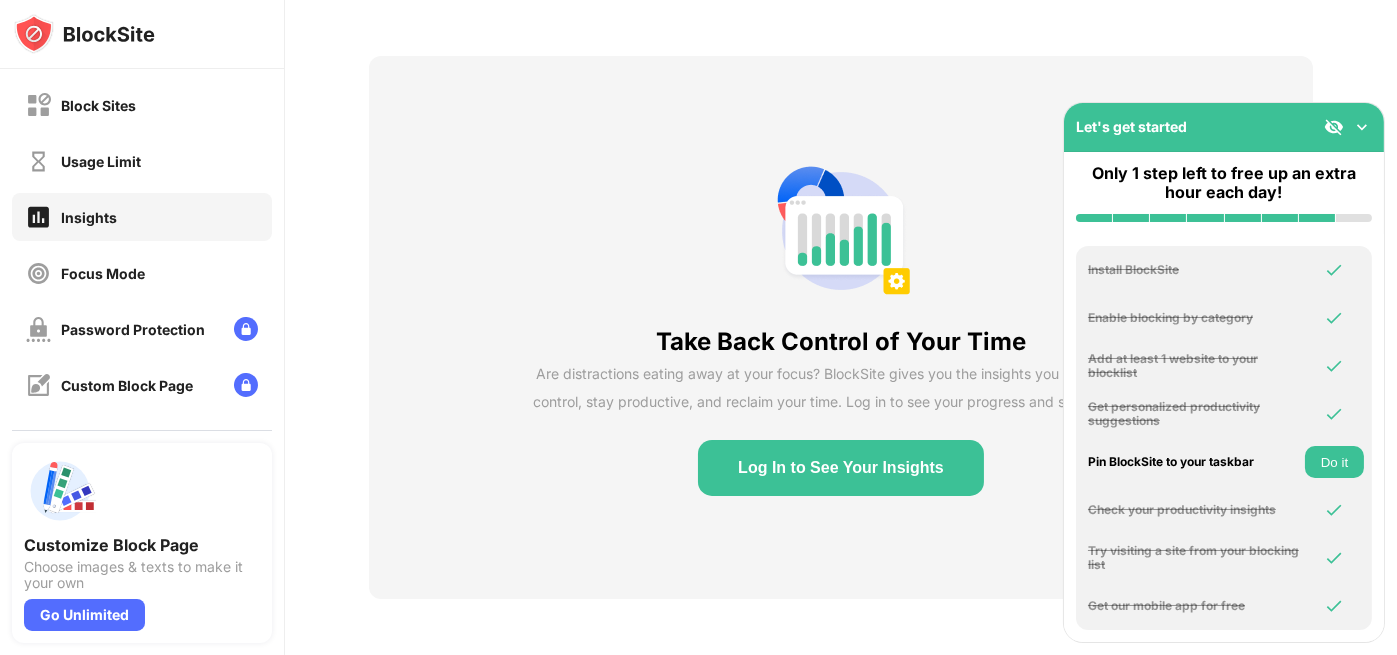 click on "Do it" at bounding box center (1334, 462) 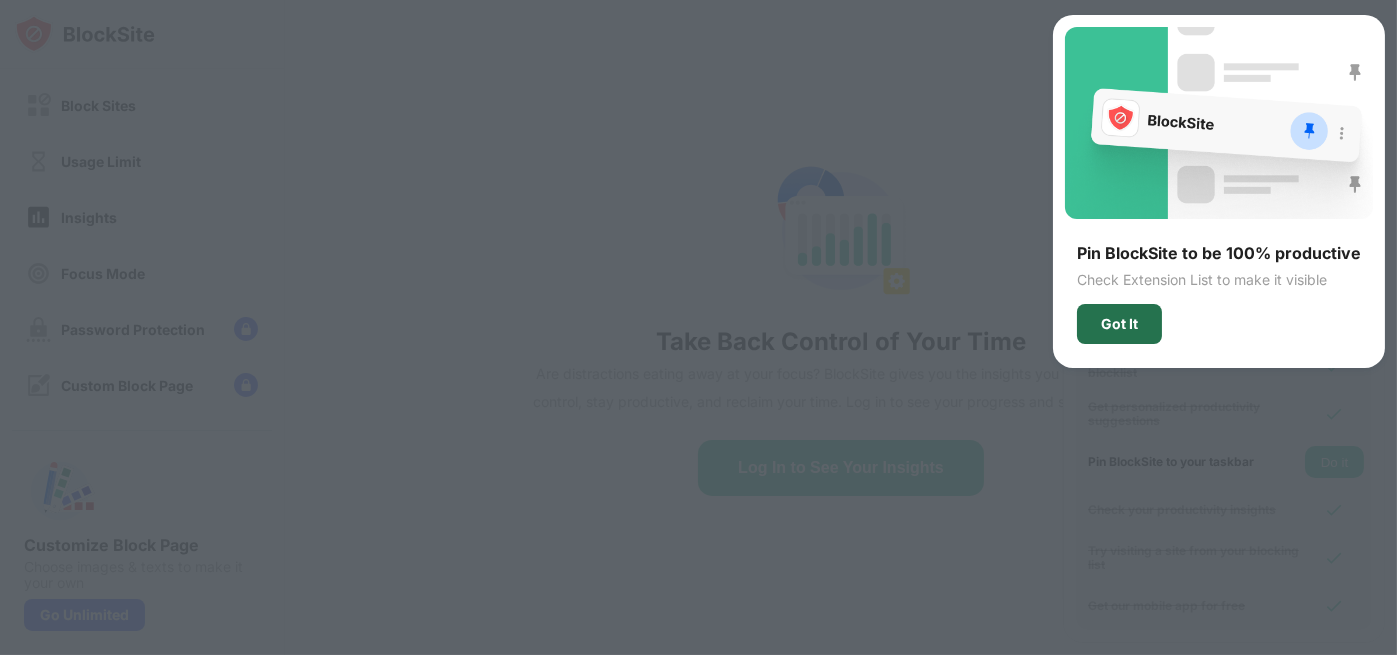 click on "Got It" at bounding box center (1119, 324) 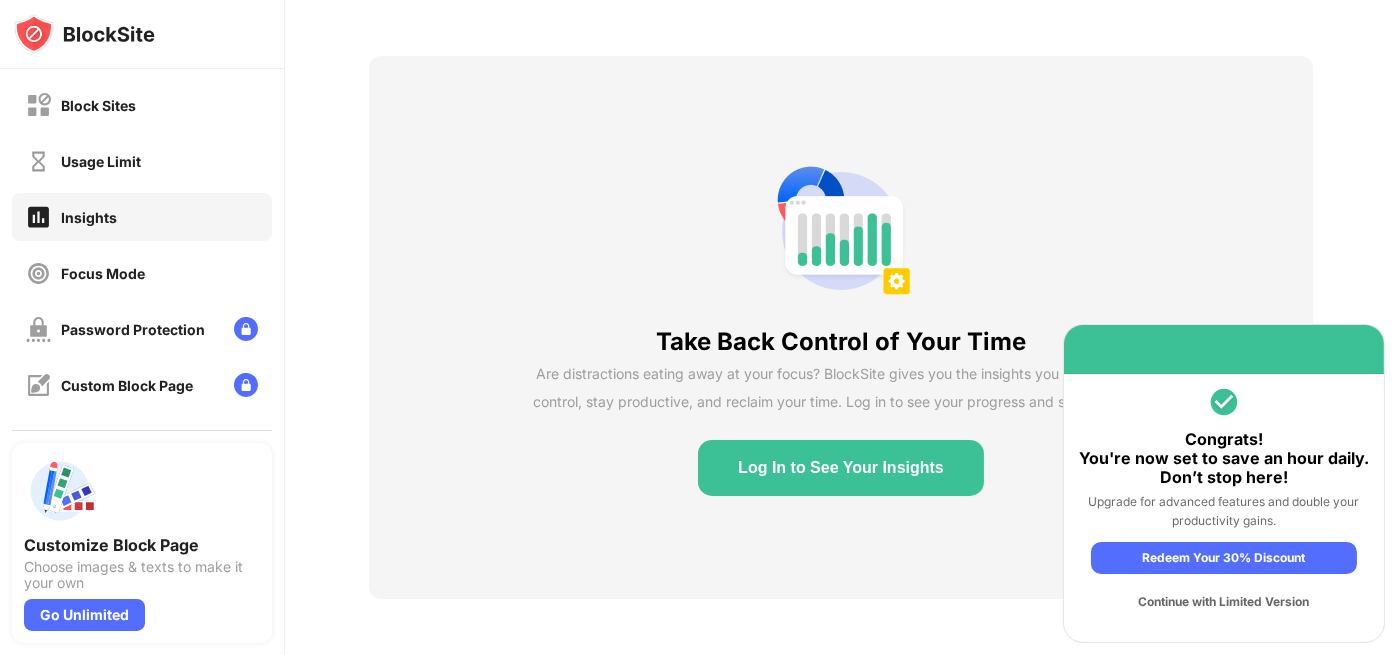 click on "Continue with Limited Version" at bounding box center (1224, 602) 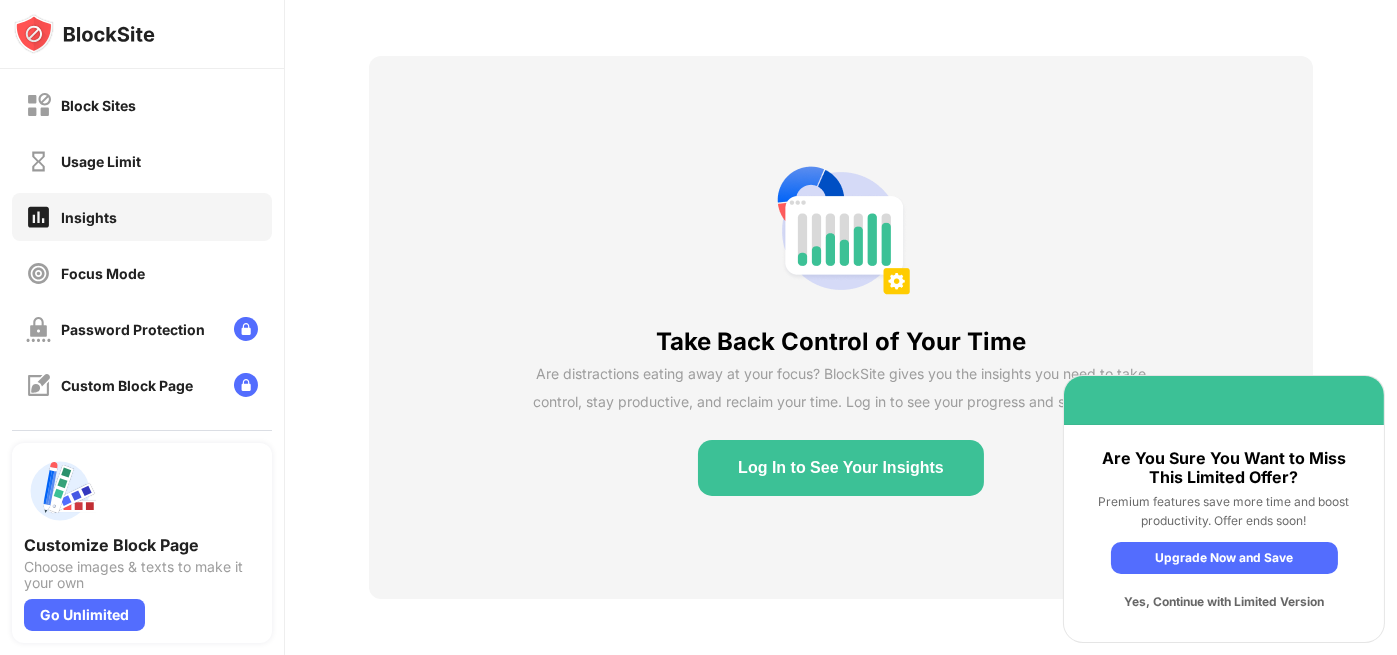 click on "Yes, Continue with Limited Version" at bounding box center [1224, 602] 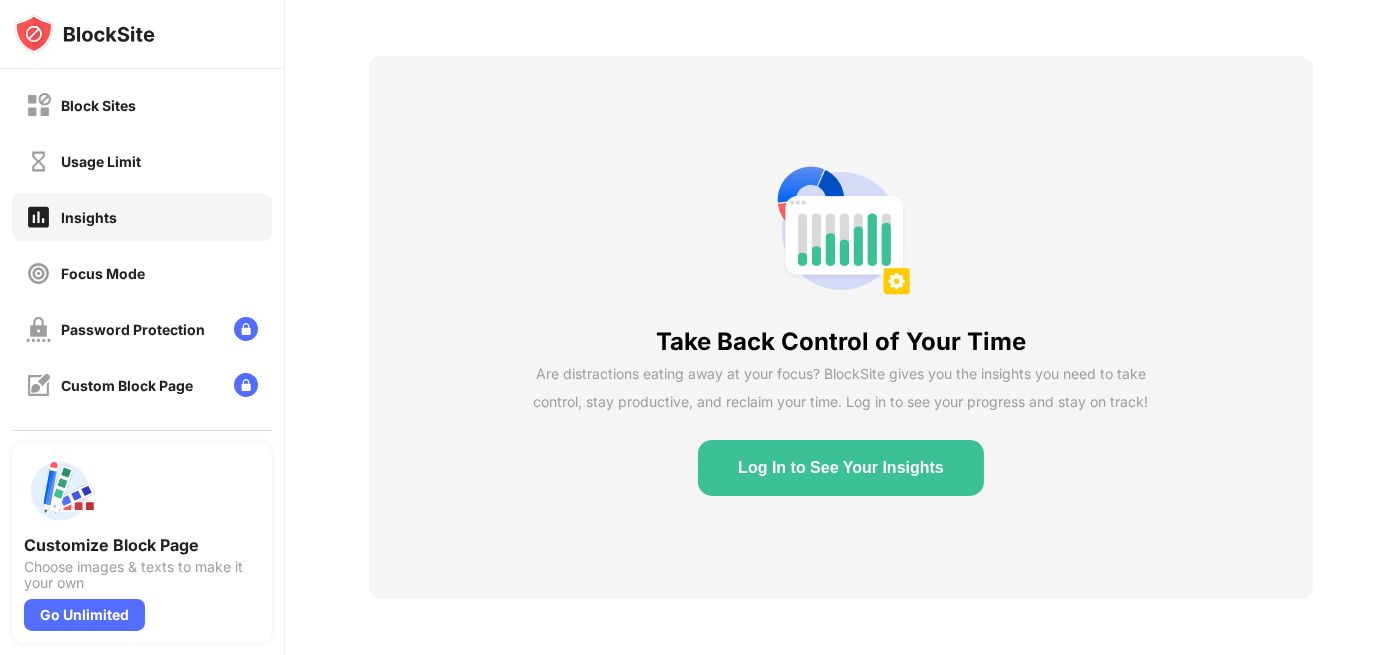 scroll, scrollTop: 0, scrollLeft: 0, axis: both 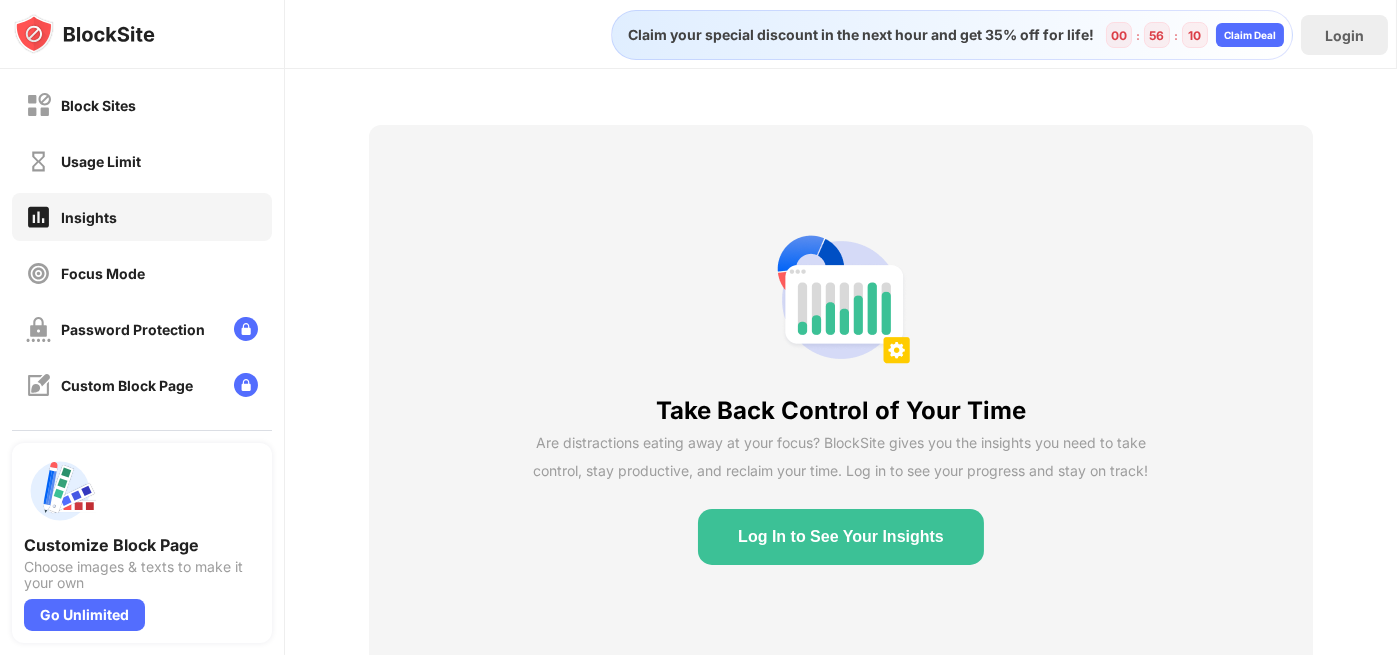 click on "Take Back Control of Your Time Are distractions eating away at your focus? BlockSite gives you the insights you need to take control, stay productive, and reclaim your time. Log in to see your progress and stay on track! Log In to See Your Insights" at bounding box center [841, 396] 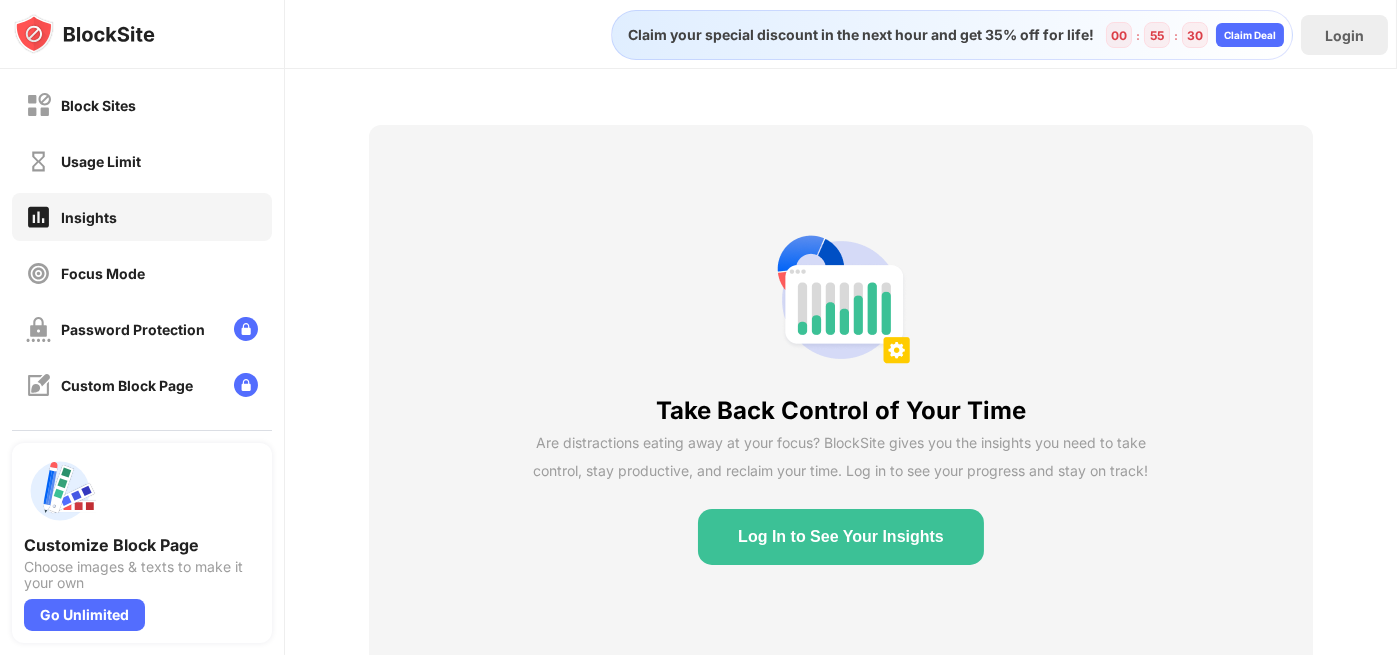 click on "Take Back Control of Your Time Are distractions eating away at your focus? BlockSite gives you the insights you need to take control, stay productive, and reclaim your time. Log in to see your progress and stay on track! Log In to See Your Insights" at bounding box center (841, 396) 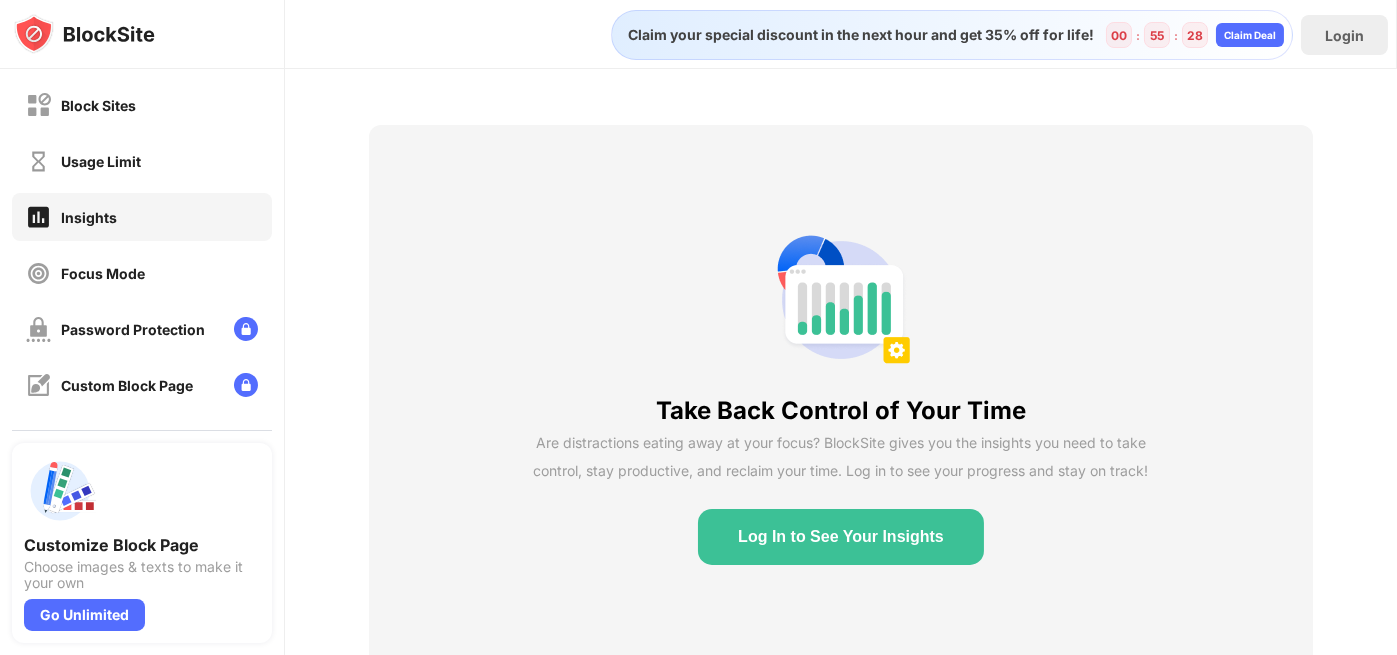 click on "Take Back Control of Your Time Are distractions eating away at your focus? BlockSite gives you the insights you need to take control, stay productive, and reclaim your time. Log in to see your progress and stay on track! Log In to See Your Insights" at bounding box center [841, 396] 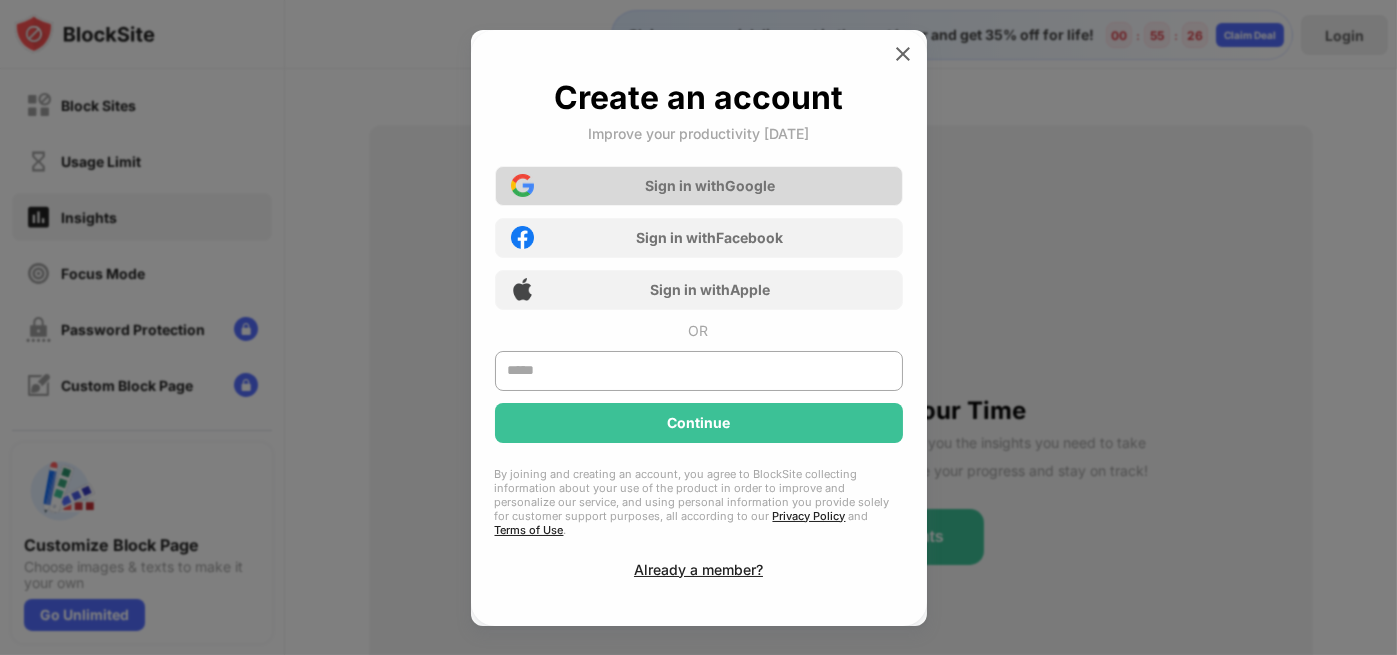 click on "Sign in with  Google" at bounding box center (699, 186) 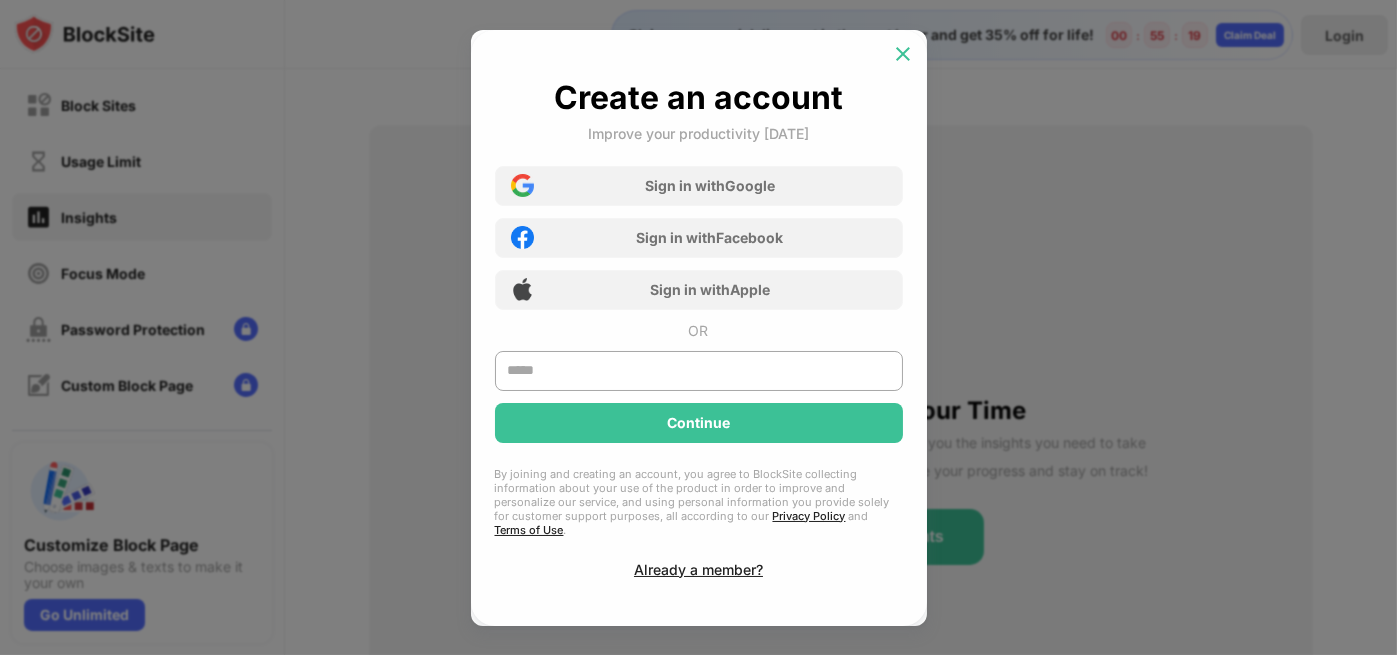 click at bounding box center (903, 54) 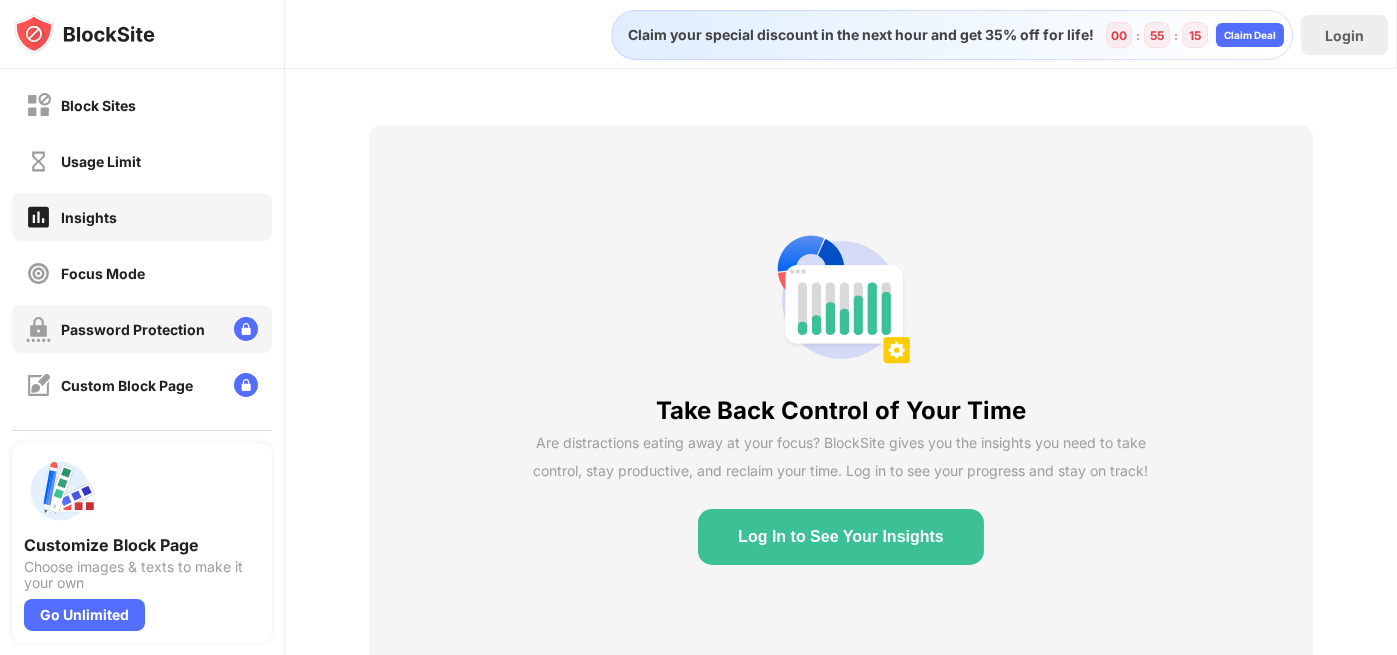 click on "Password Protection" at bounding box center [133, 329] 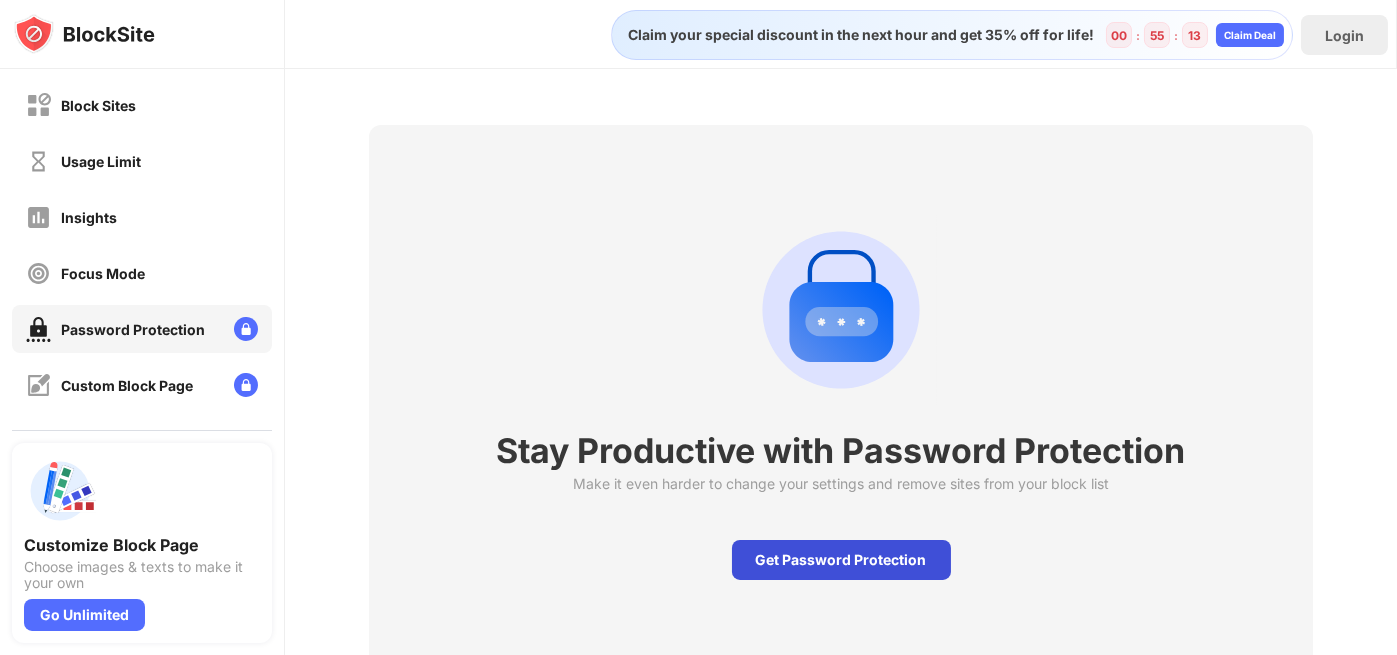 click on "Get Password Protection" at bounding box center (841, 560) 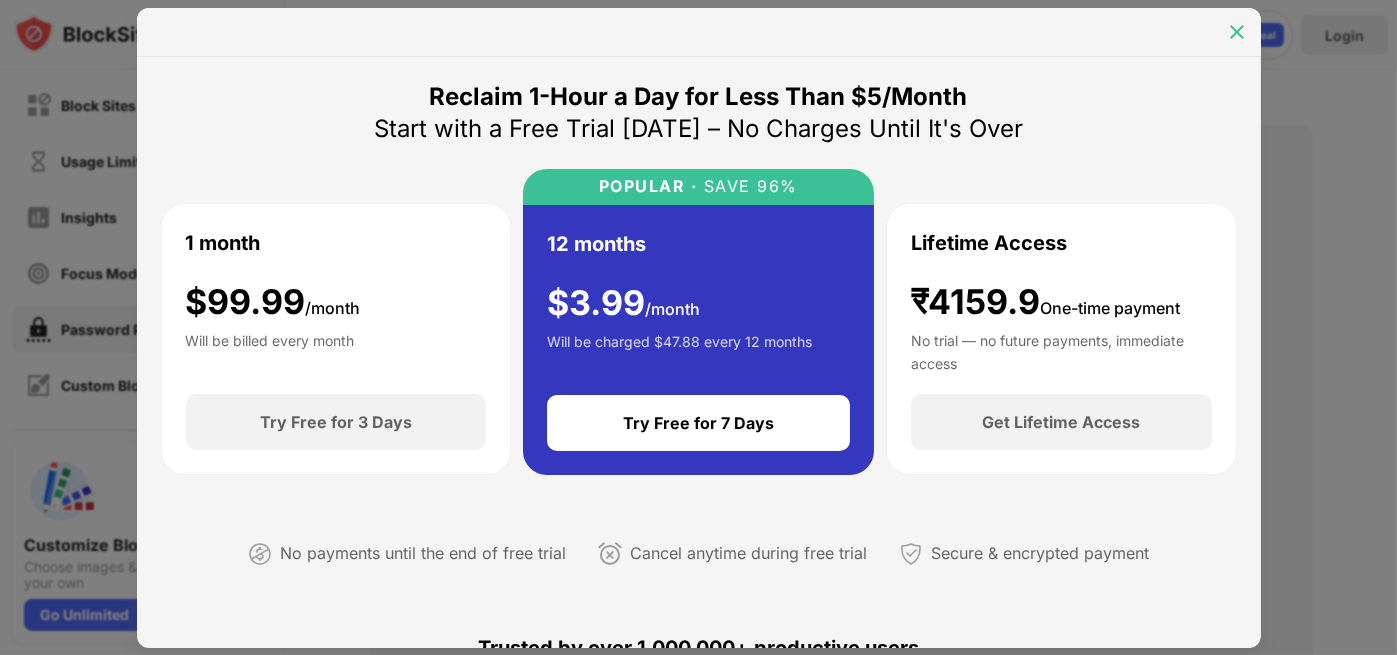 click at bounding box center [1237, 32] 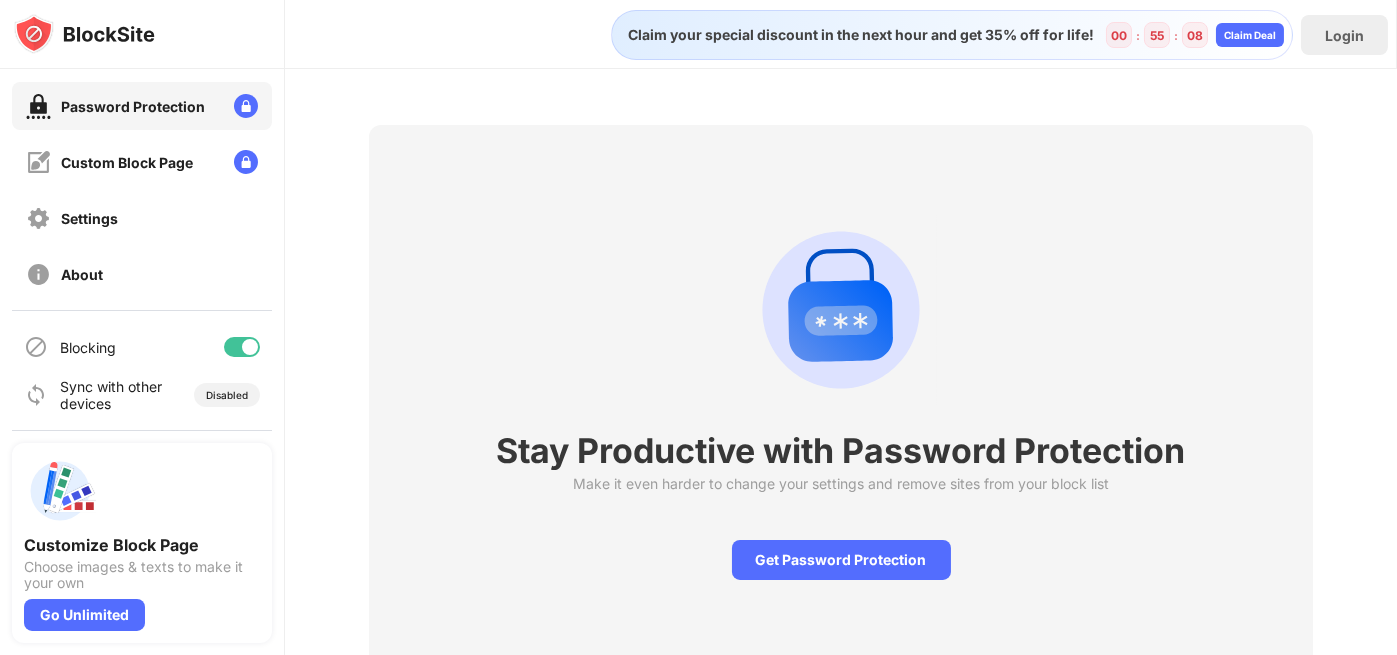 scroll, scrollTop: 0, scrollLeft: 0, axis: both 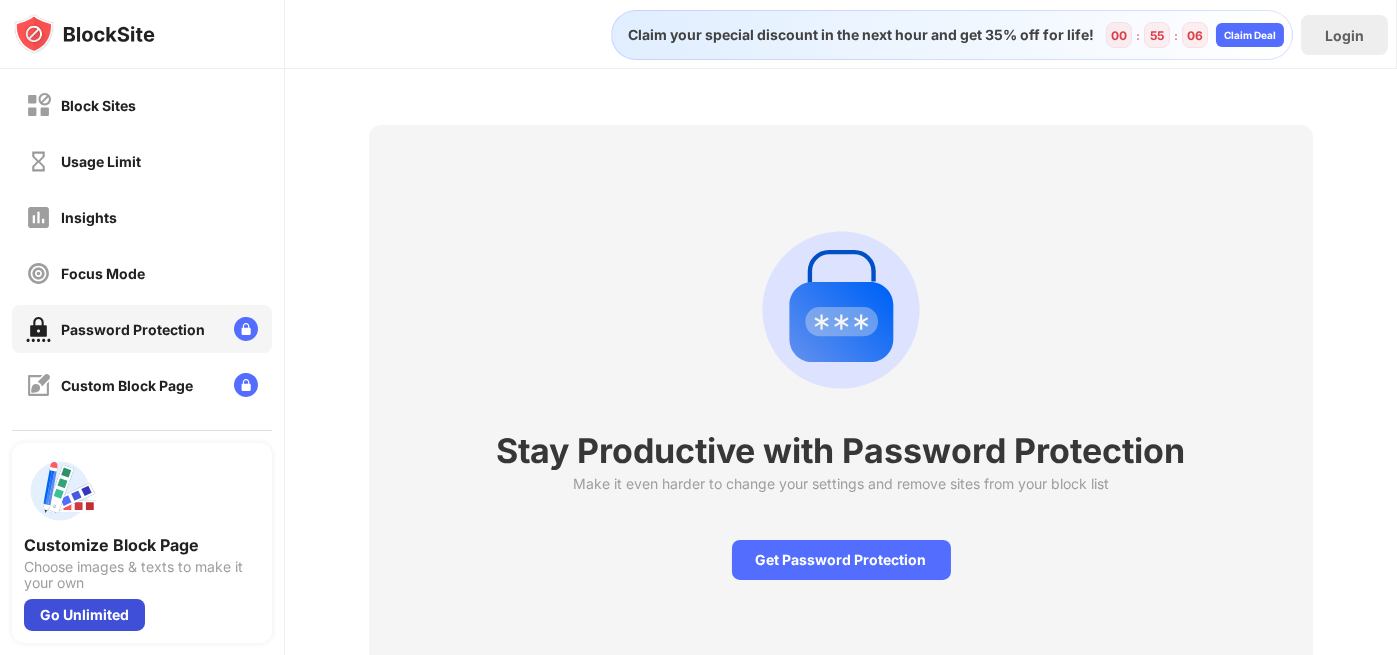 click on "Go Unlimited" at bounding box center (84, 615) 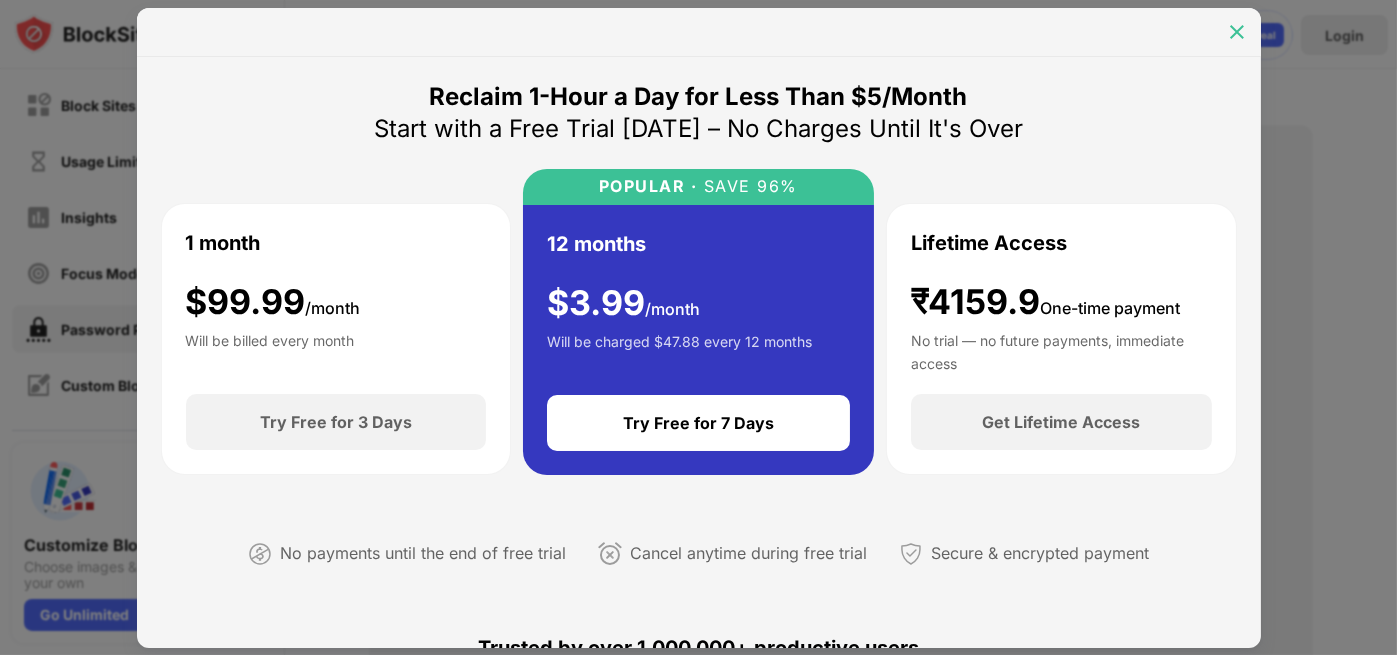click at bounding box center (1237, 32) 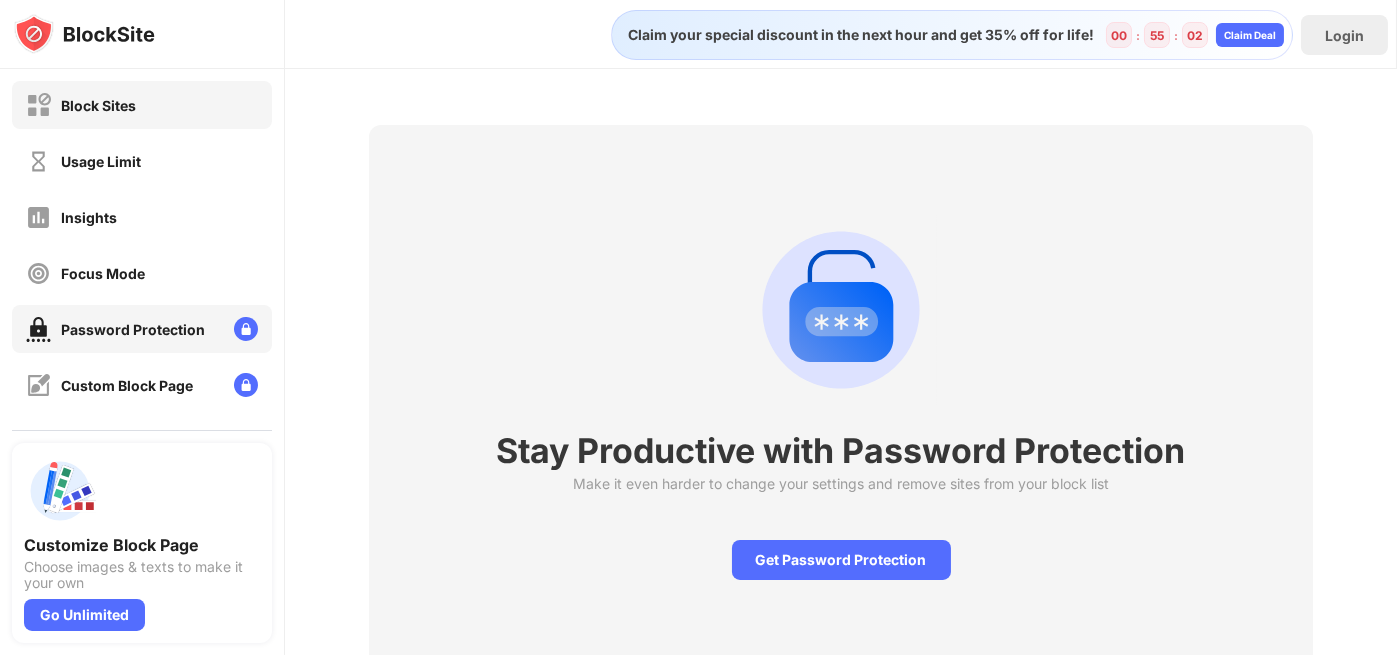 click on "Block Sites" at bounding box center (142, 105) 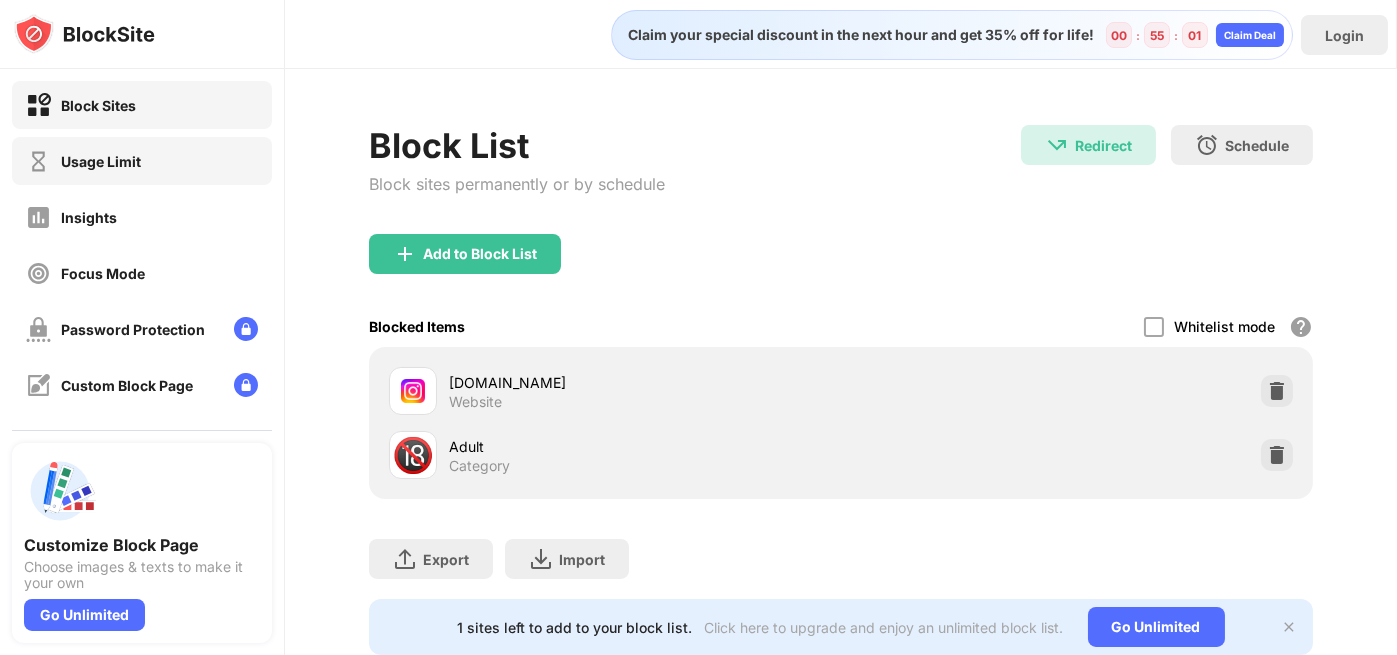 click on "Usage Limit" at bounding box center [142, 161] 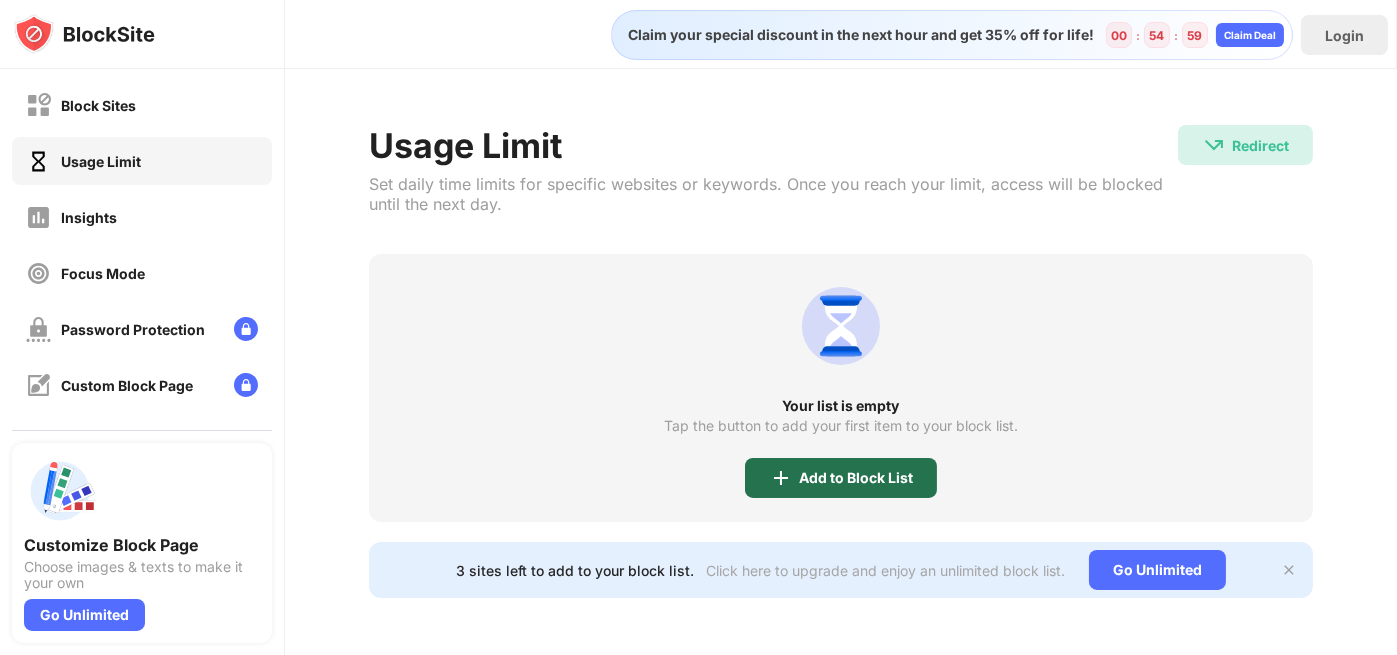 click on "Add to Block List" at bounding box center (856, 478) 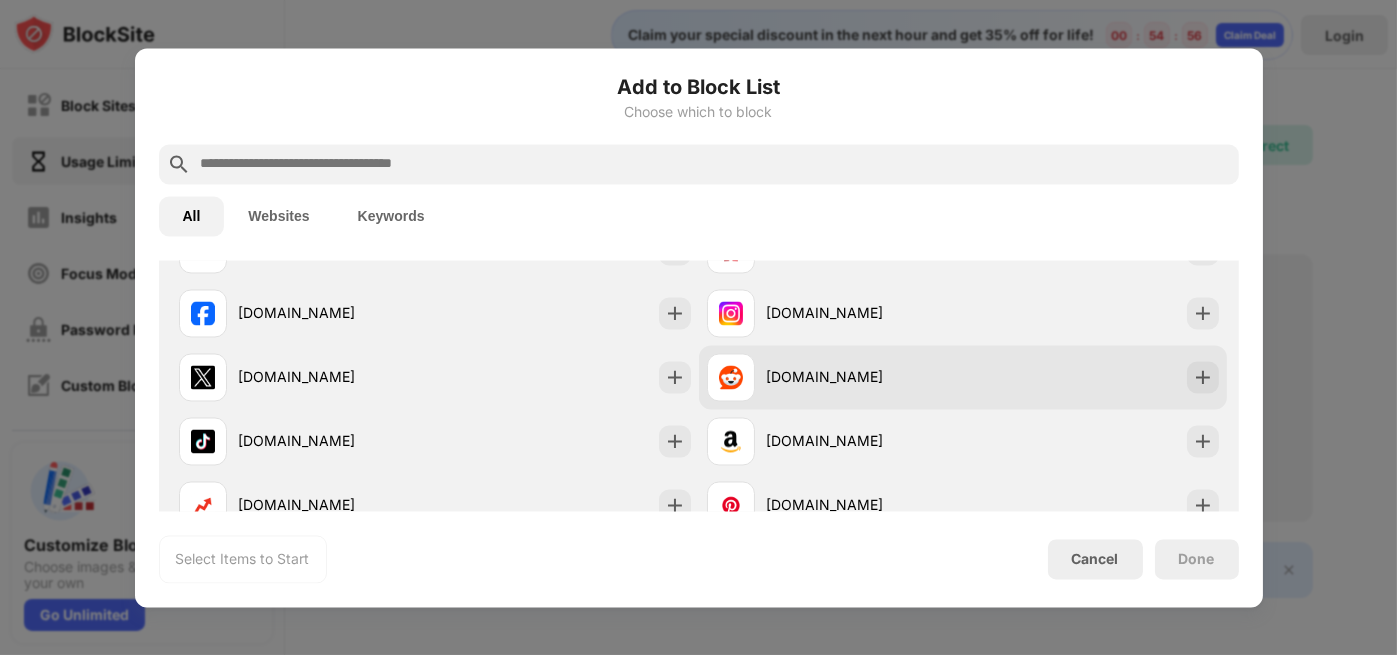 scroll, scrollTop: 0, scrollLeft: 0, axis: both 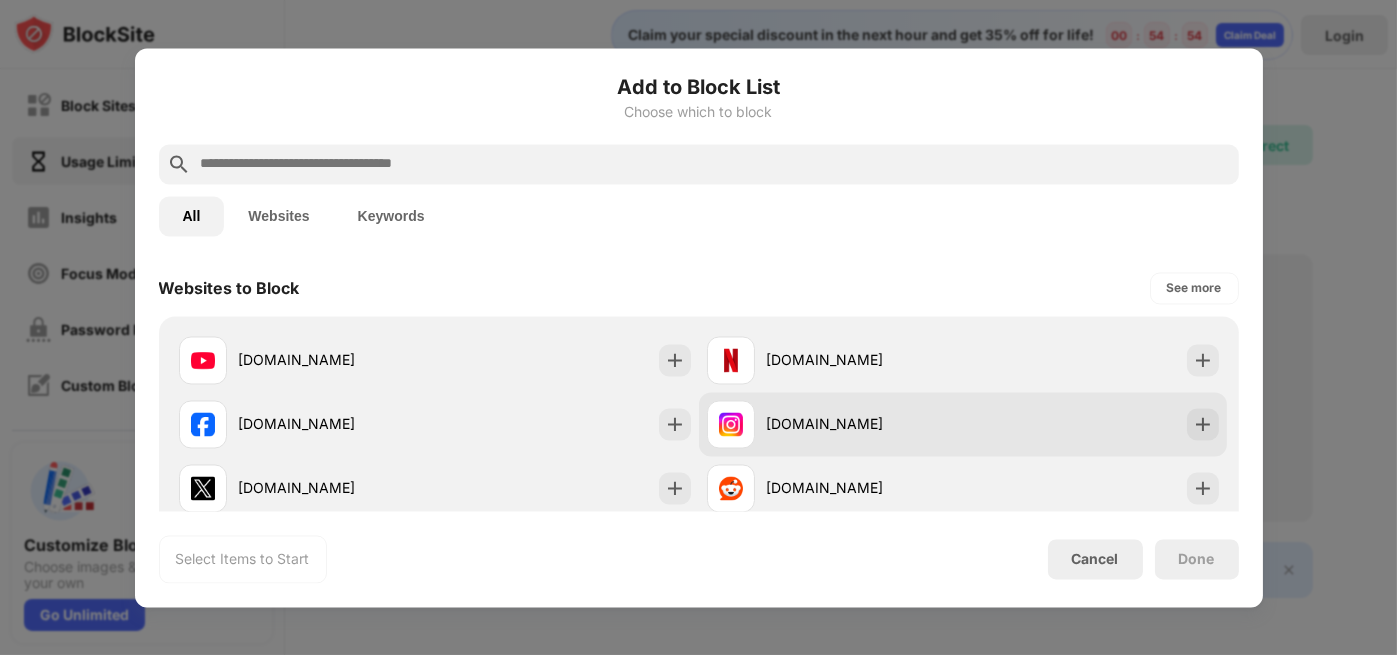 click on "[DOMAIN_NAME]" at bounding box center [865, 424] 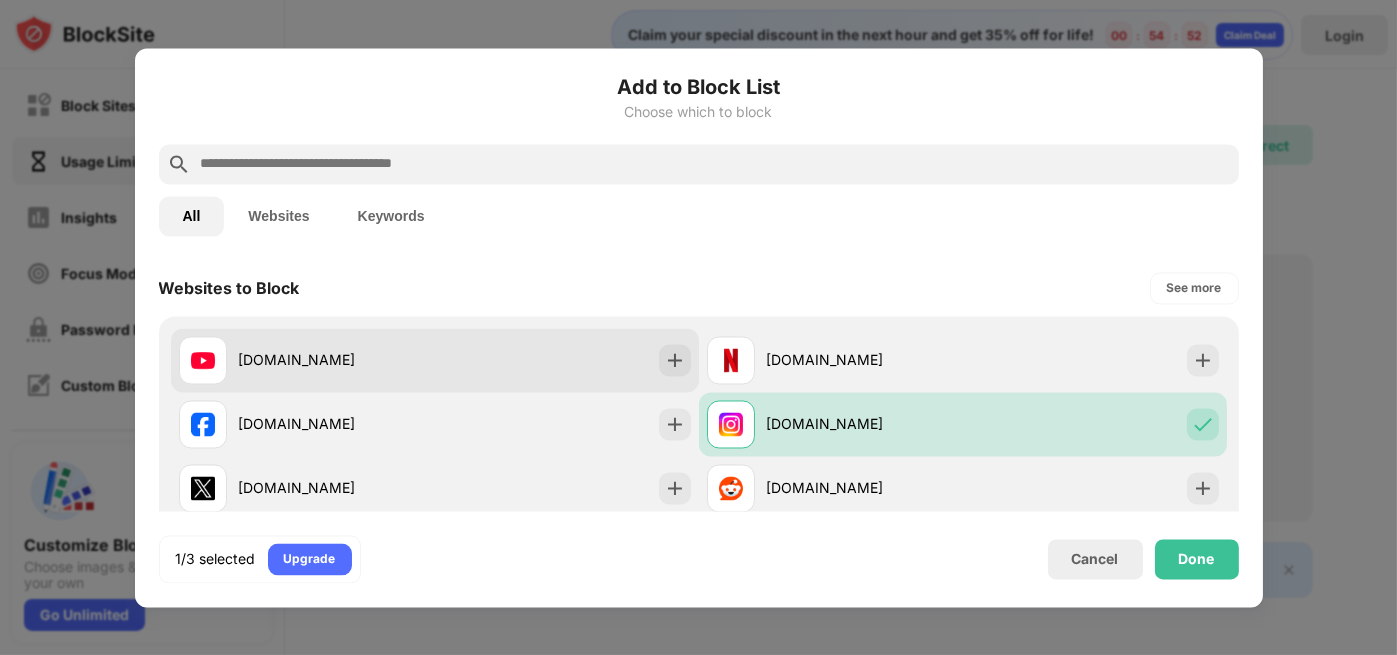 click on "[DOMAIN_NAME]" at bounding box center [435, 360] 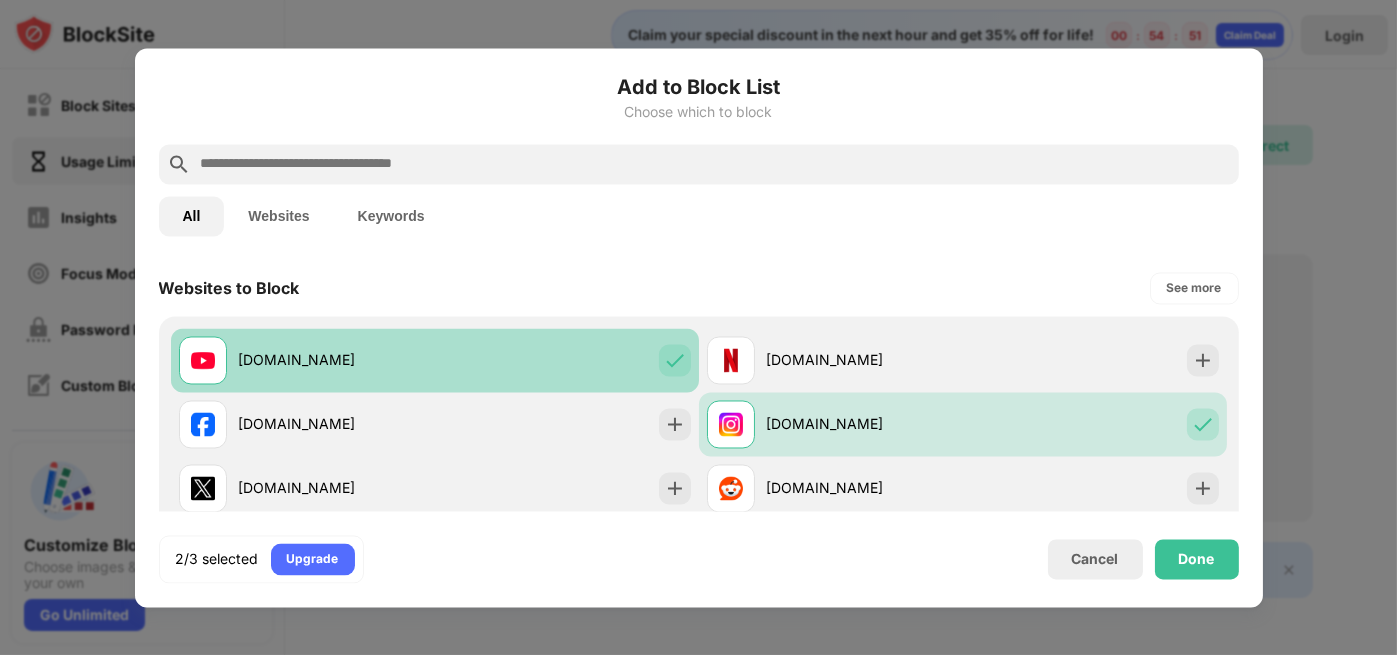 scroll, scrollTop: 50, scrollLeft: 0, axis: vertical 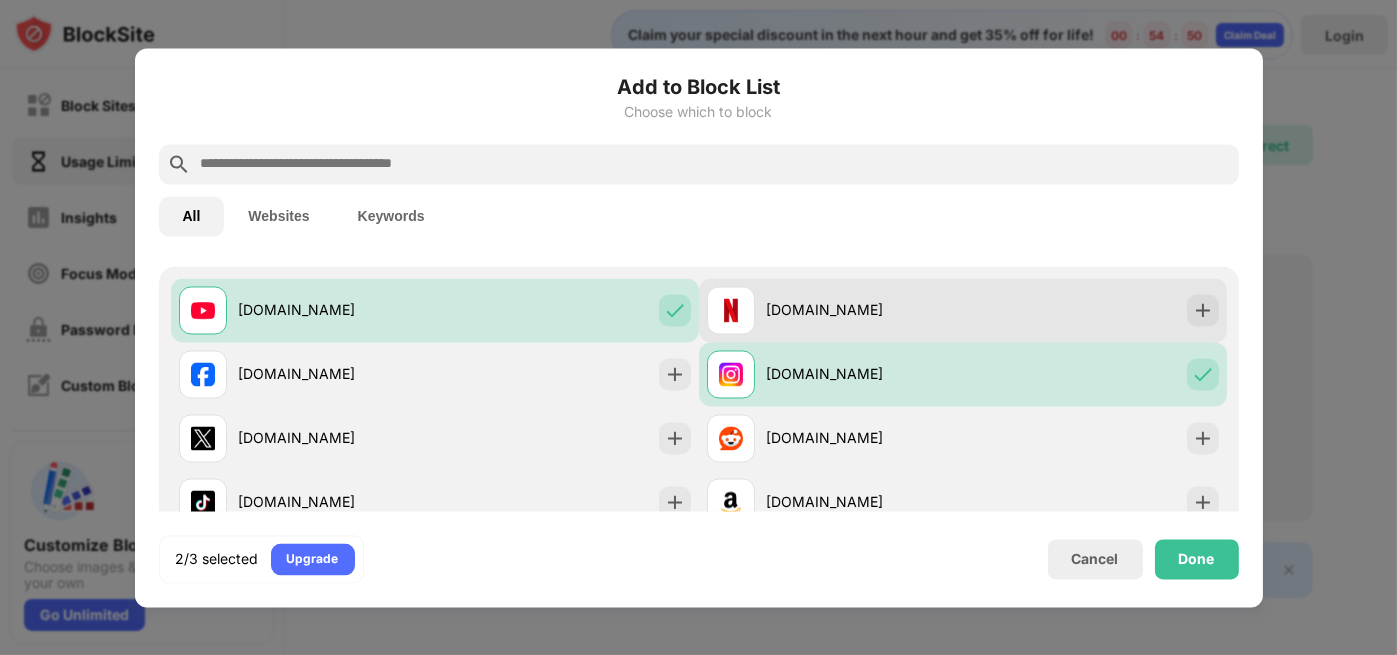 click on "[DOMAIN_NAME]" at bounding box center [835, 310] 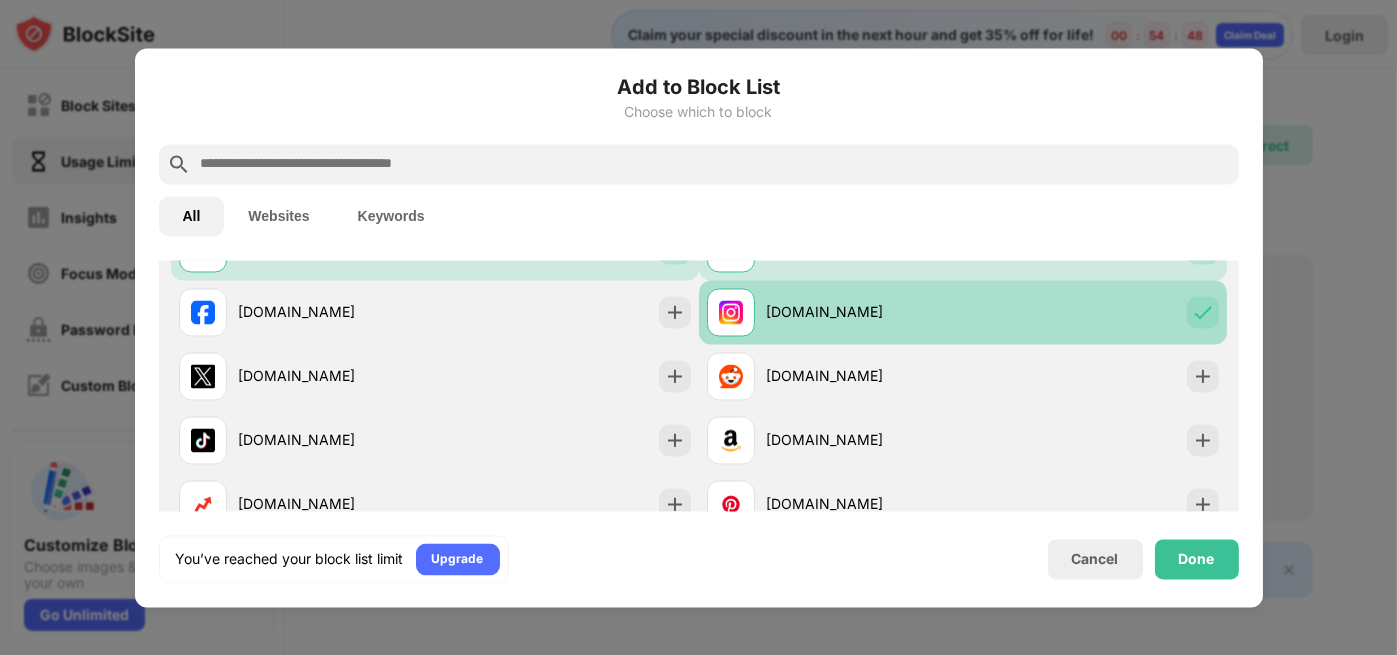 scroll, scrollTop: 154, scrollLeft: 0, axis: vertical 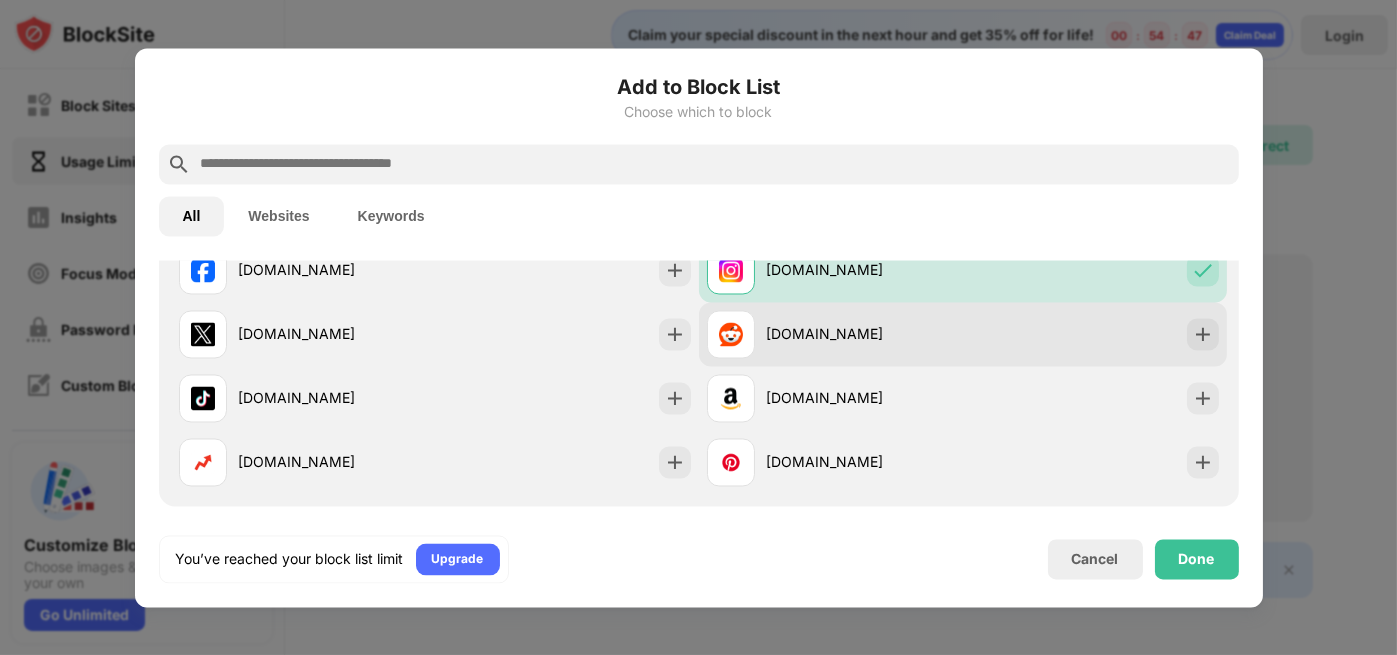click on "[DOMAIN_NAME]" at bounding box center (835, 334) 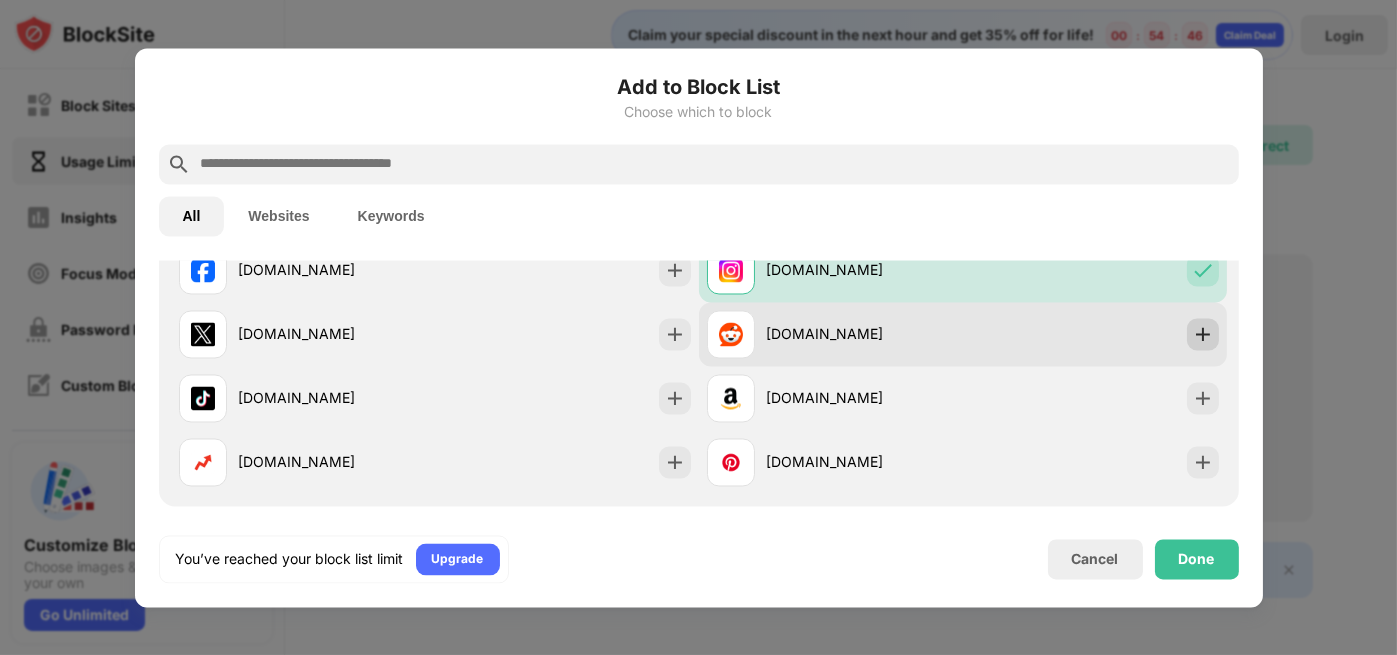 click at bounding box center [1203, 334] 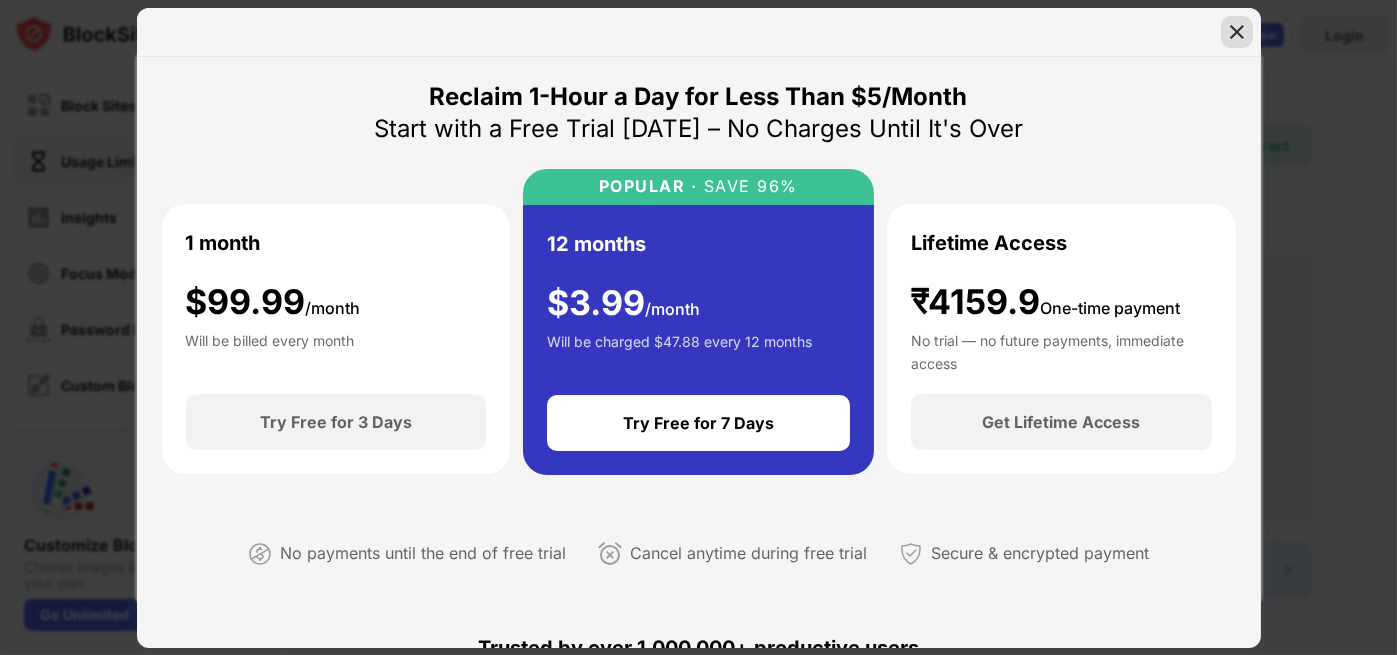 click at bounding box center [1237, 32] 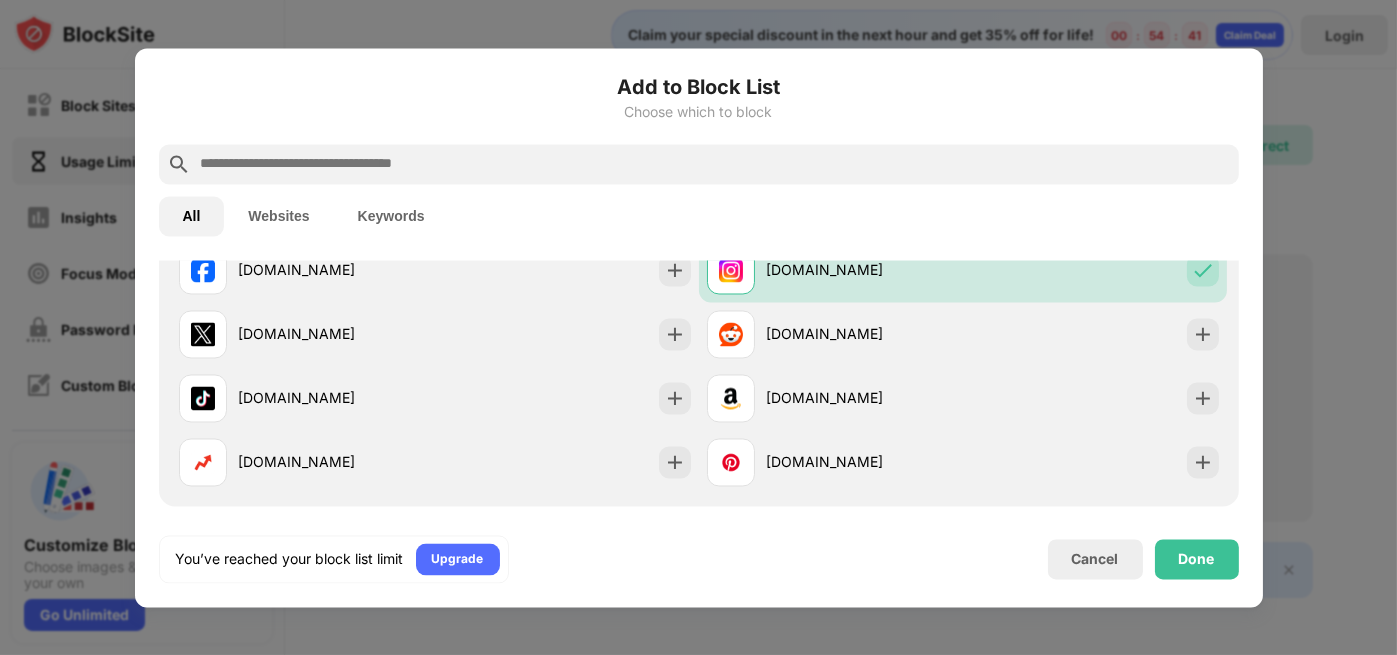 click on "Add to Block List Choose which to block All Websites Keywords Websites to Block See more [DOMAIN_NAME] [DOMAIN_NAME] [DOMAIN_NAME] [DOMAIN_NAME] [DOMAIN_NAME] [DOMAIN_NAME] [DOMAIN_NAME] [DOMAIN_NAME] [DOMAIN_NAME] [DOMAIN_NAME] Your Top Visited Websites Personalized Blocking Suggestions Let us see which sites you visit so we can personalize your block suggestions Show me the sites I visit the most Keywords to Block Use search to add keywords Block URLs containing specific words. You’ve reached your block list limit Upgrade Cancel Done" at bounding box center (699, 327) 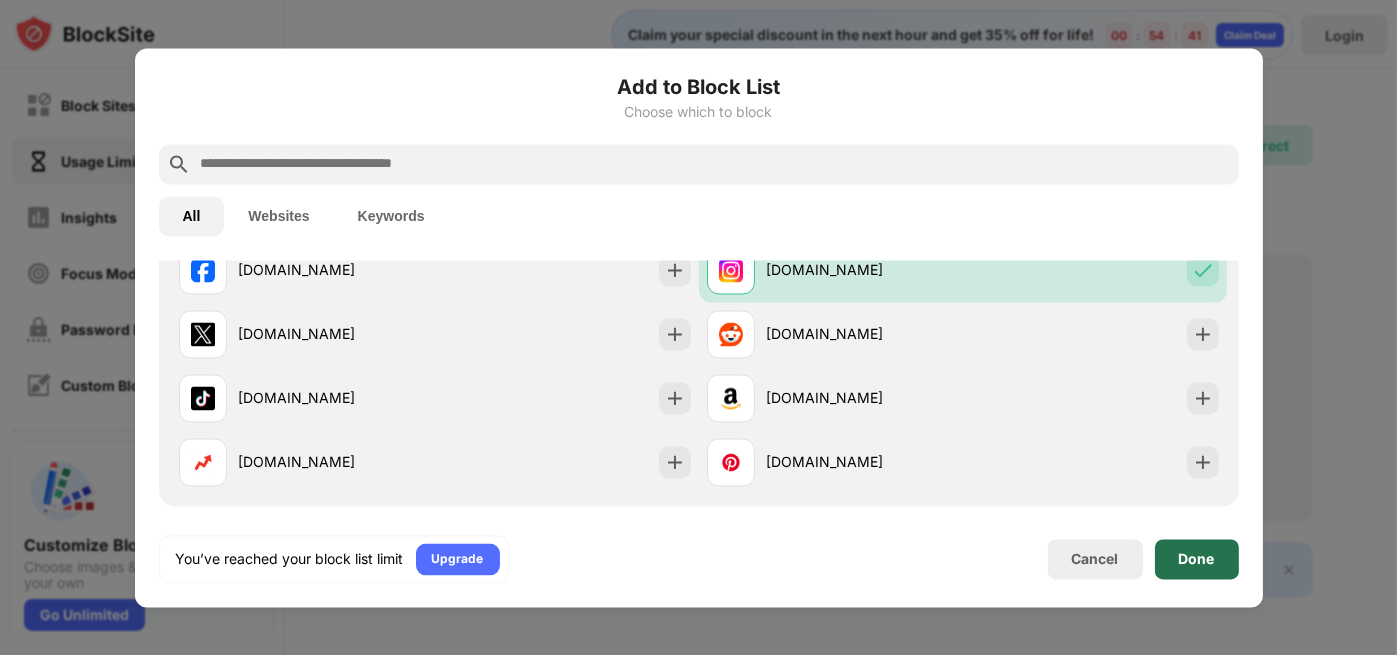 click on "Done" at bounding box center [1197, 559] 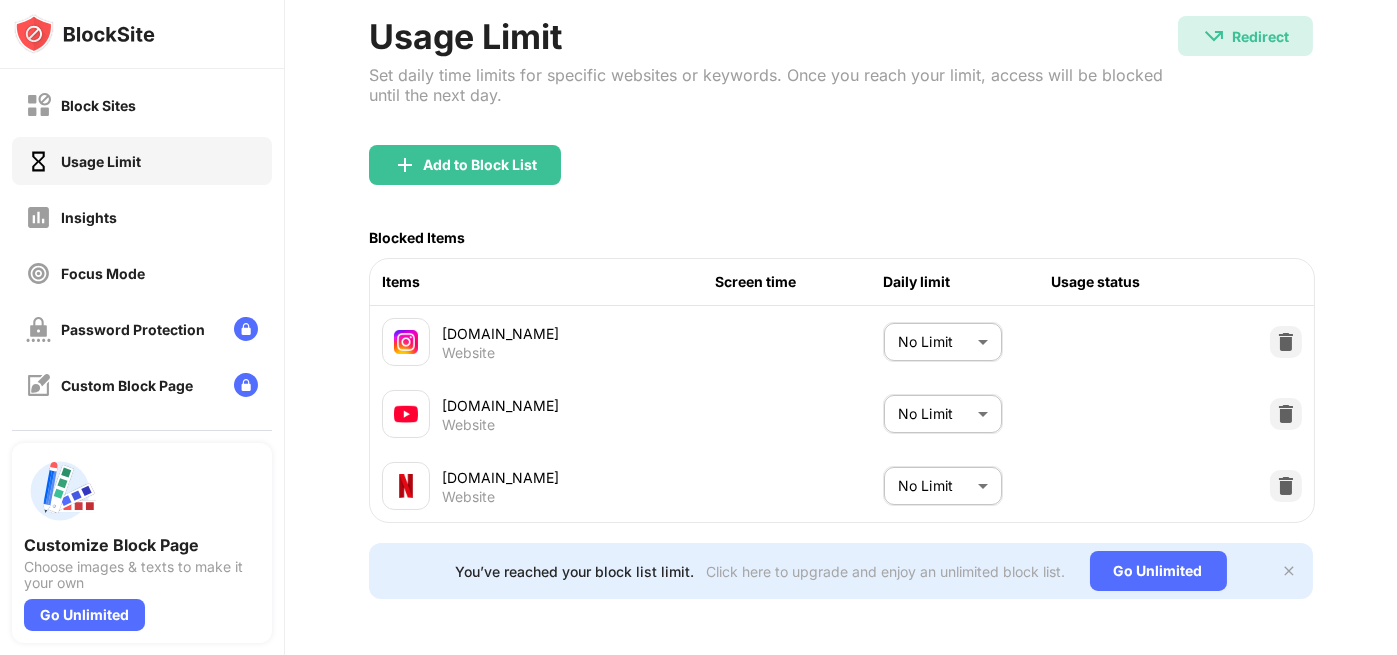 scroll, scrollTop: 129, scrollLeft: 13, axis: both 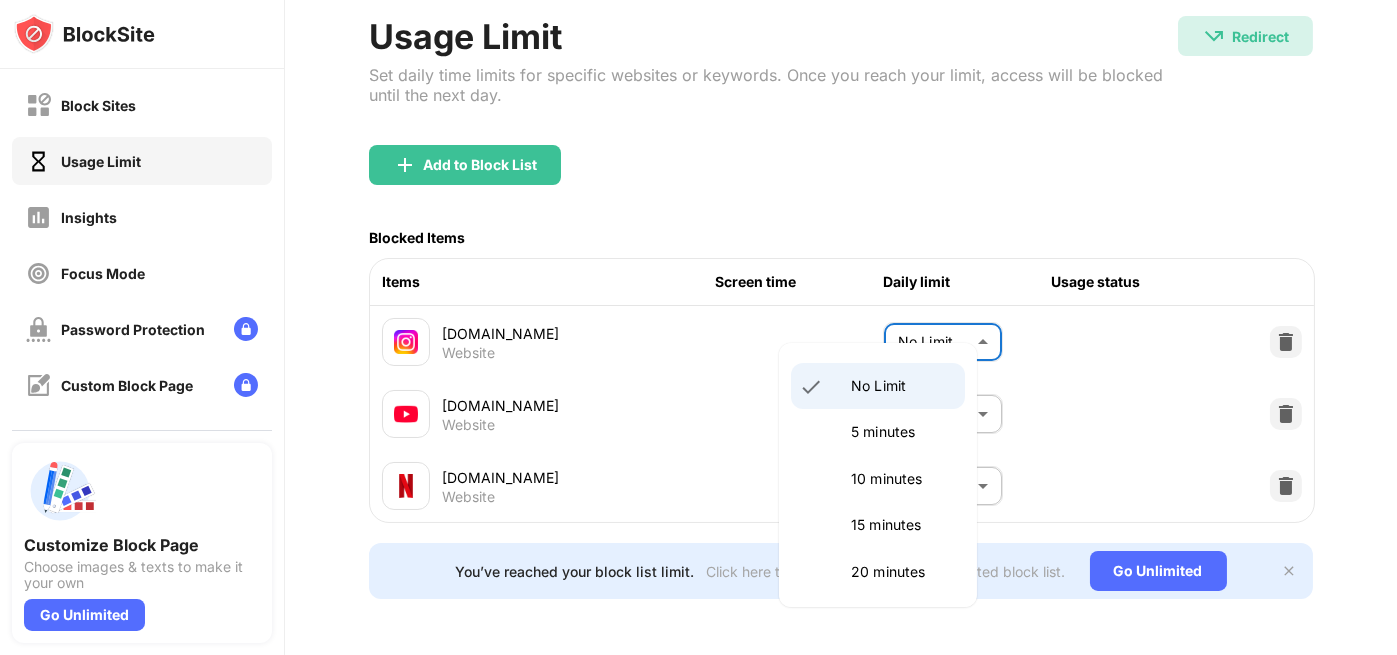 click on "Block Sites Usage Limit Insights Focus Mode Password Protection Custom Block Page Settings About Blocking Sync with other devices Disabled Customize Block Page Choose images & texts to make it your own Go Unlimited Claim your special discount in the next hour and get 35% off for life! 00 : 54 : 38 Claim Deal Login Usage Limit Set daily time limits for specific websites or keywords. Once you reach your limit, access will be blocked until the next day. Redirect Redirect to [DOMAIN_NAME][URL] Add to Block List Blocked Items Items Screen time Daily limit Usage status [DOMAIN_NAME] Website No Limit ******** ​ [DOMAIN_NAME] Website No Limit ******** ​ [DOMAIN_NAME] Website No Limit ******** ​ You’ve reached your block list limit. Click here to upgrade and enjoy an unlimited block list. Go Unlimited
No Limit 5 minutes 10 minutes 15 minutes 20 minutes 25 minutes 30 minutes 35 minutes 40 minutes 45 minutes 50 minutes 55 minutes 60 minutes 1.5 hours 2 hours 2.5 hours 3 hours 3.5 hours 4 hours 4.5 hours 5 hours" at bounding box center [698, 327] 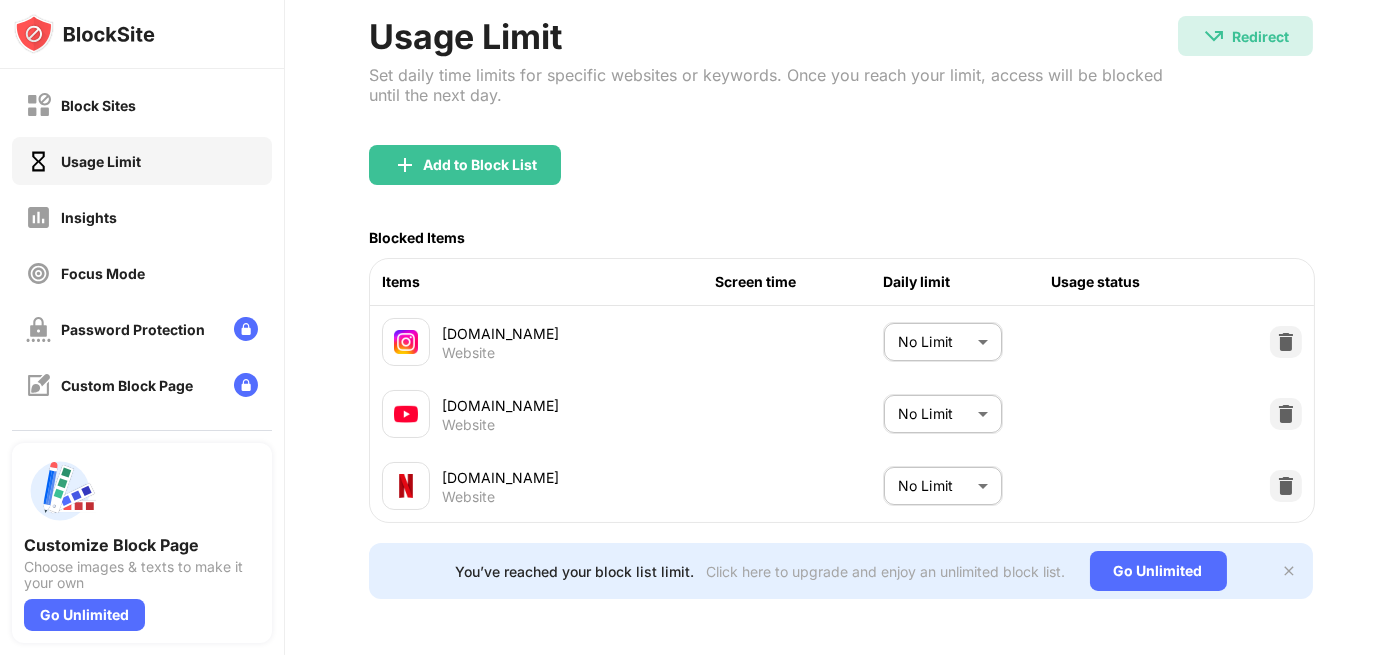 click at bounding box center [1289, 571] 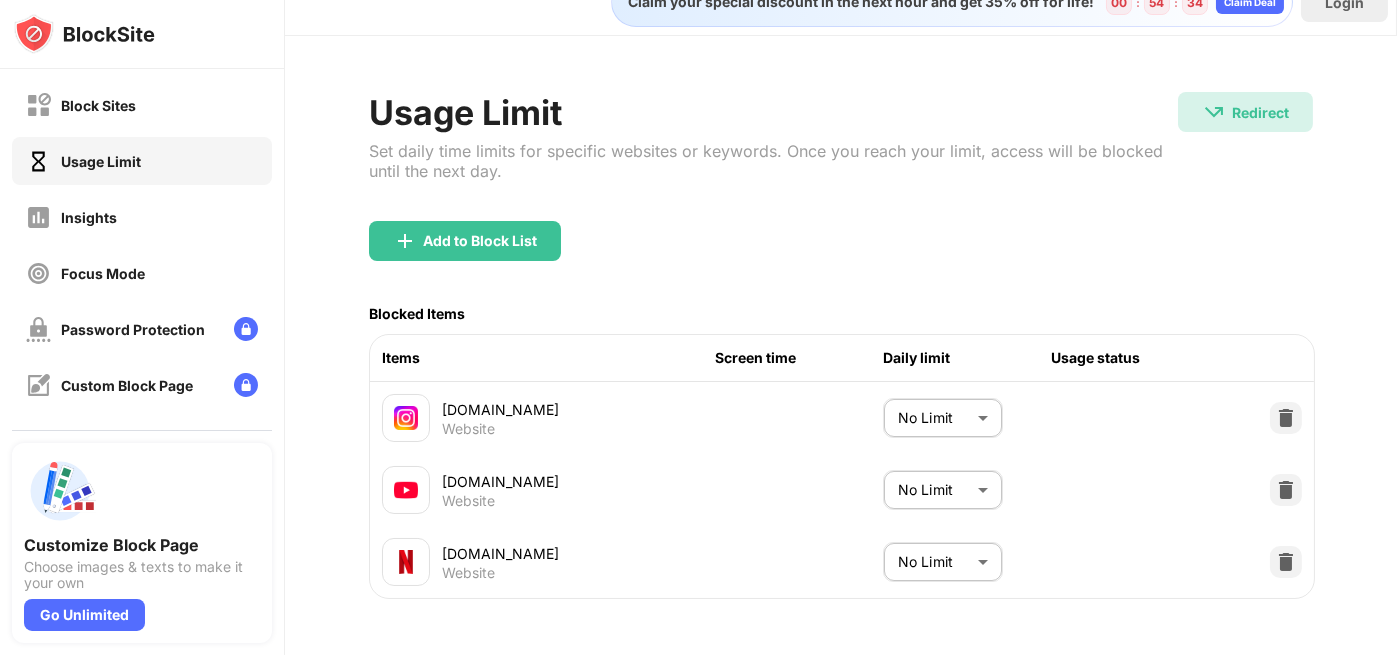 scroll, scrollTop: 53, scrollLeft: 13, axis: both 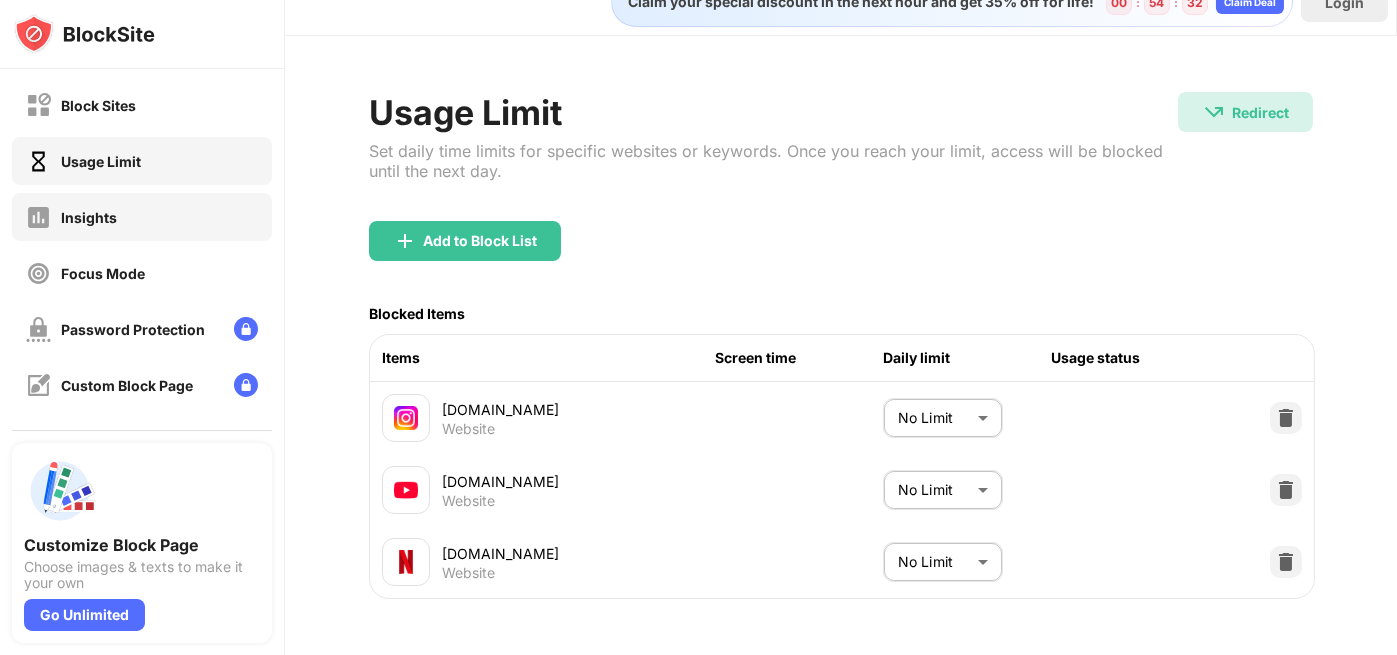 click on "Insights" at bounding box center (89, 217) 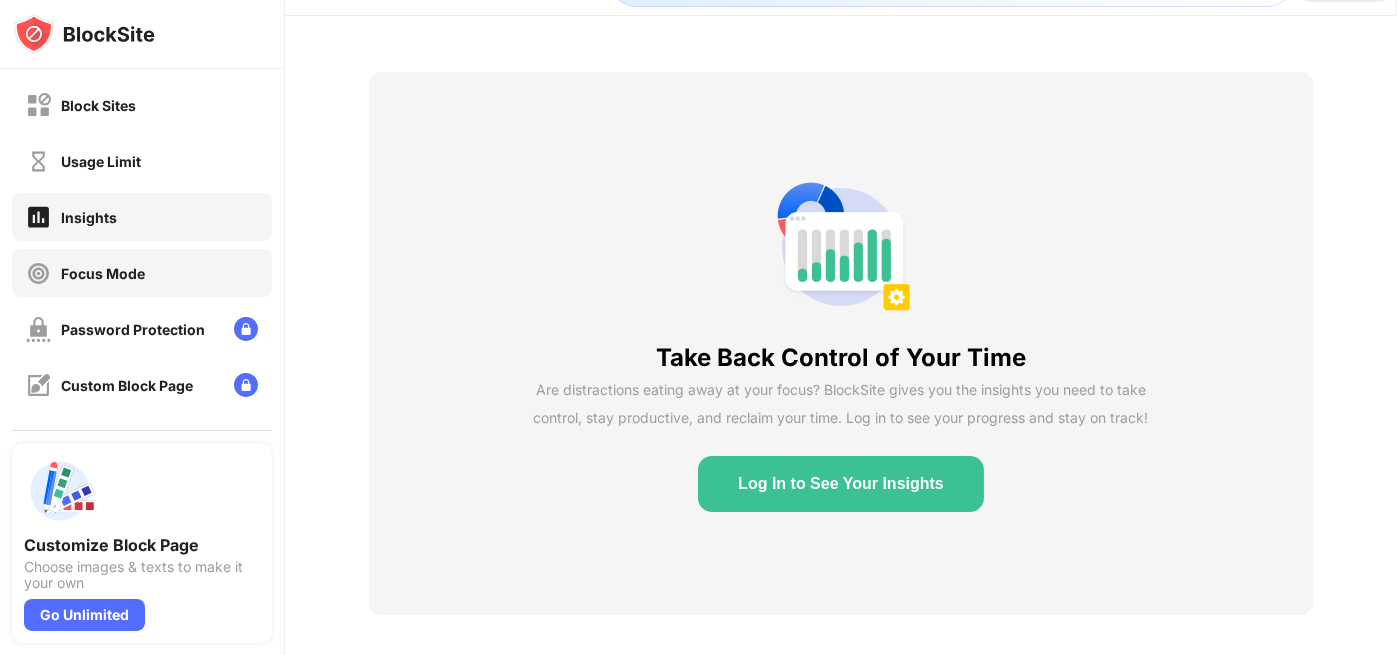 click on "Focus Mode" at bounding box center (103, 273) 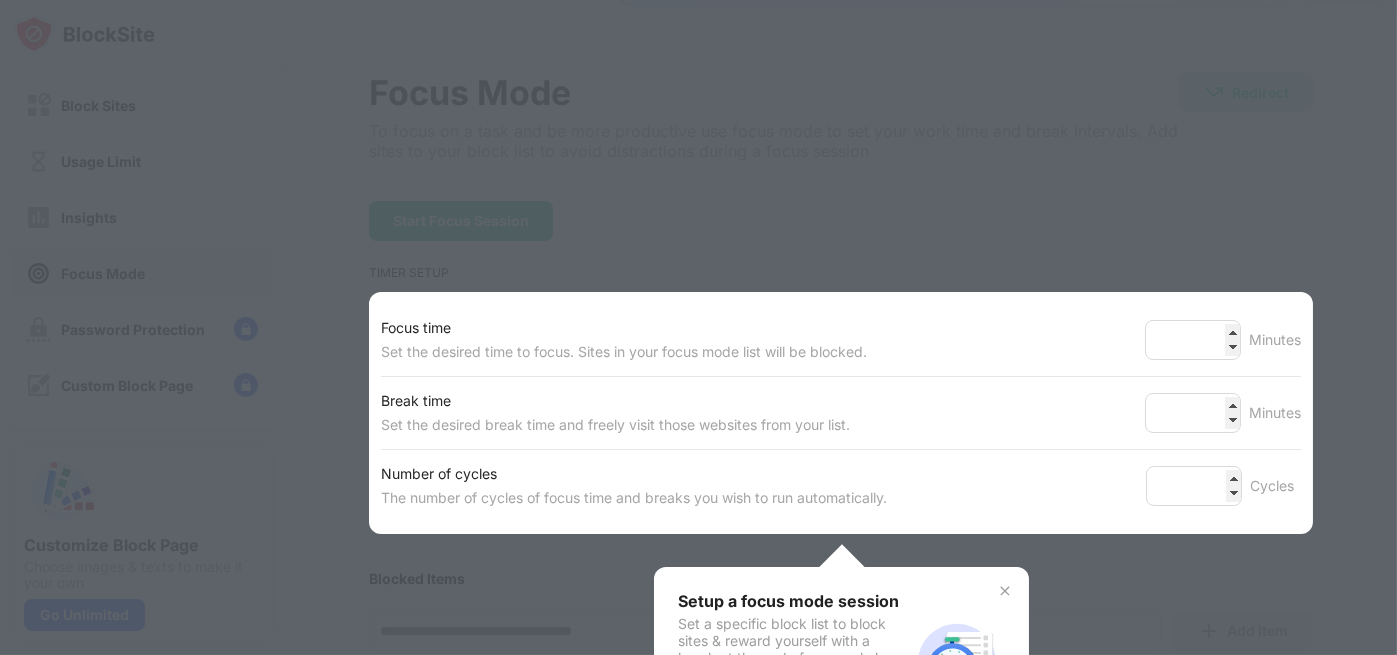 click at bounding box center [698, 327] 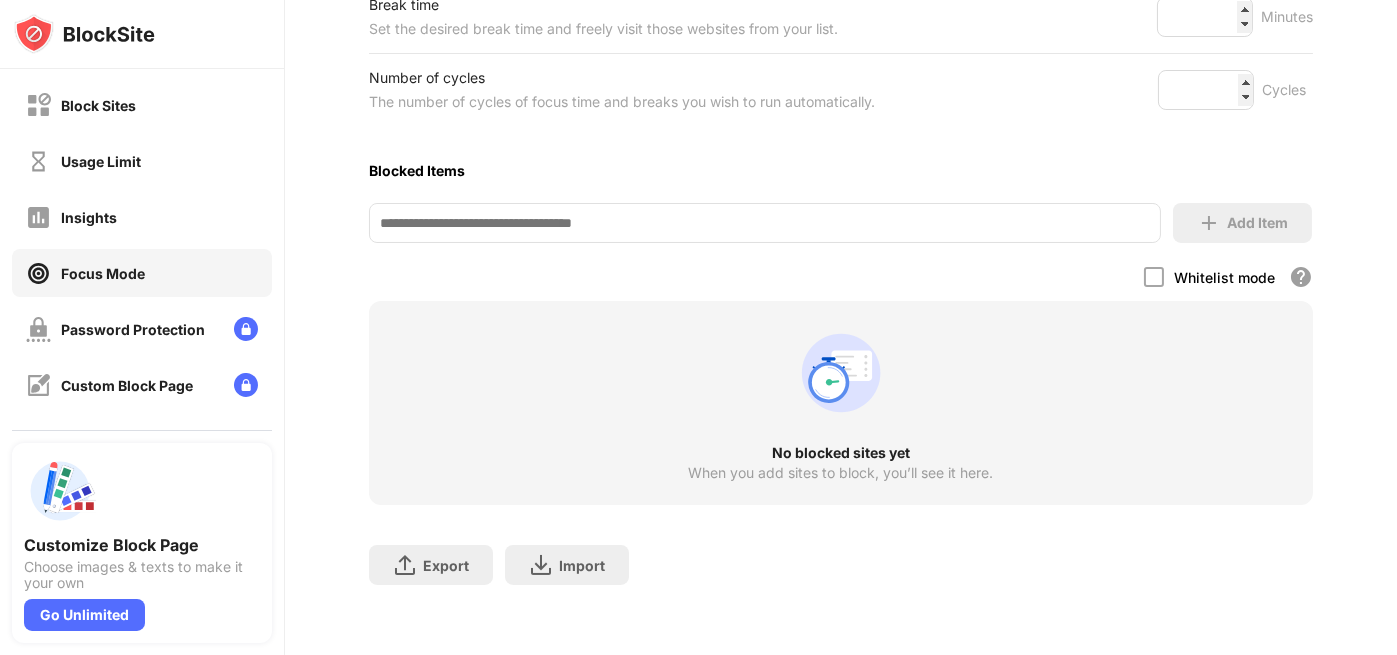 scroll, scrollTop: 455, scrollLeft: 13, axis: both 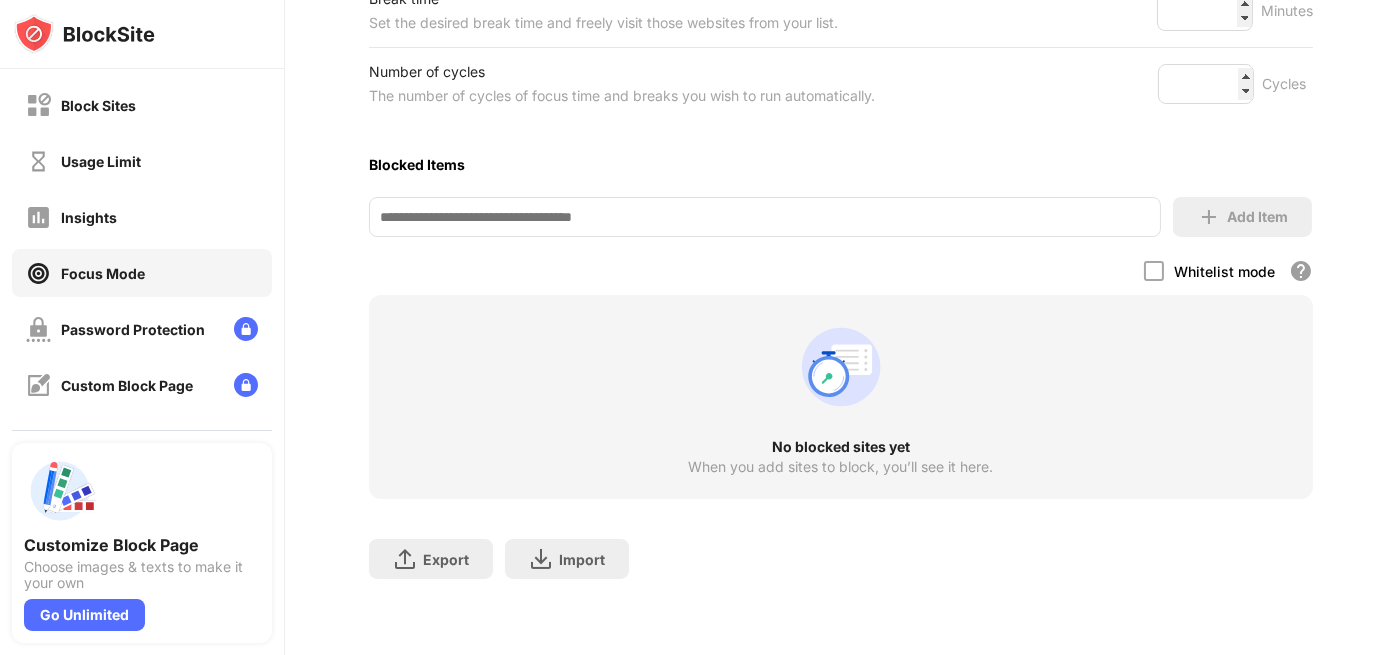 click 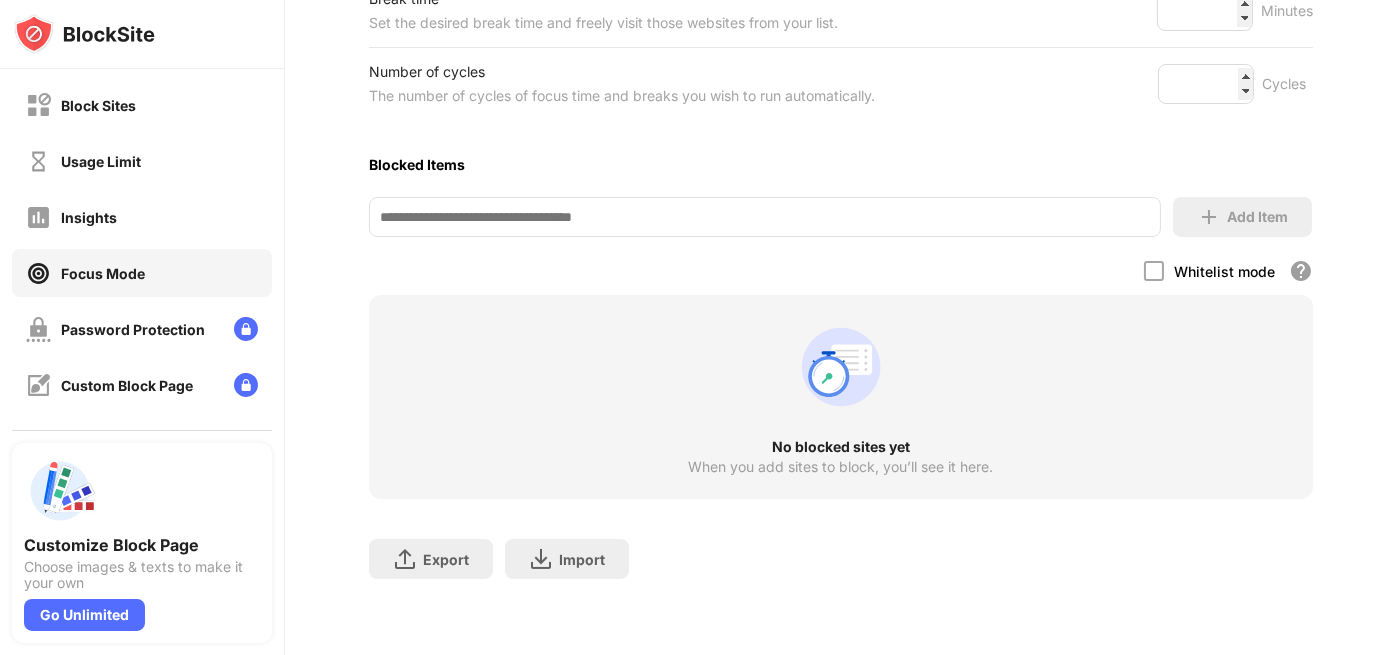 scroll, scrollTop: 0, scrollLeft: 13, axis: horizontal 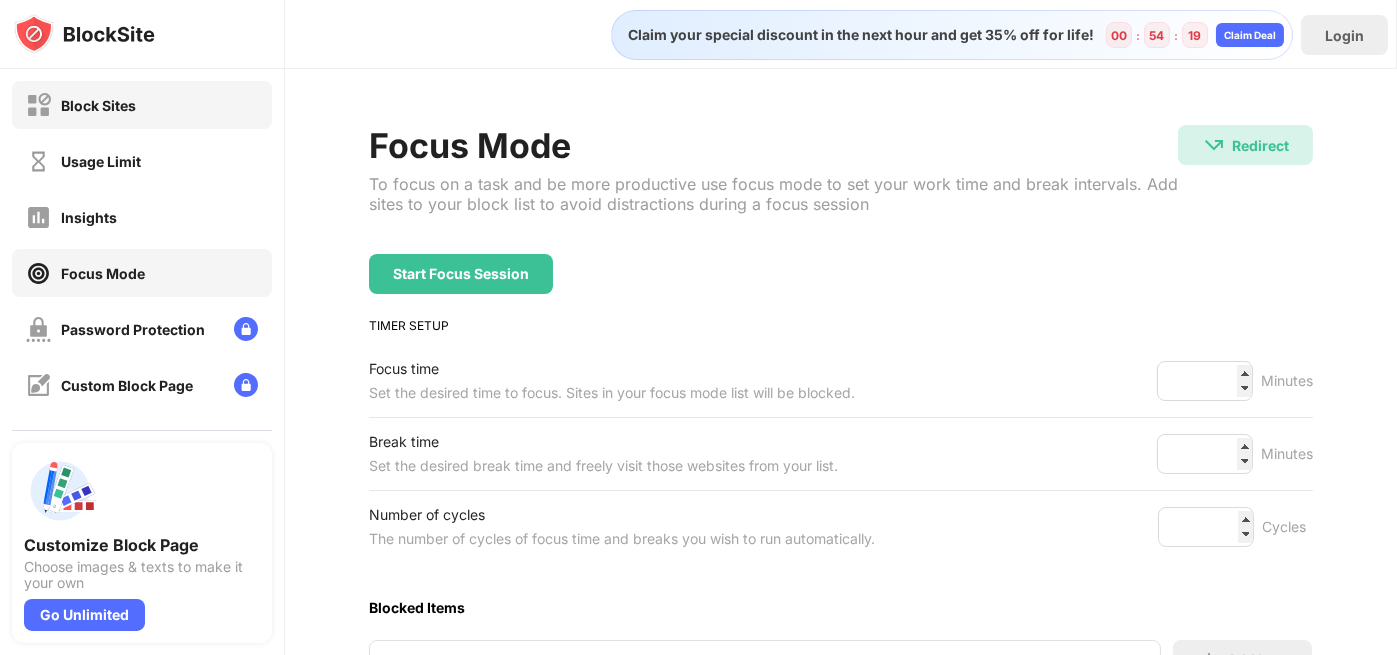 click on "Block Sites" at bounding box center (142, 105) 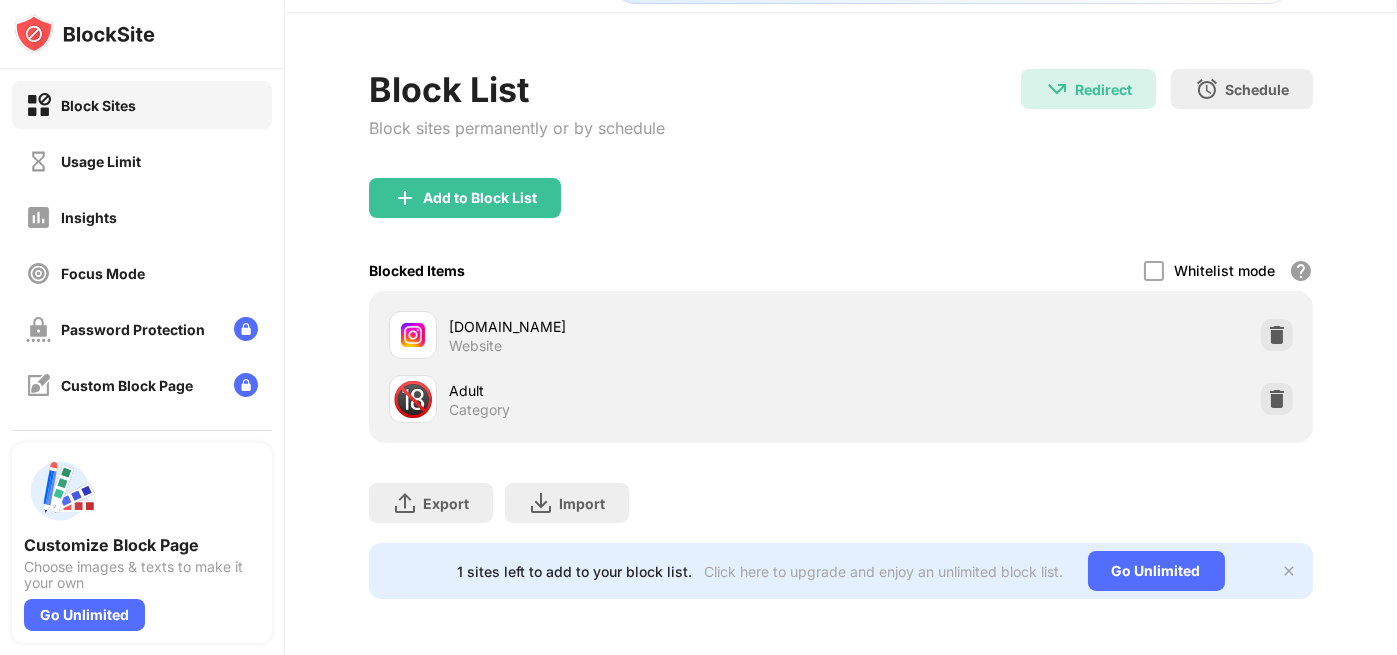 scroll, scrollTop: 0, scrollLeft: 13, axis: horizontal 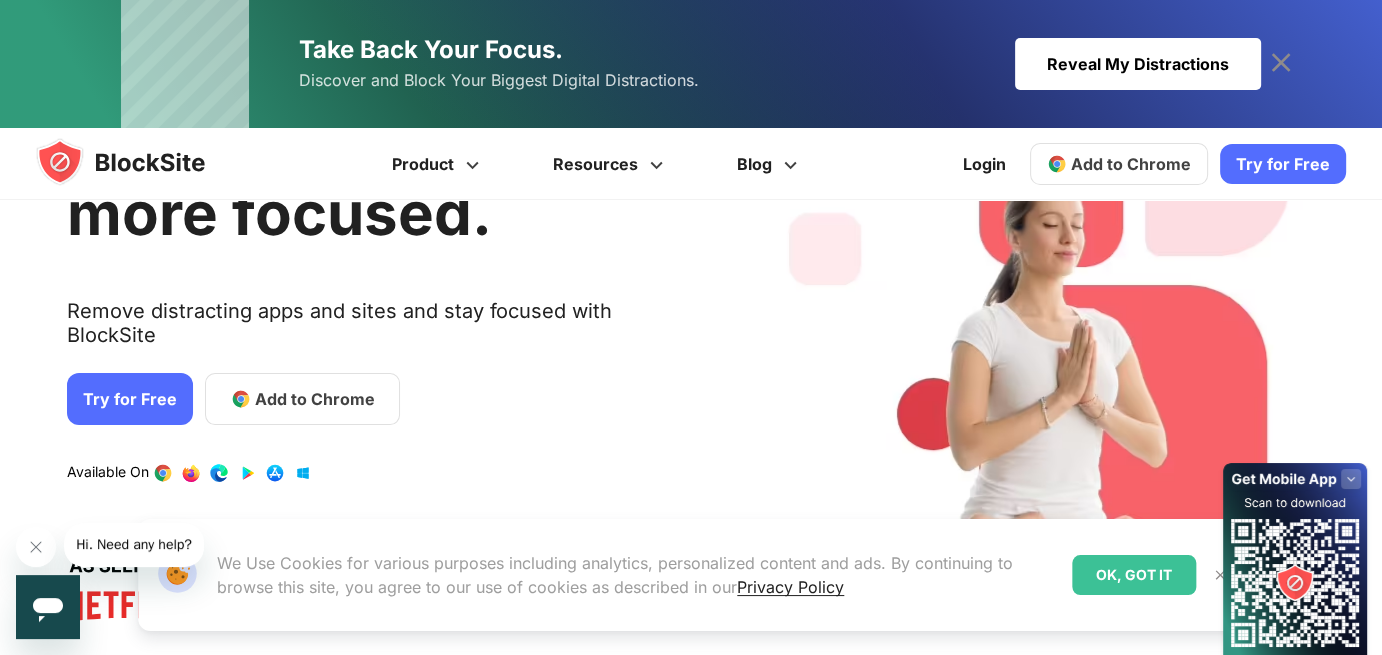 click 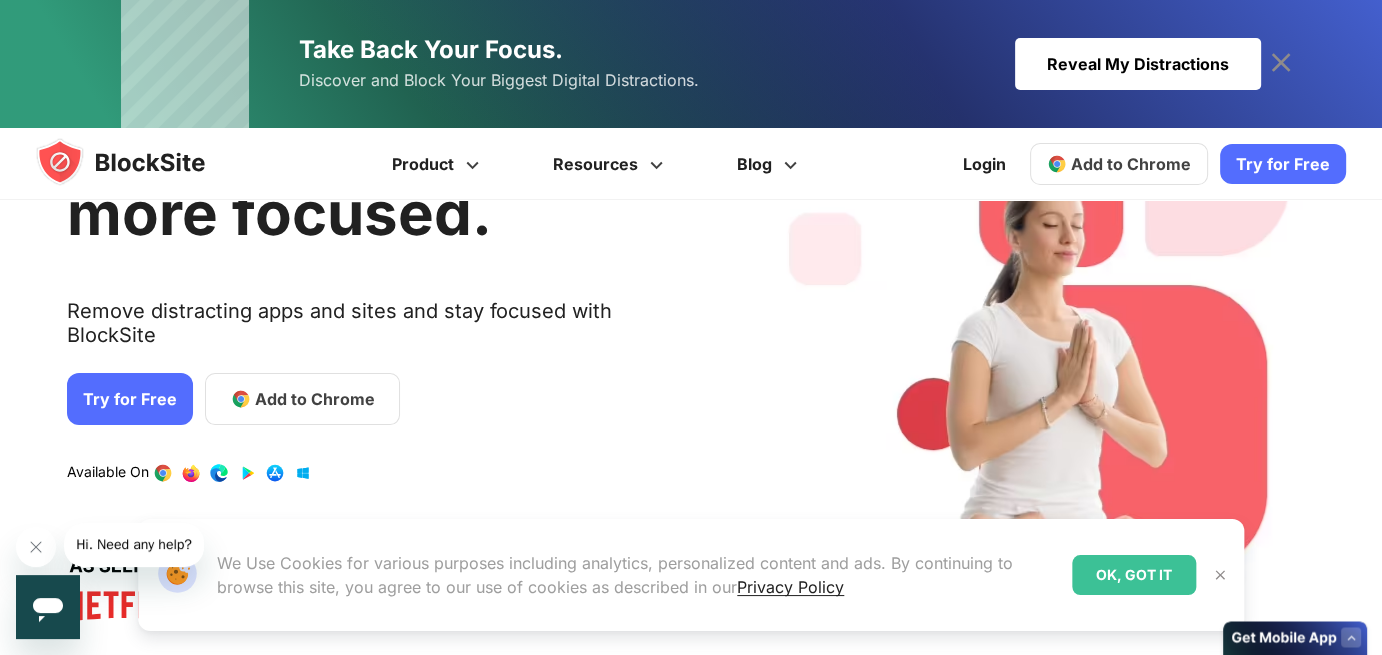 click 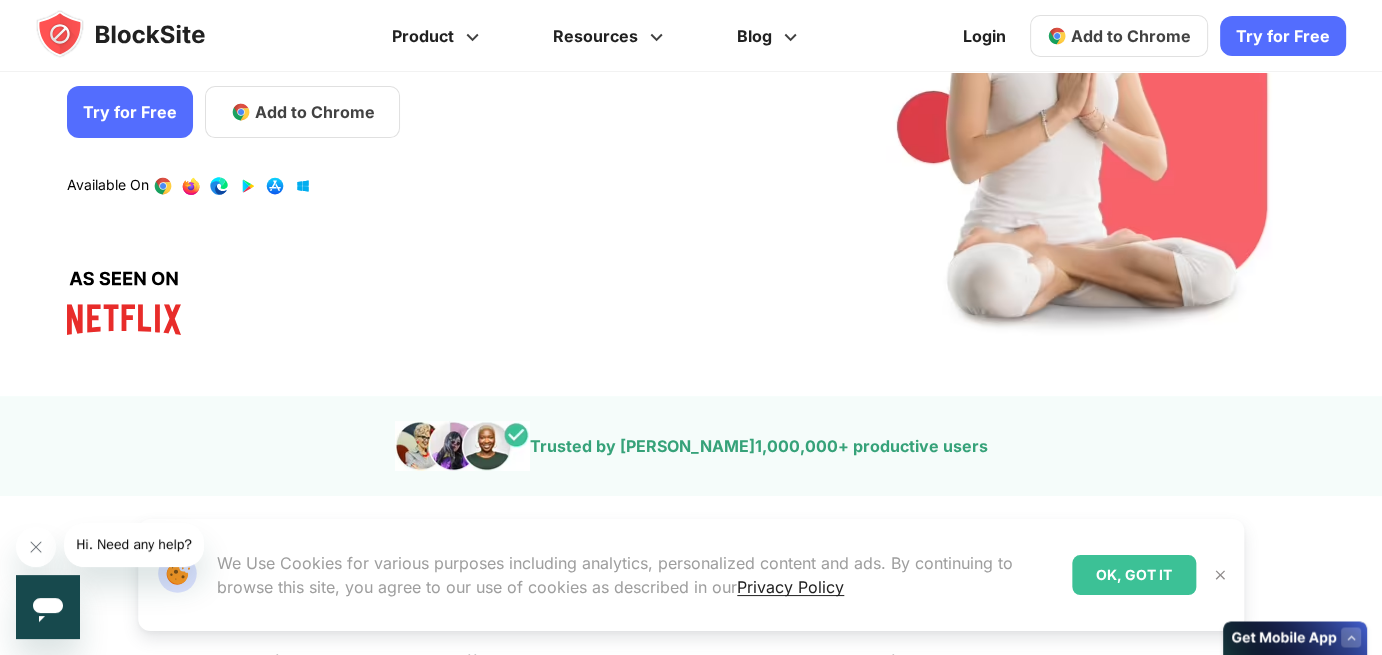 scroll, scrollTop: 325, scrollLeft: 0, axis: vertical 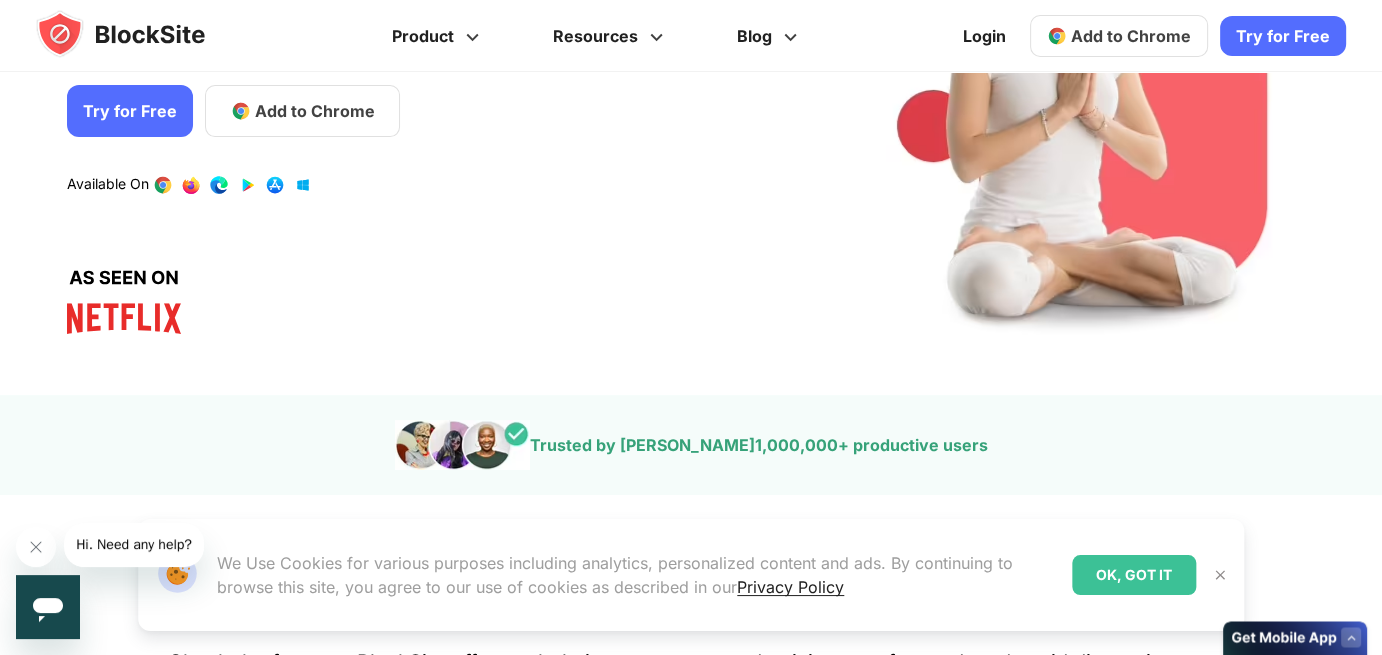 click on "OK, GOT IT" at bounding box center [1134, 575] 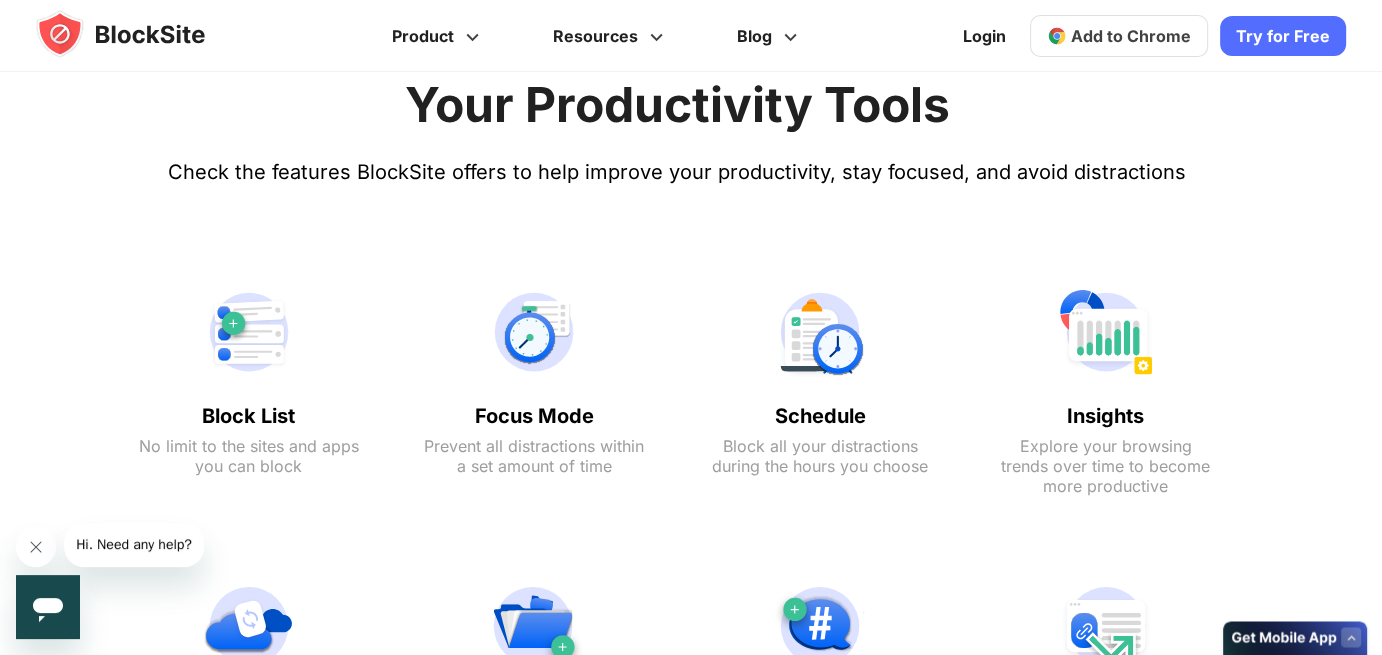 scroll, scrollTop: 806, scrollLeft: 0, axis: vertical 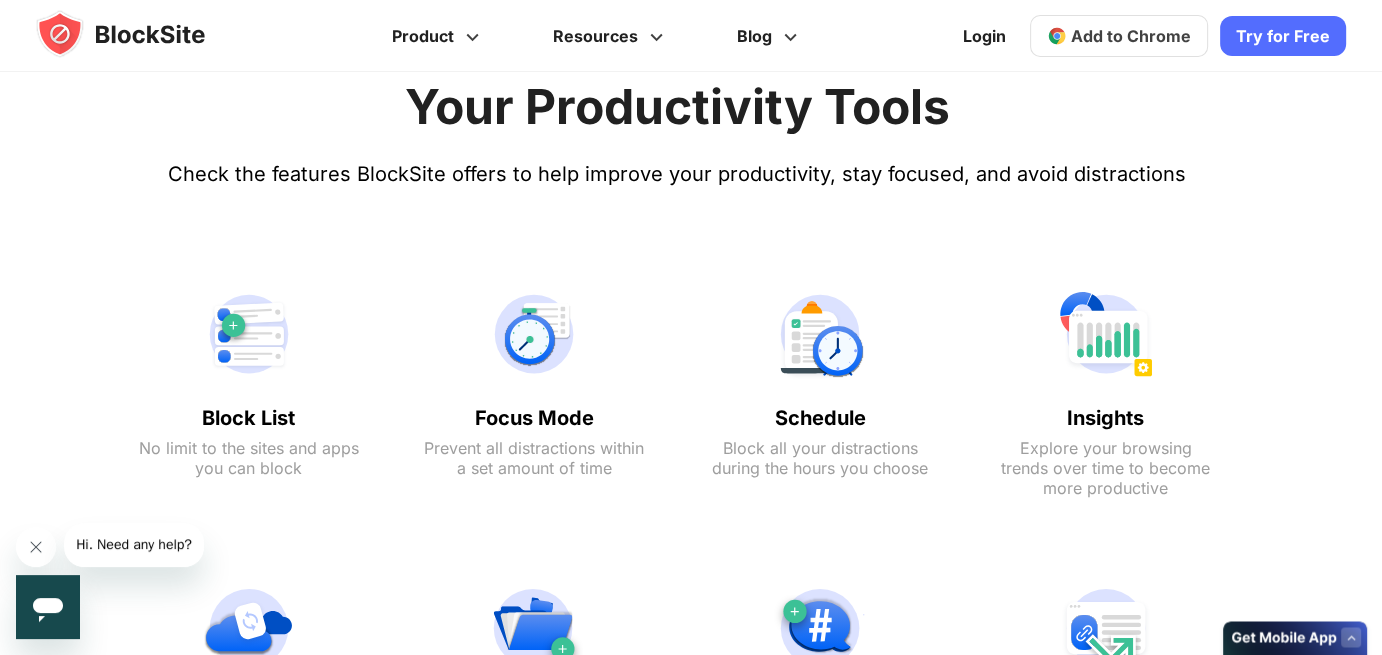 click 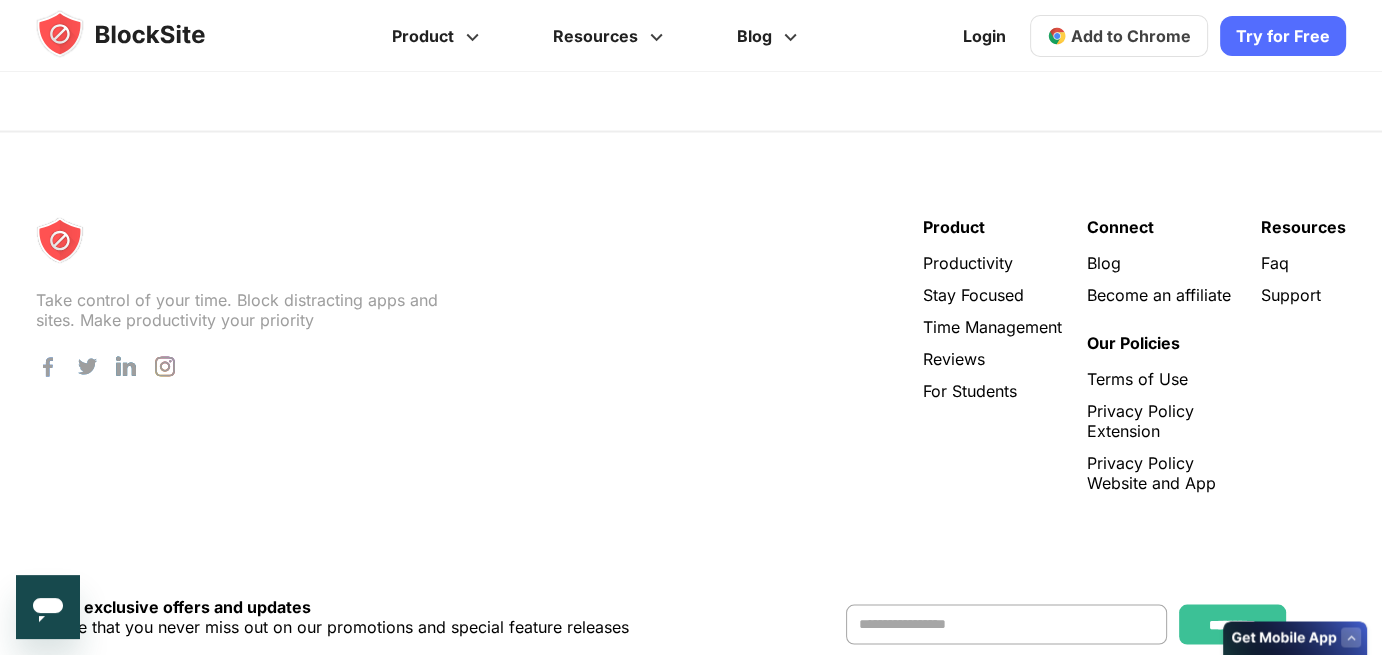 scroll, scrollTop: 0, scrollLeft: 0, axis: both 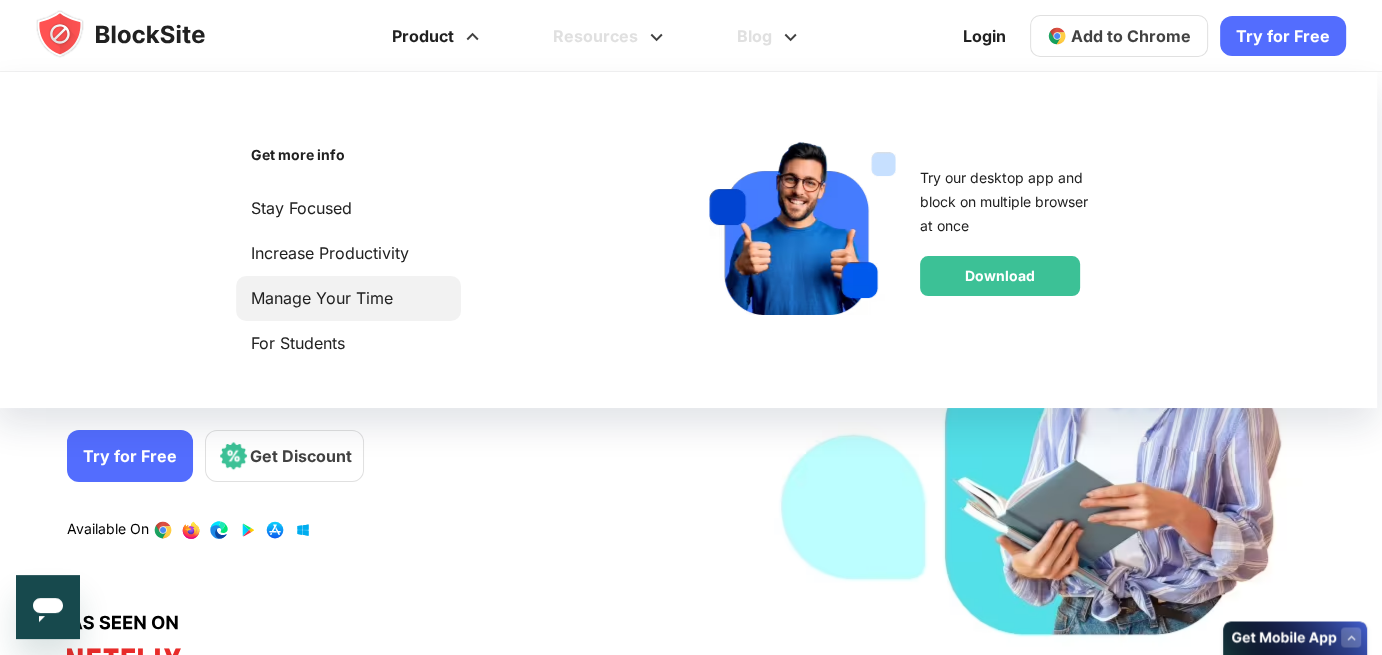 click on "Manage Your Time" at bounding box center (348, 298) 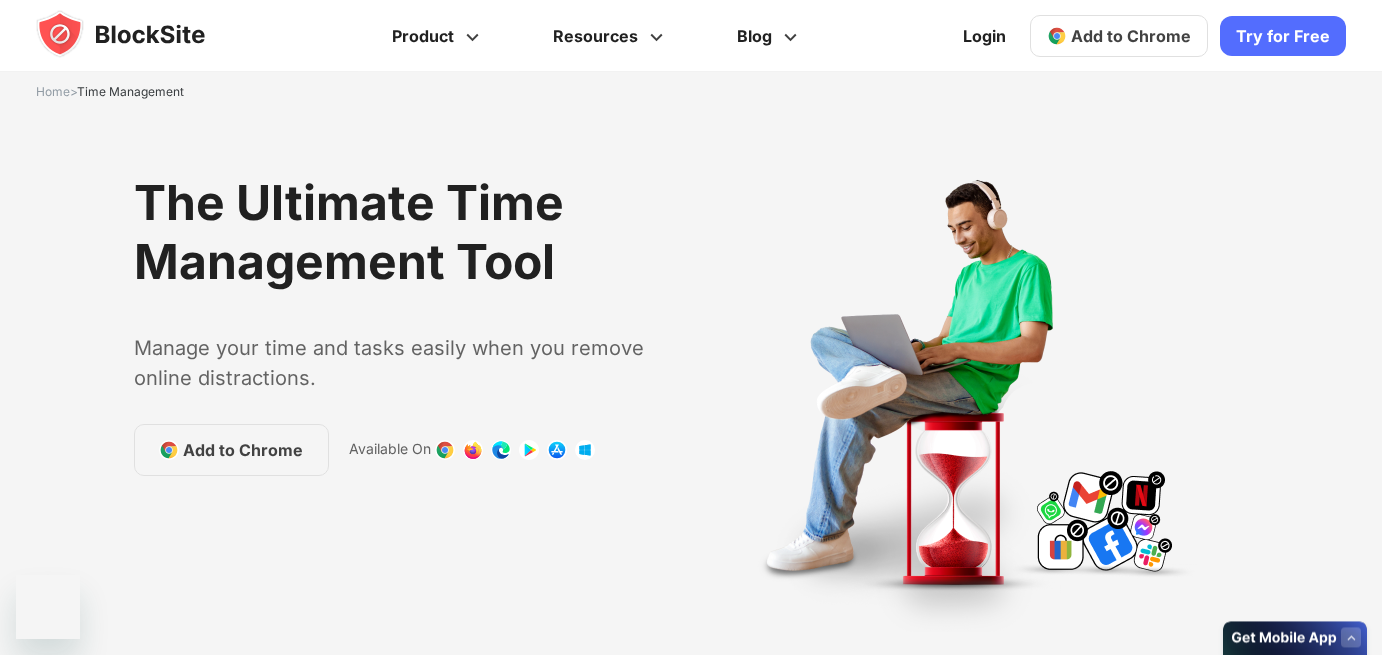 scroll, scrollTop: 0, scrollLeft: 0, axis: both 